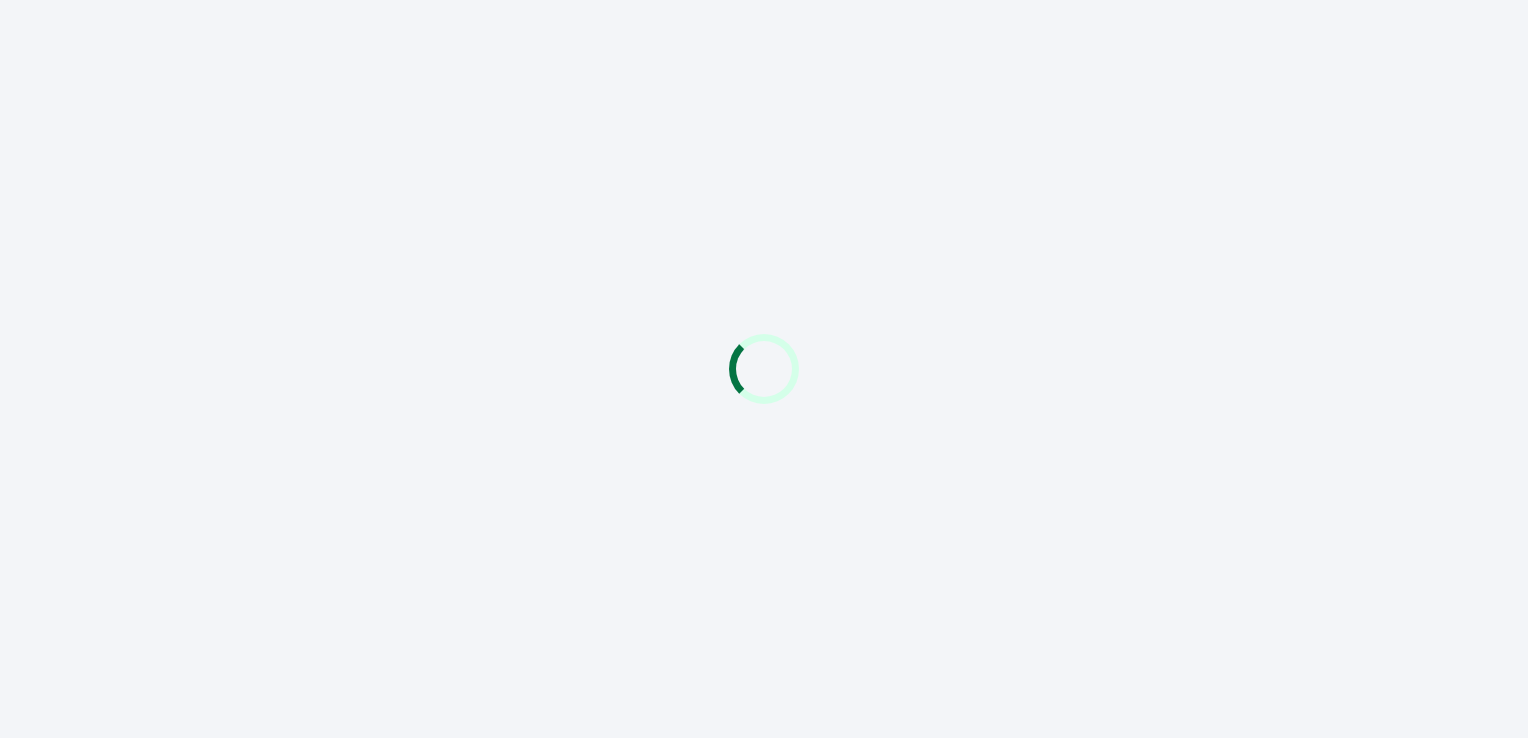 scroll, scrollTop: 0, scrollLeft: 0, axis: both 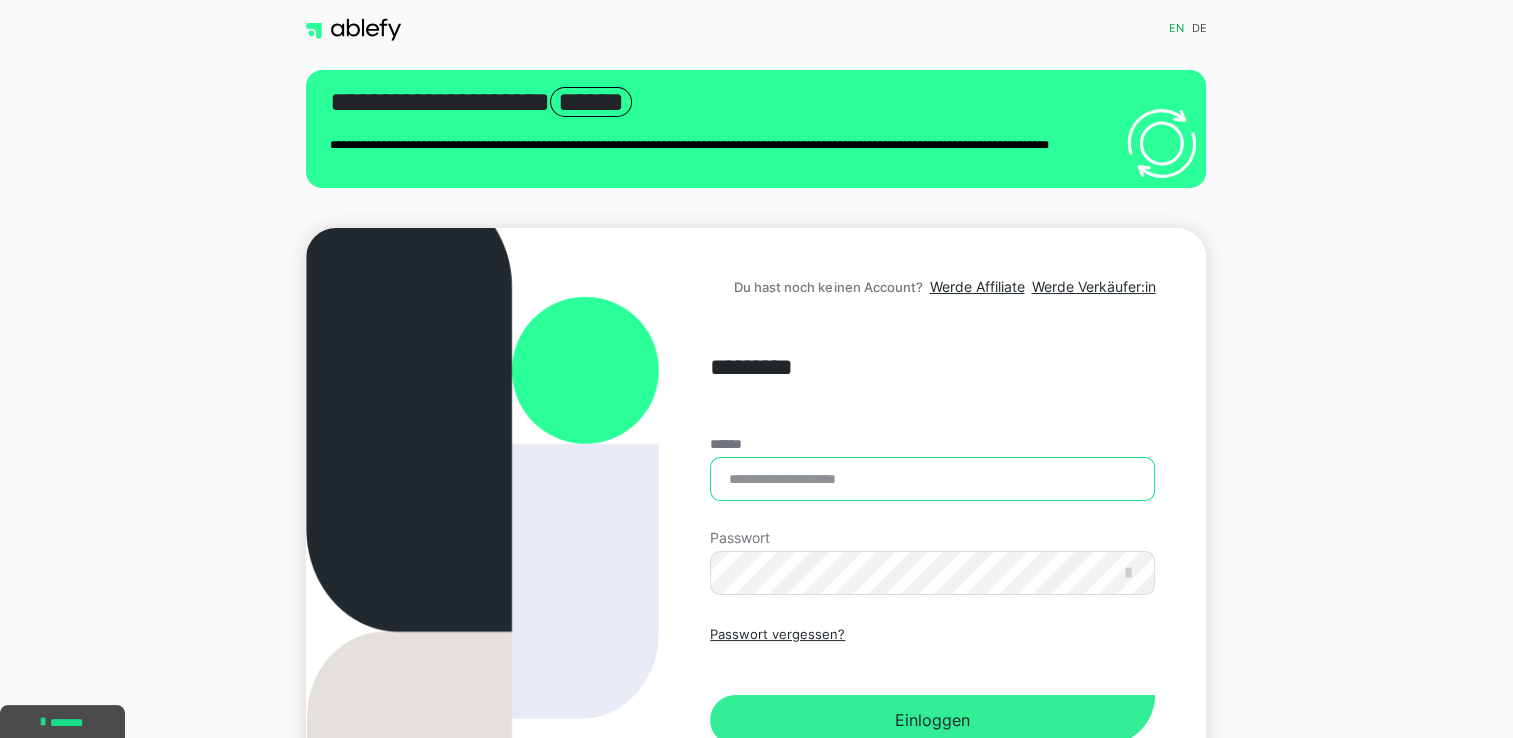 type on "**********" 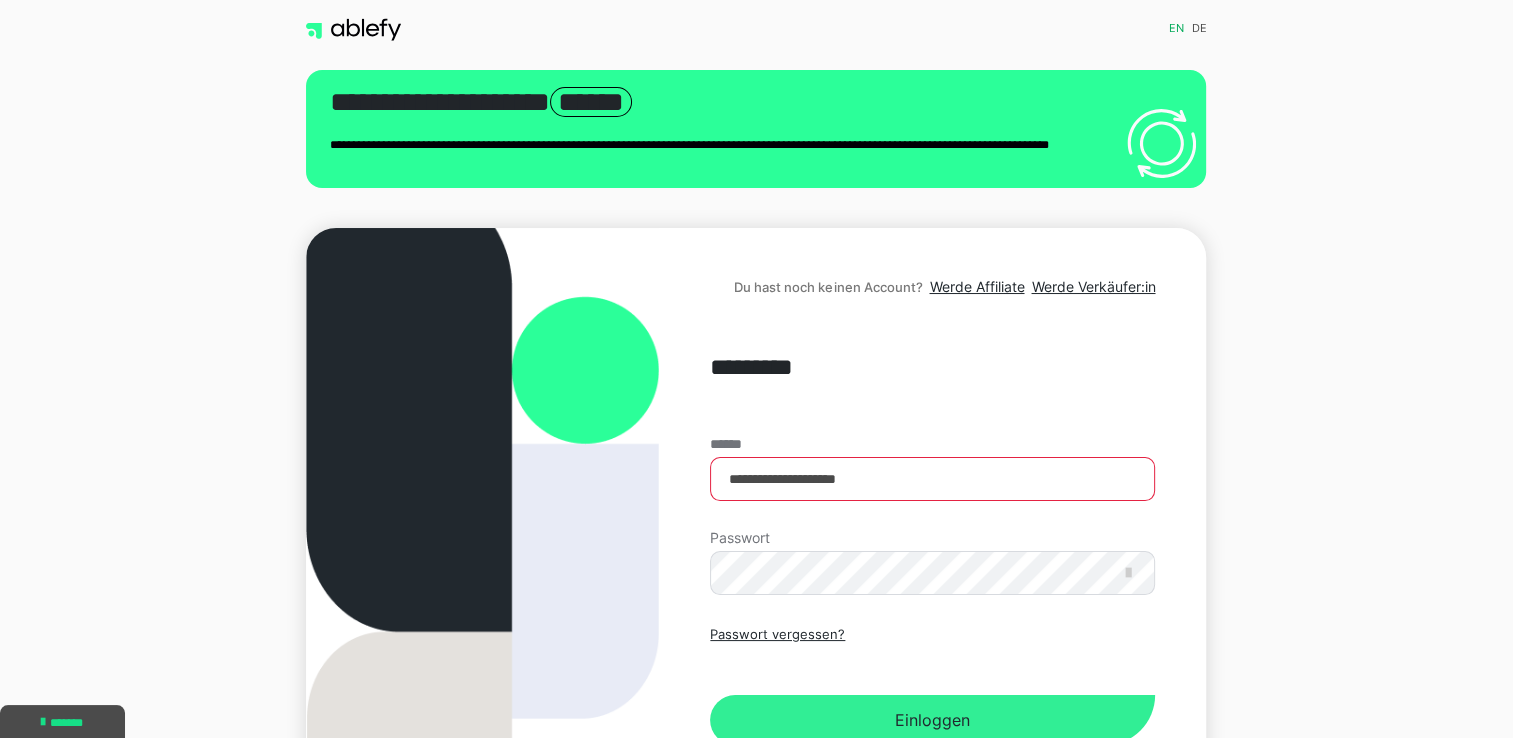 click on "Einloggen" at bounding box center [932, 720] 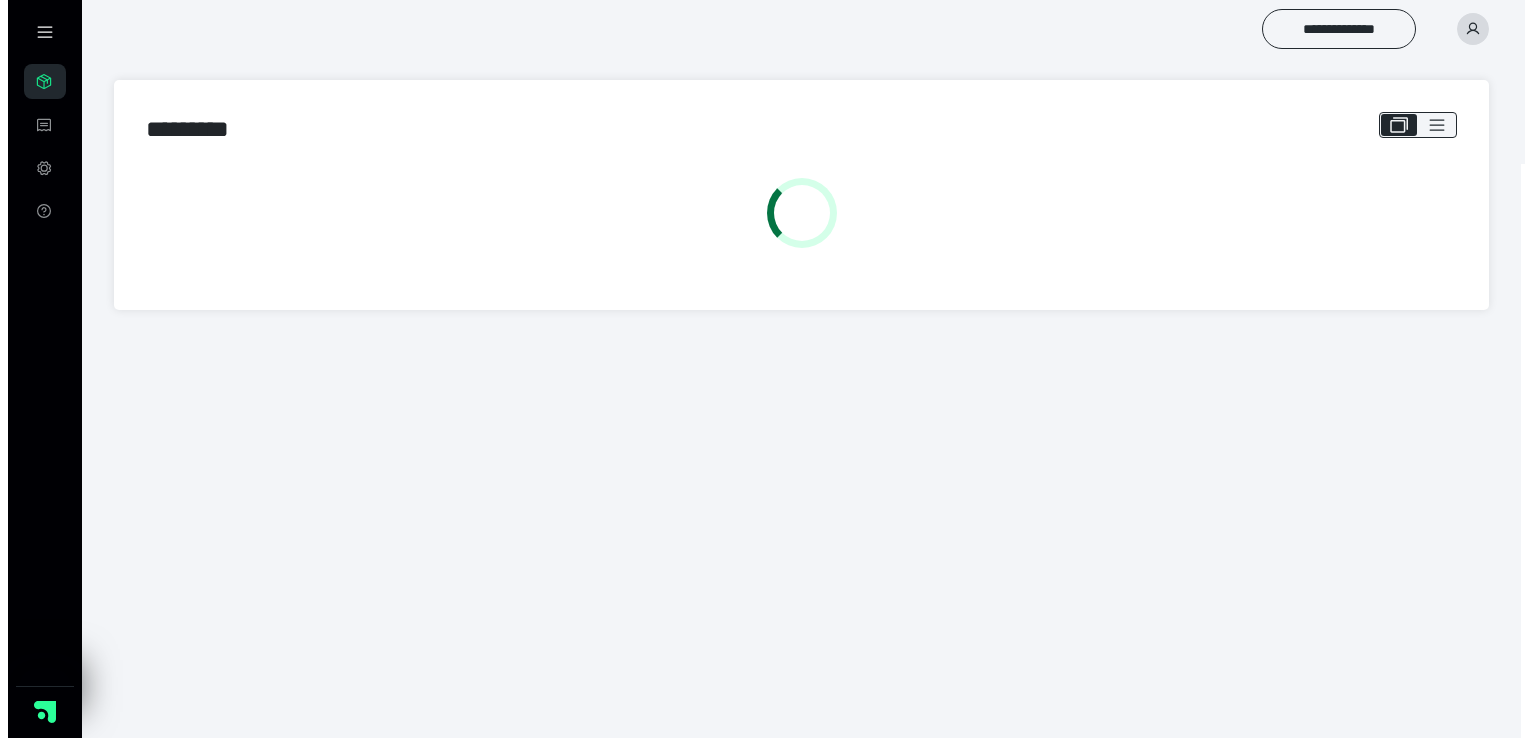 scroll, scrollTop: 0, scrollLeft: 0, axis: both 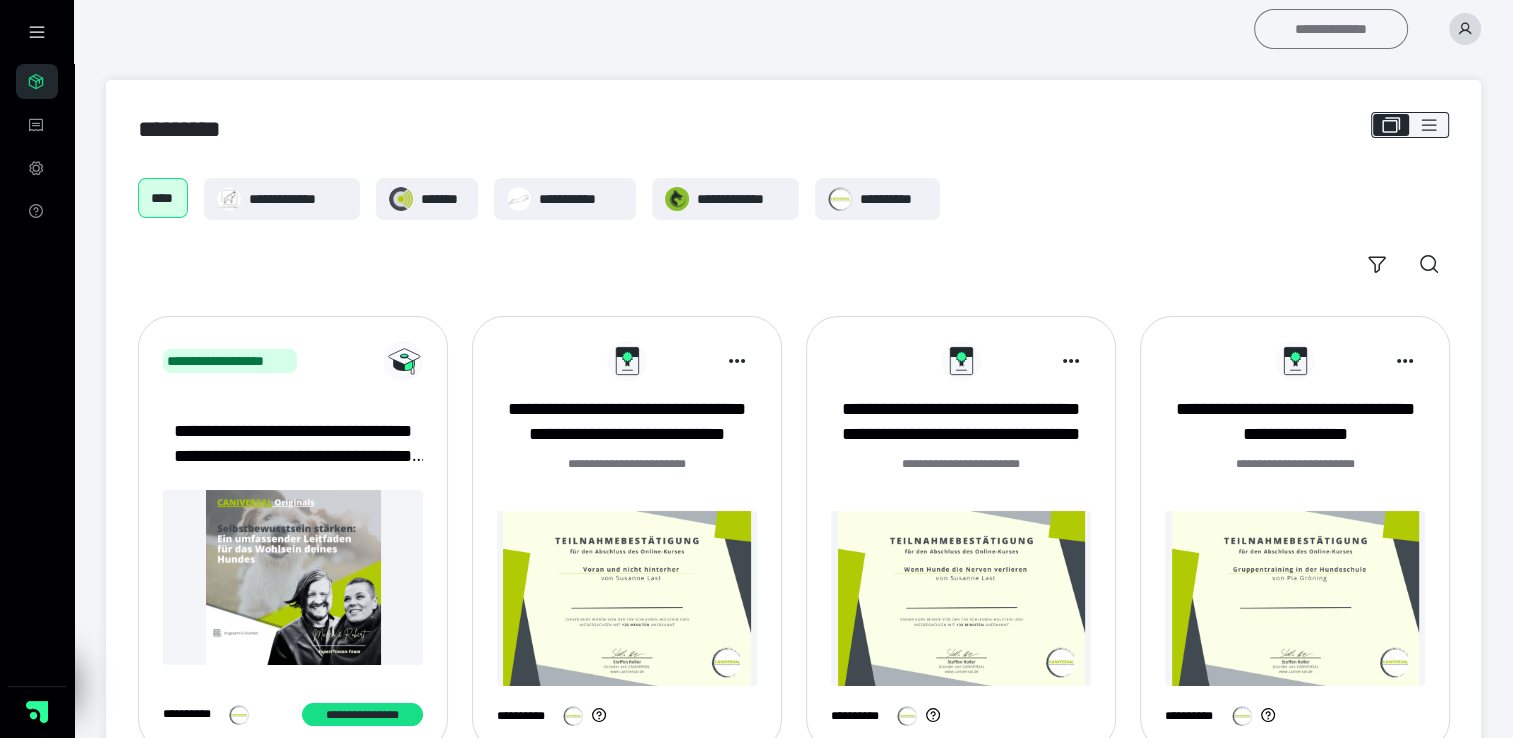 click on "**********" at bounding box center (1331, 29) 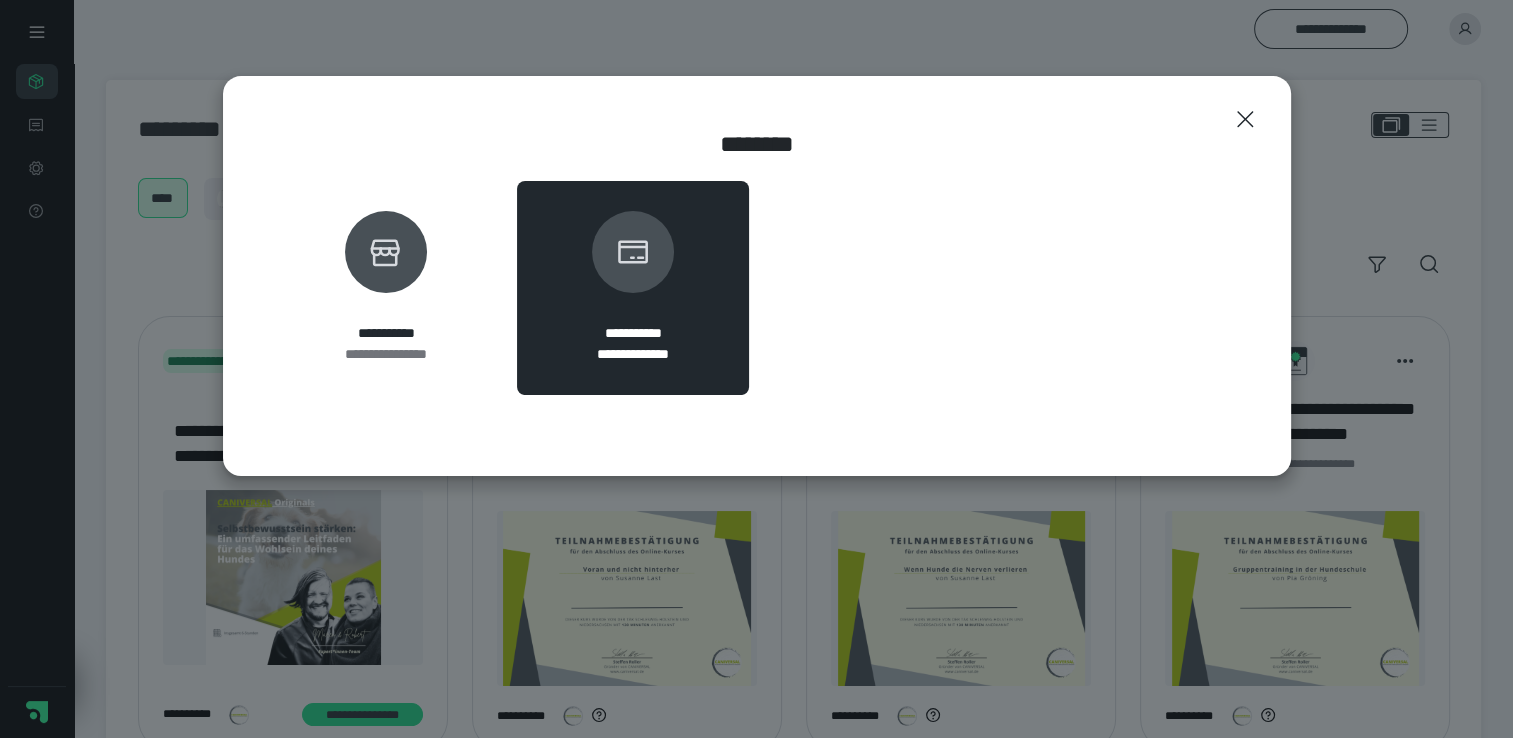 drag, startPoint x: 354, startPoint y: 317, endPoint x: 908, endPoint y: 119, distance: 588.31964 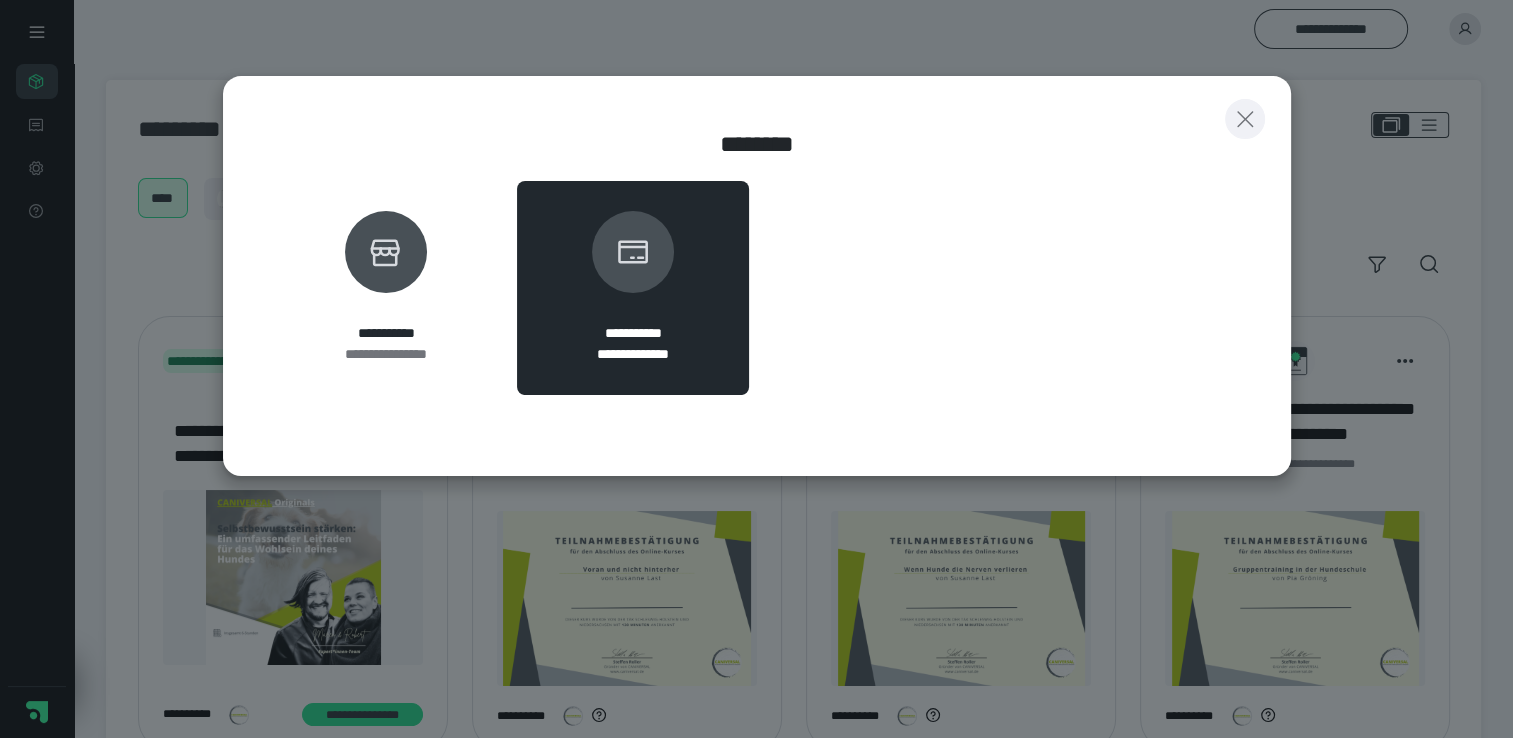 click 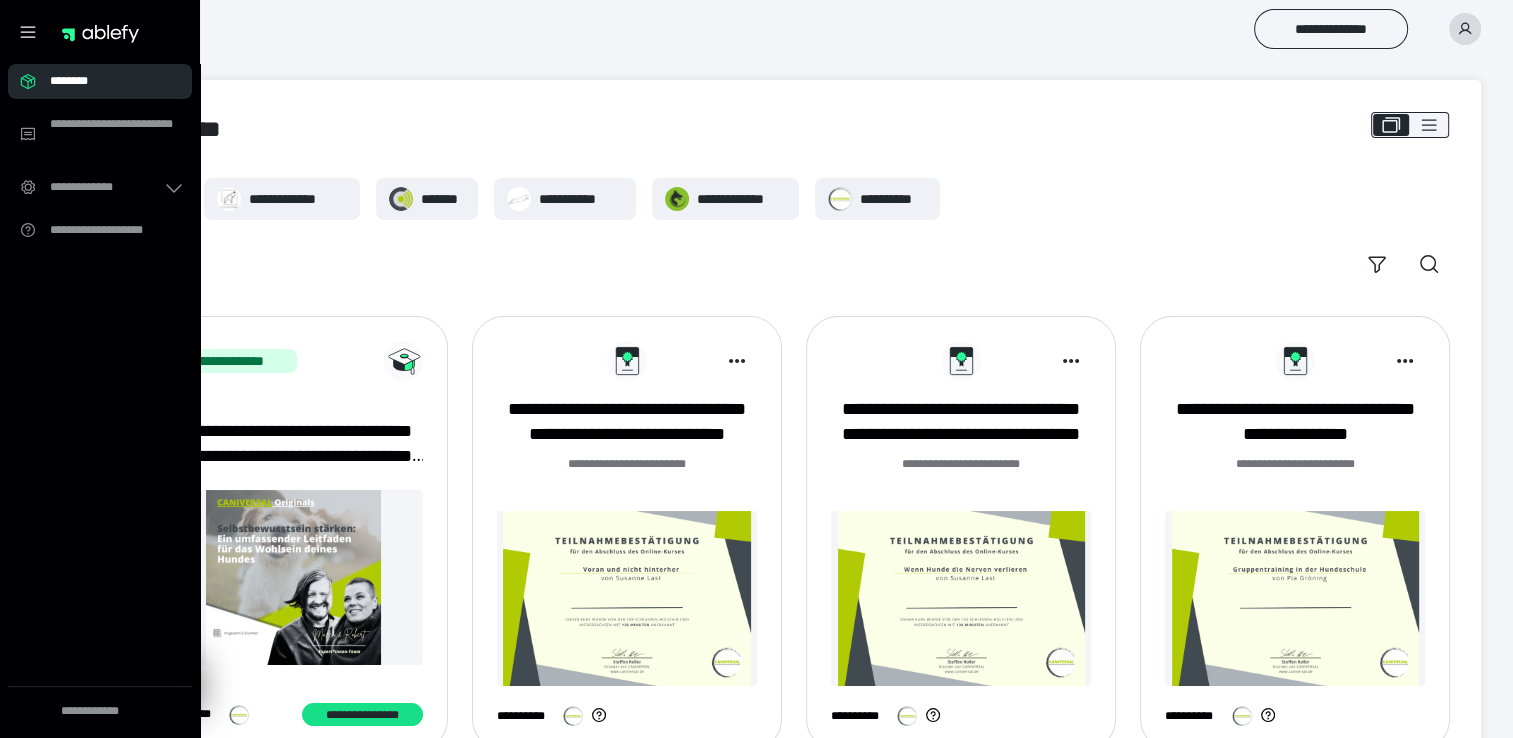 click on "********" at bounding box center (100, 81) 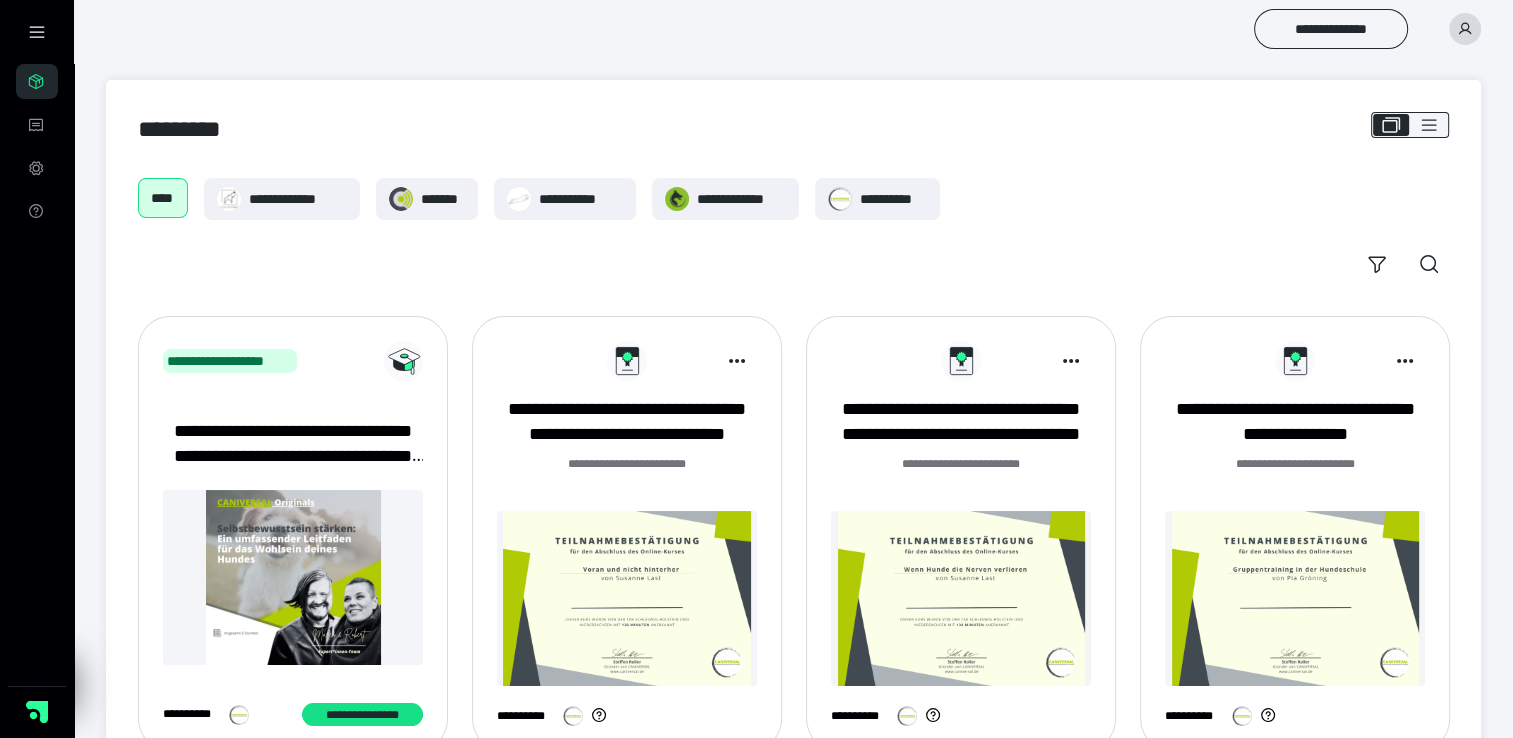 click 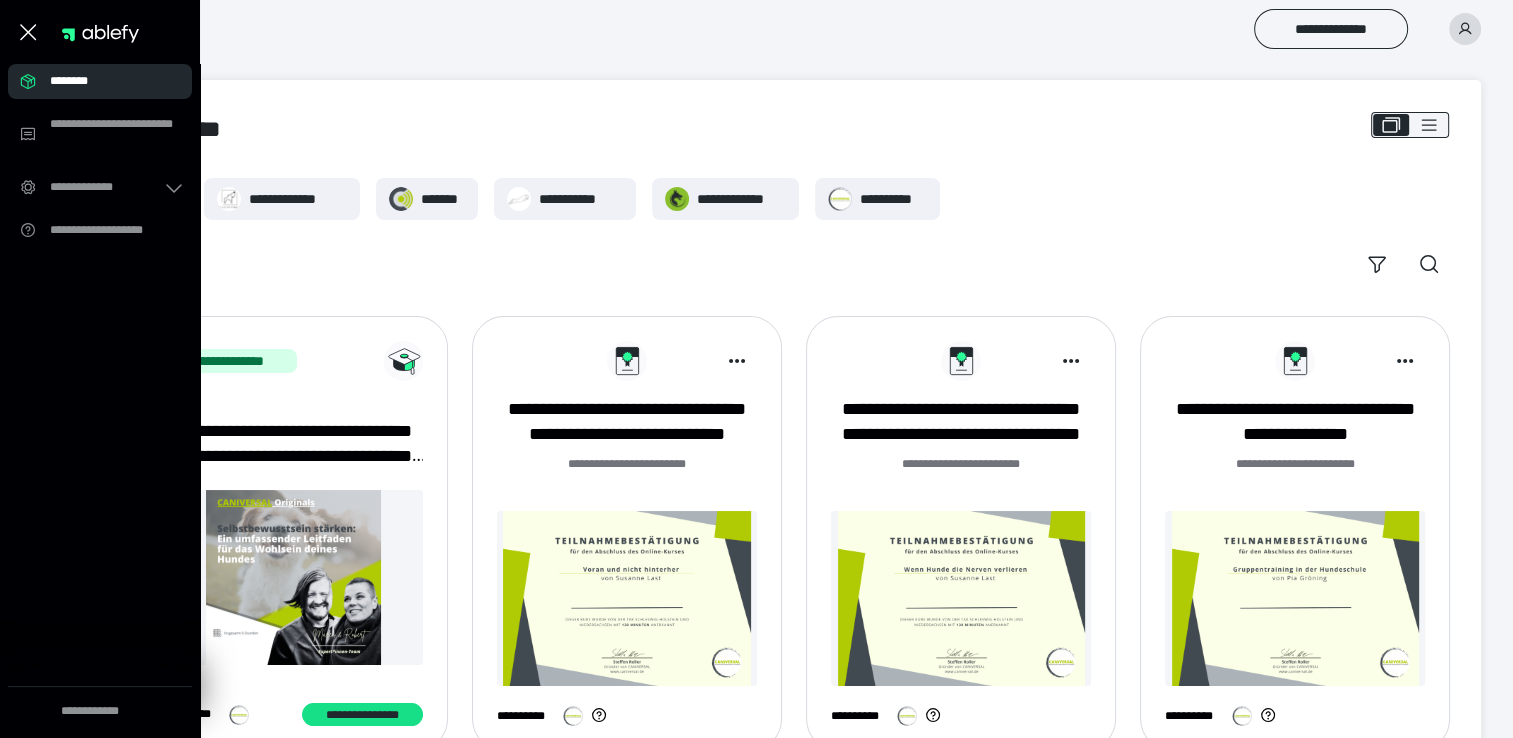 click on "********" at bounding box center (106, 81) 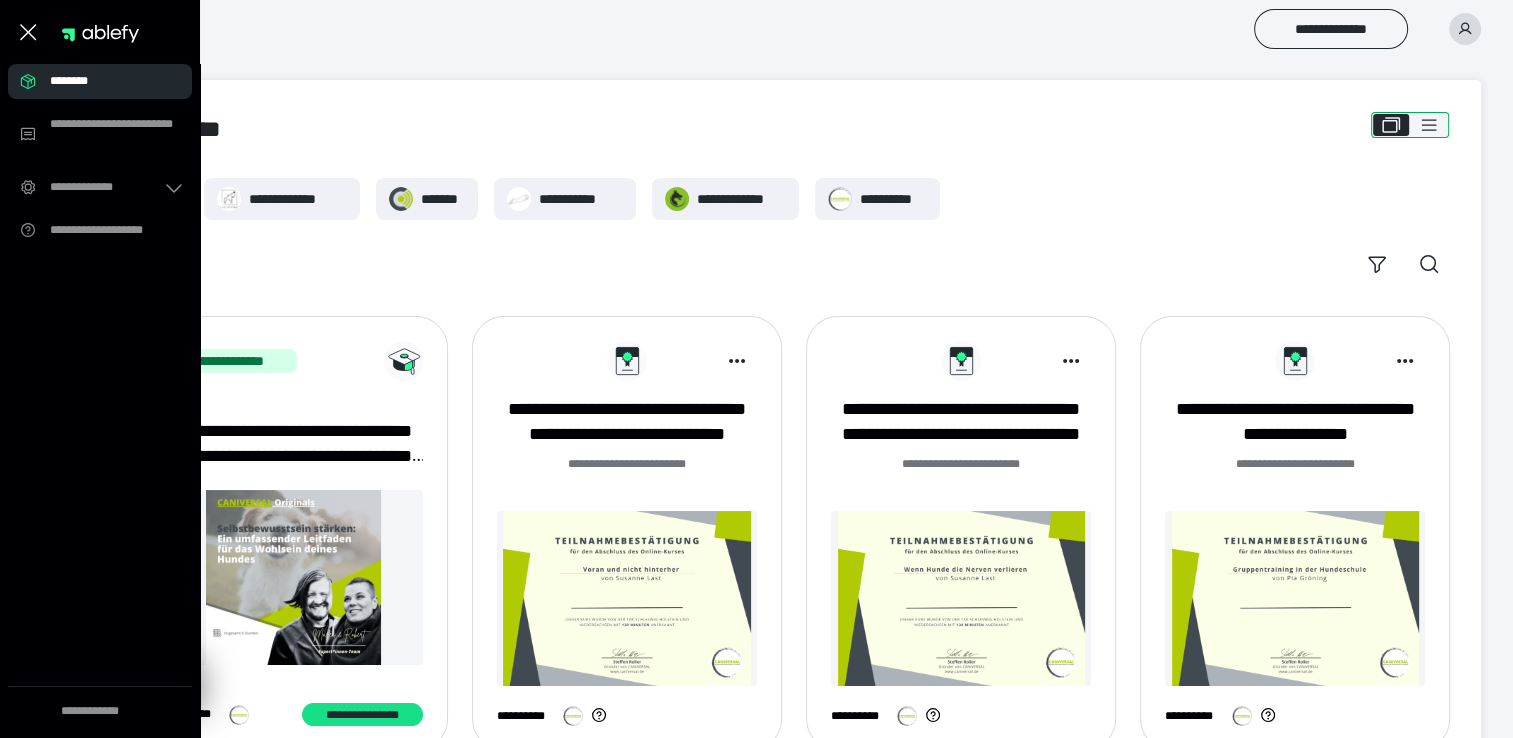 click at bounding box center [1429, 125] 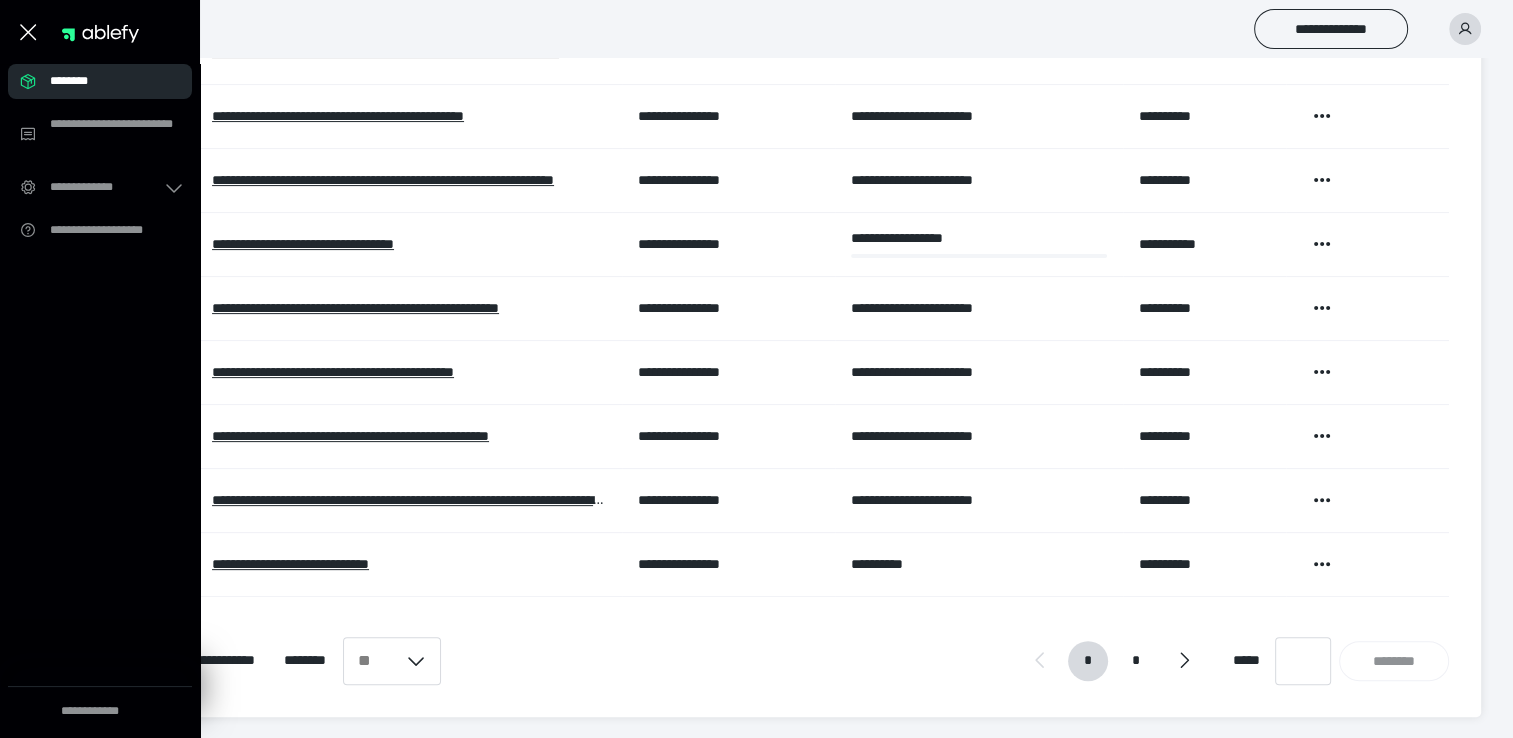 scroll, scrollTop: 481, scrollLeft: 0, axis: vertical 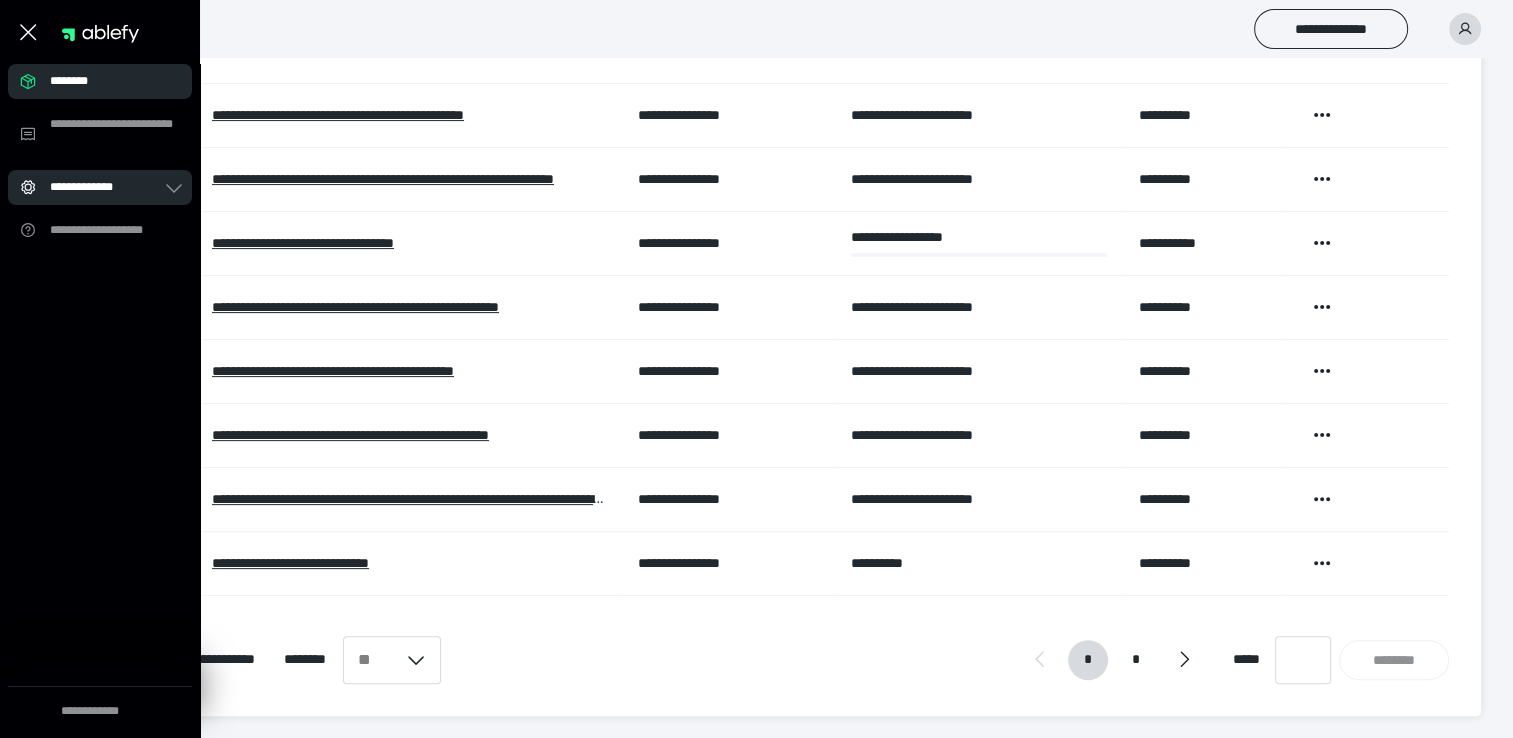 click on "**********" at bounding box center (100, 187) 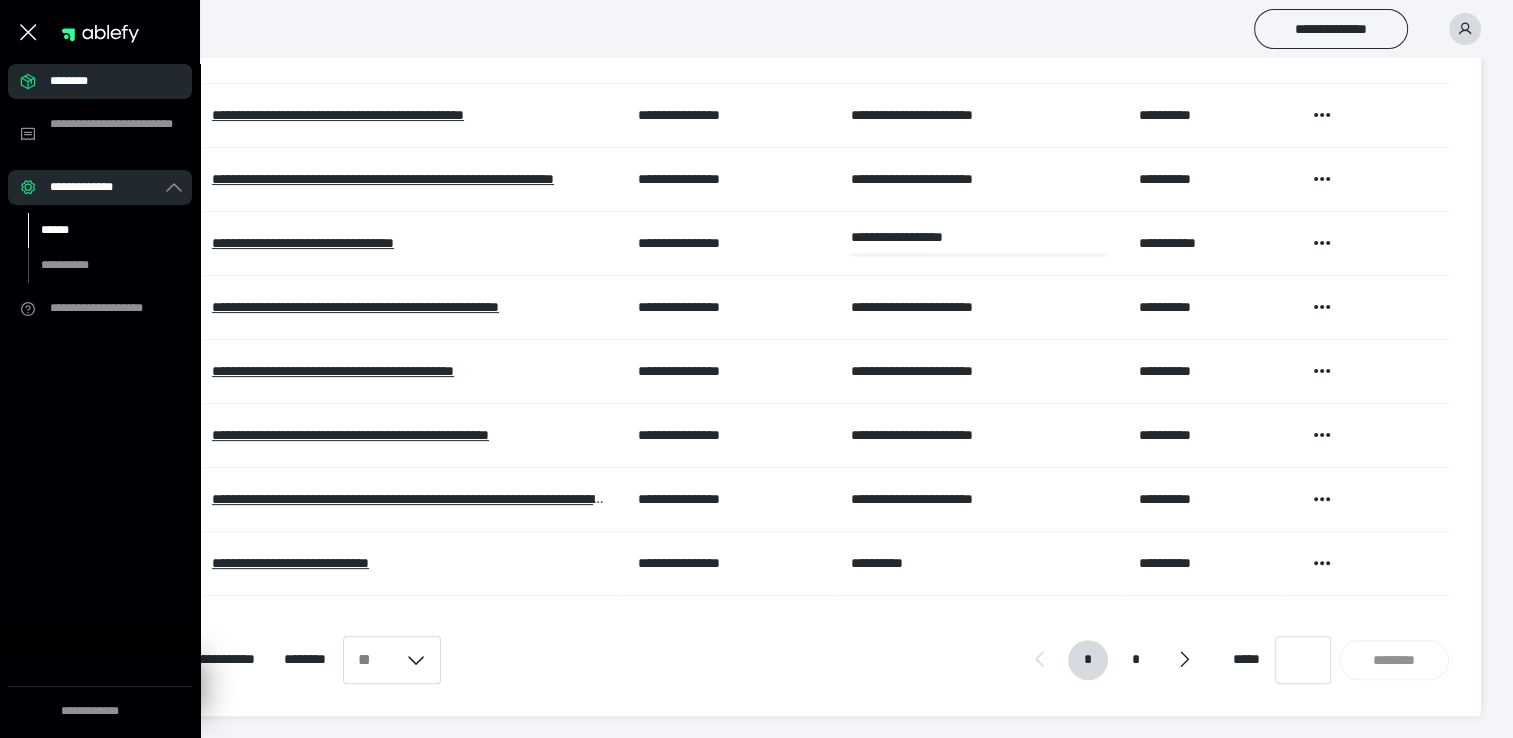 click on "******" at bounding box center (97, 230) 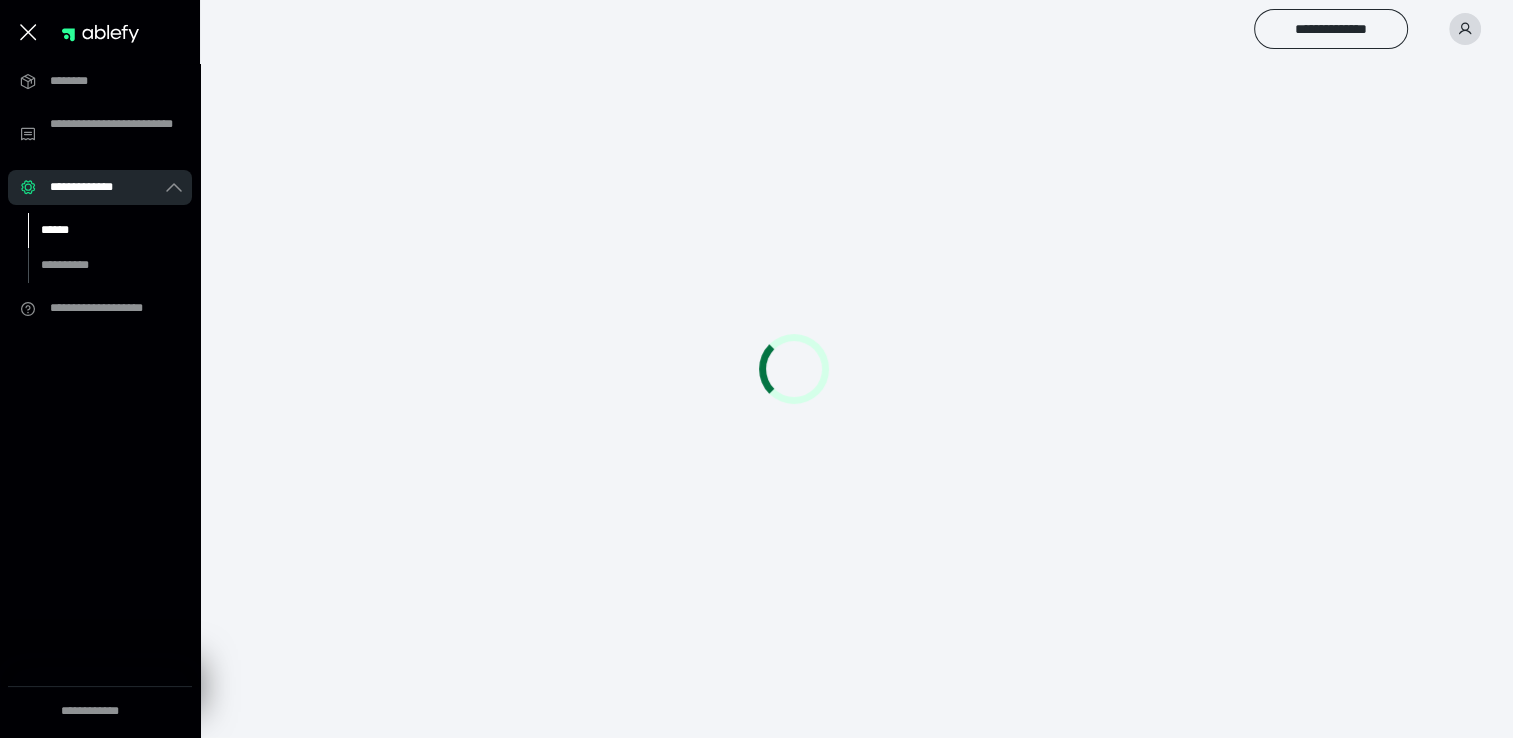 scroll, scrollTop: 0, scrollLeft: 0, axis: both 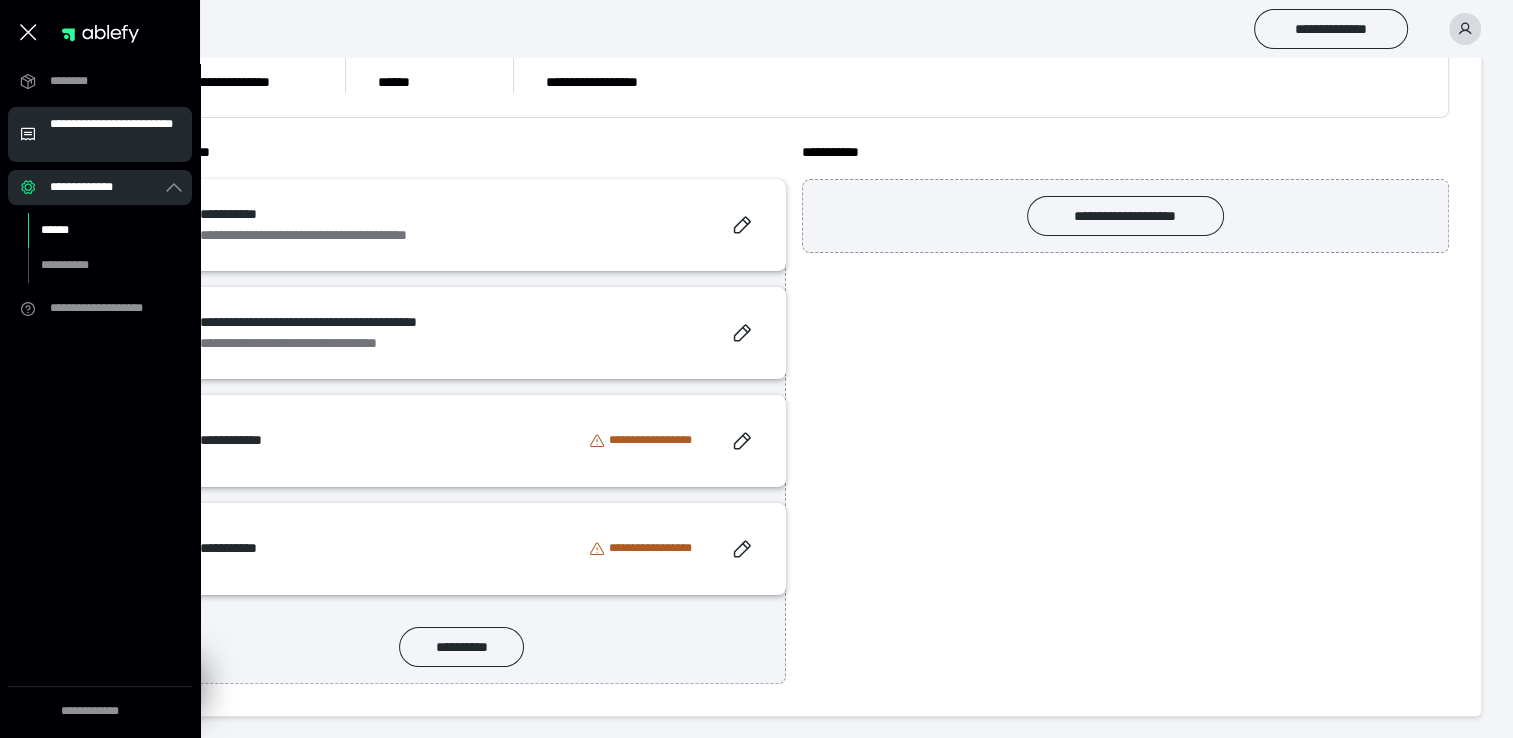 click on "**********" at bounding box center [115, 134] 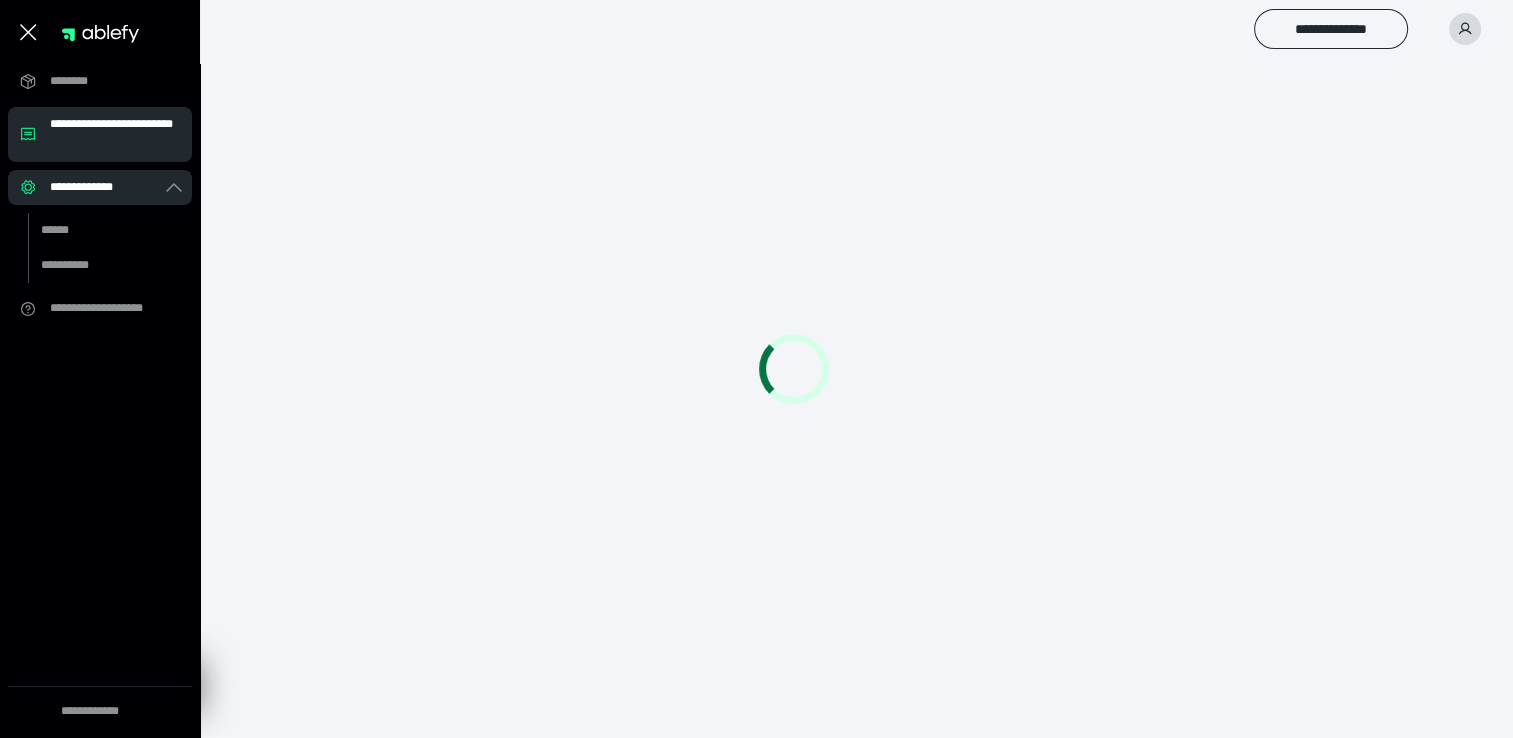 scroll, scrollTop: 0, scrollLeft: 0, axis: both 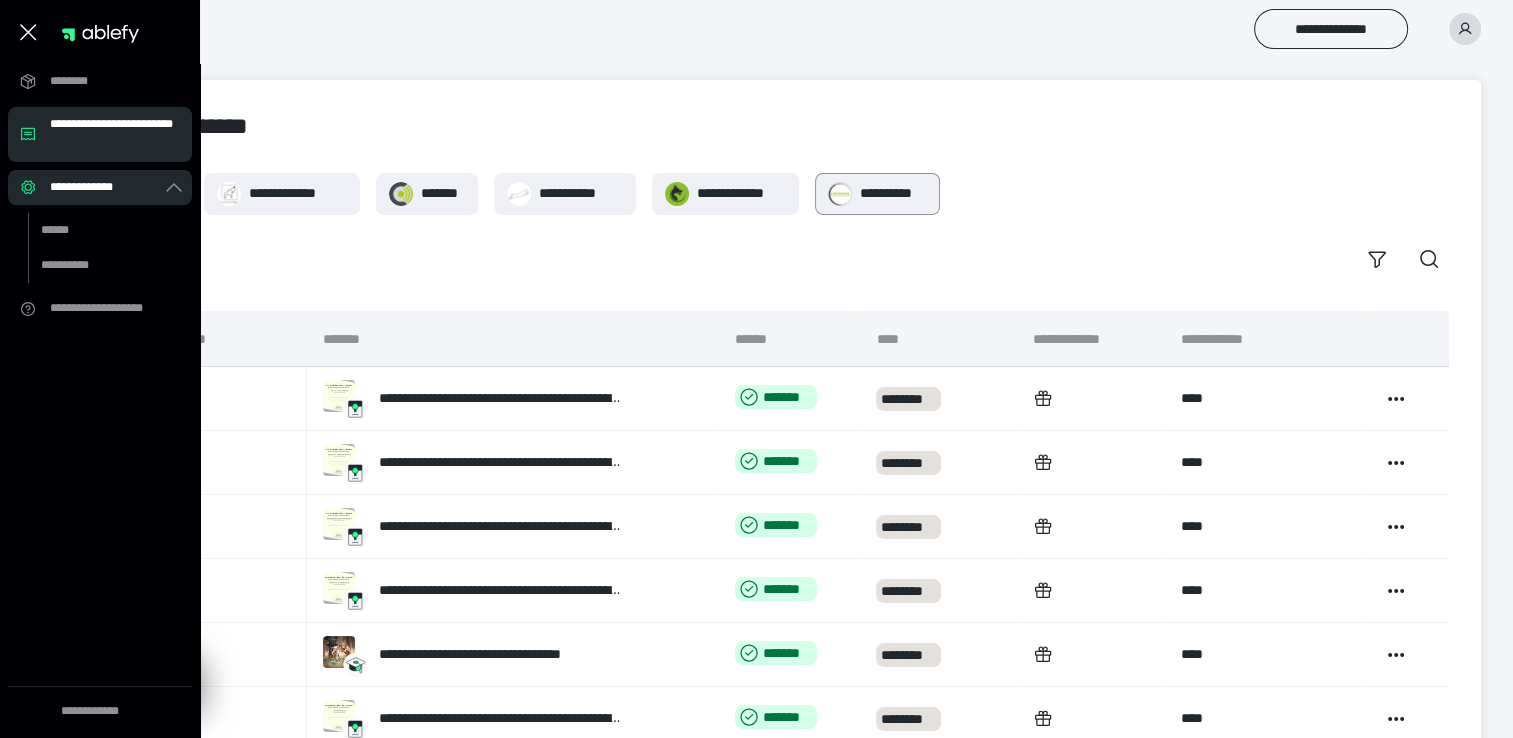 click on "**********" at bounding box center (893, 193) 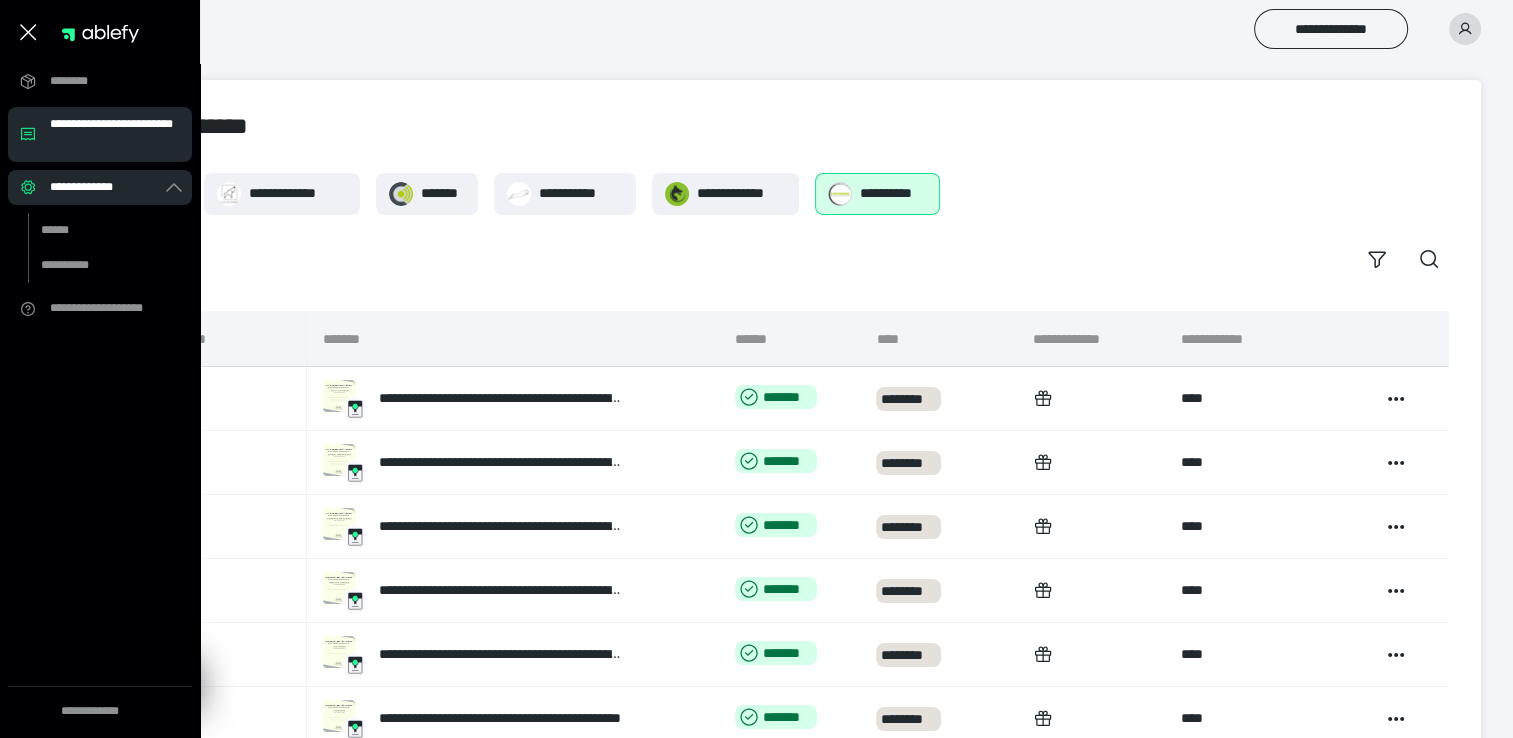 click on "**********" at bounding box center (793, 194) 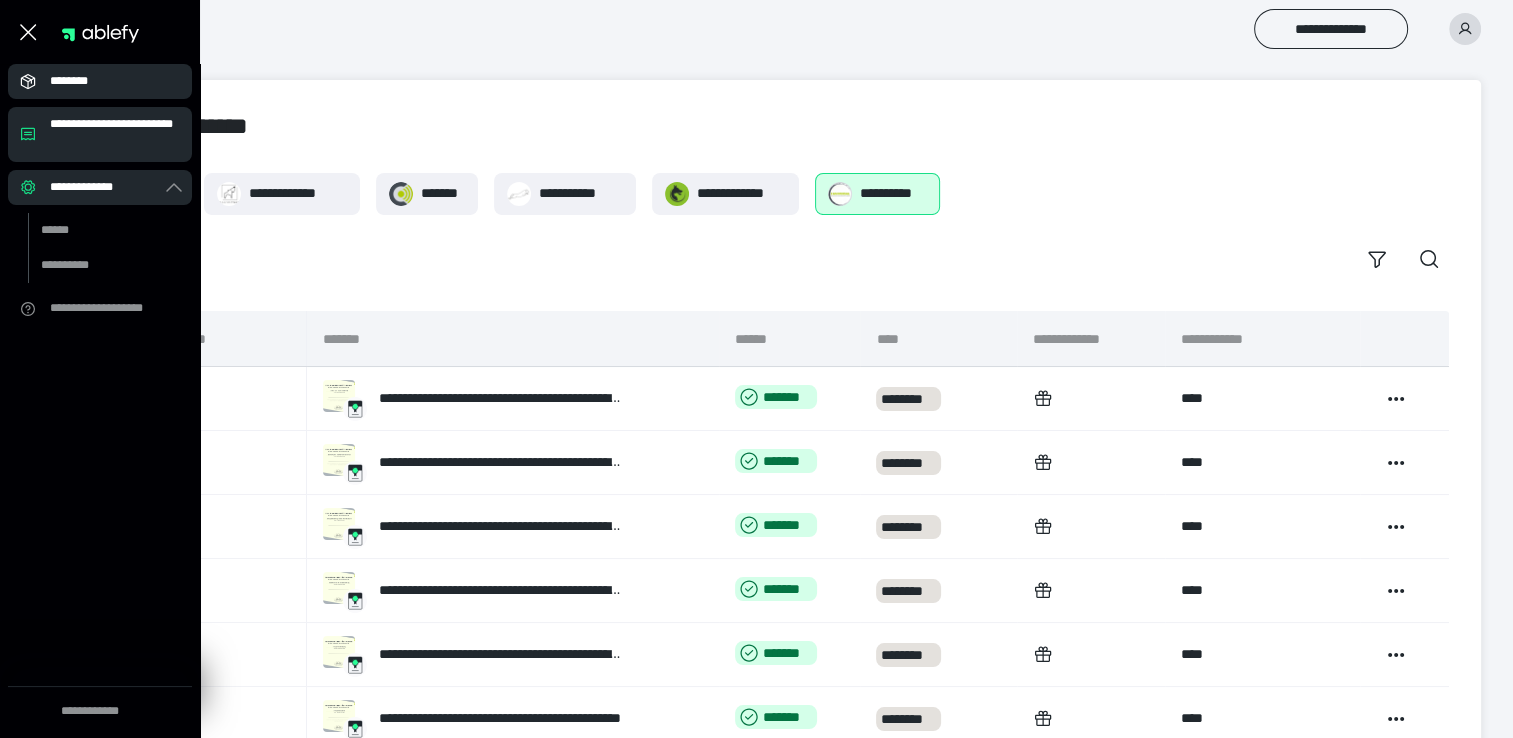 click on "********" at bounding box center (106, 81) 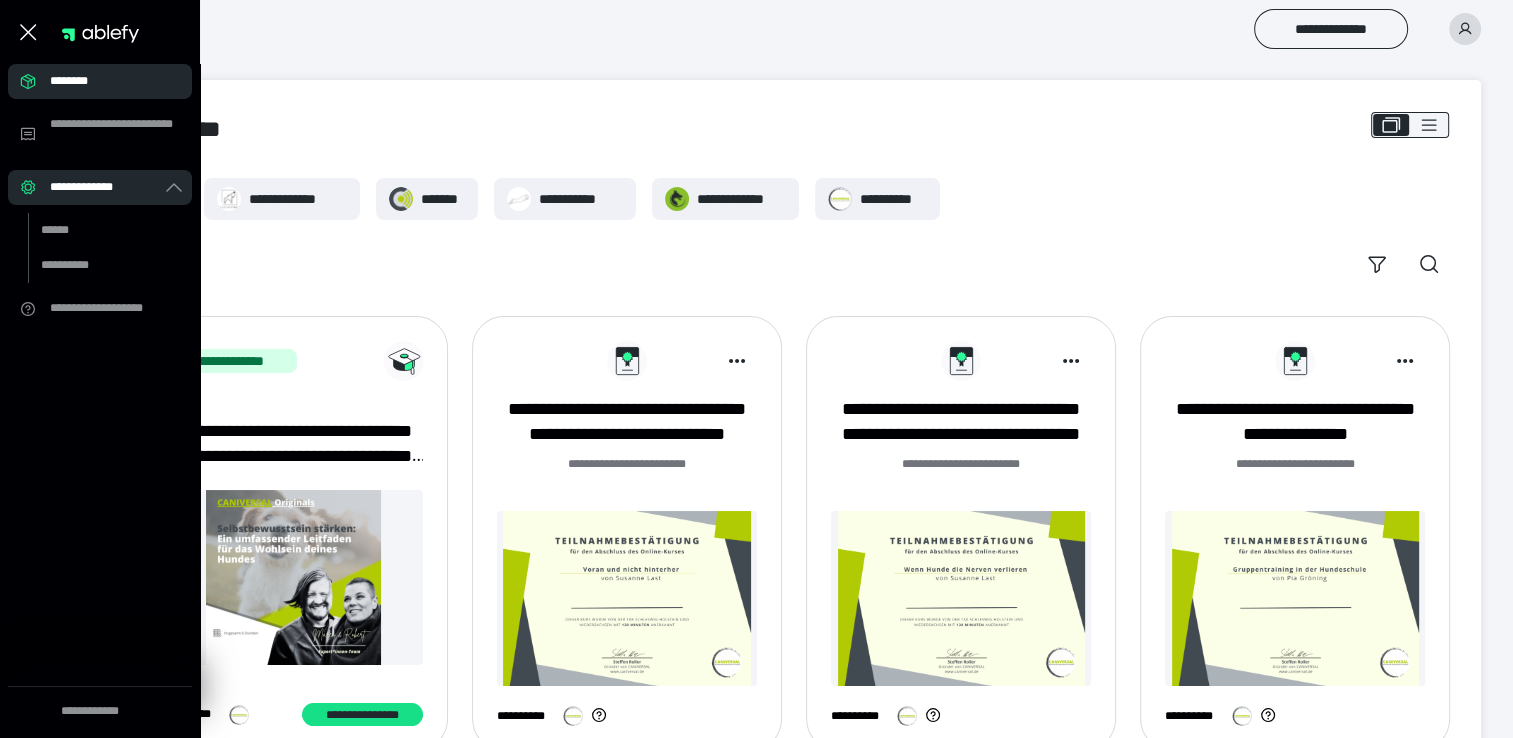 click on "********" at bounding box center [106, 81] 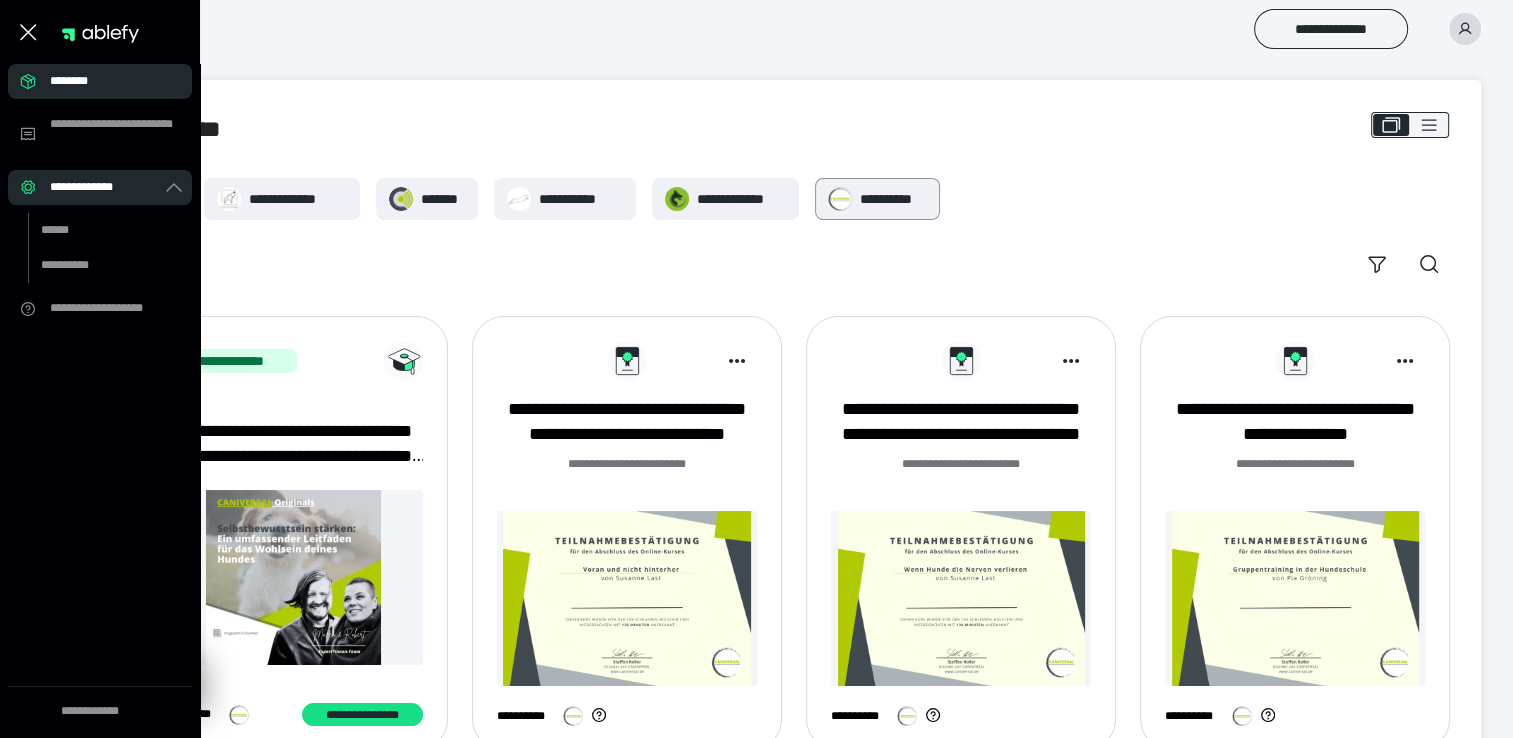 click on "**********" at bounding box center [893, 199] 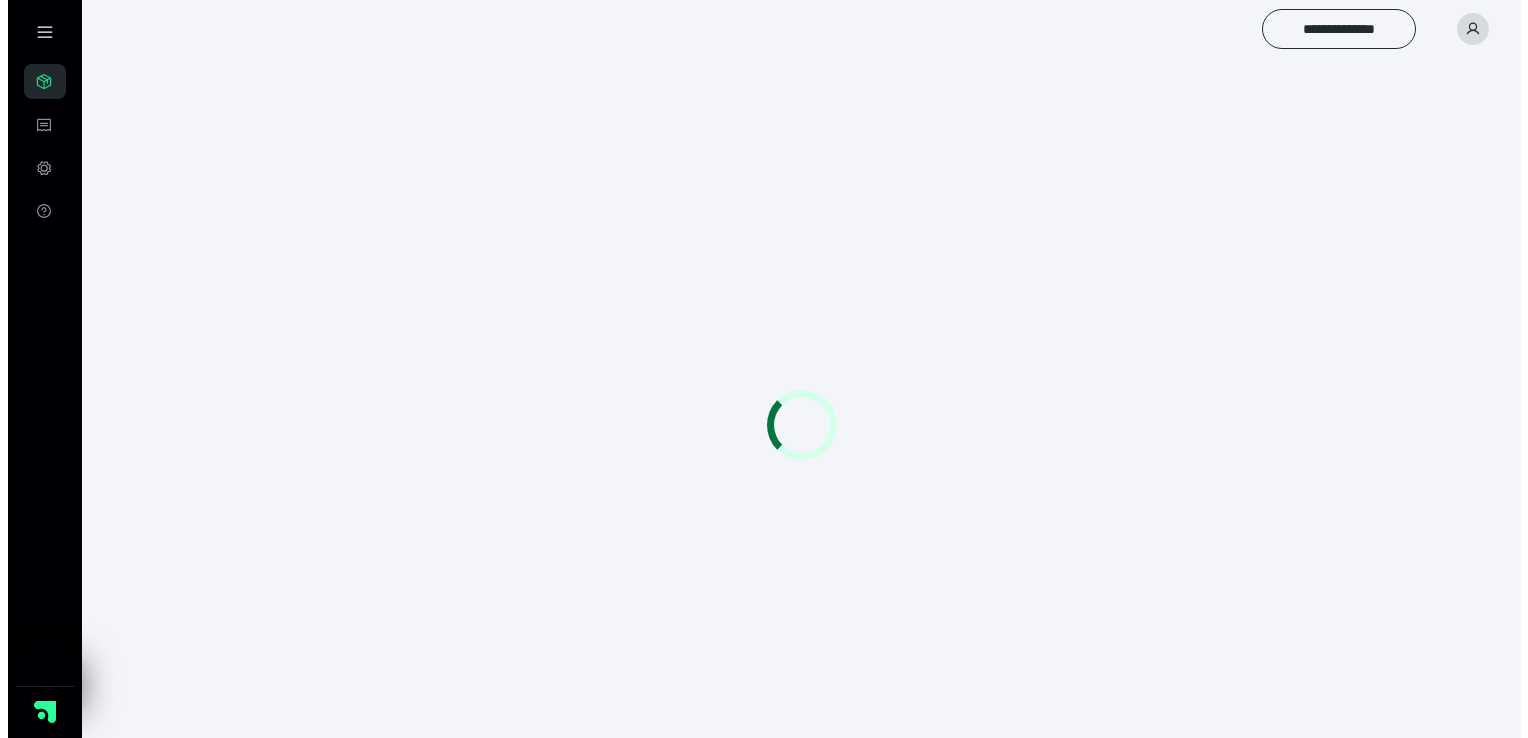 scroll, scrollTop: 0, scrollLeft: 0, axis: both 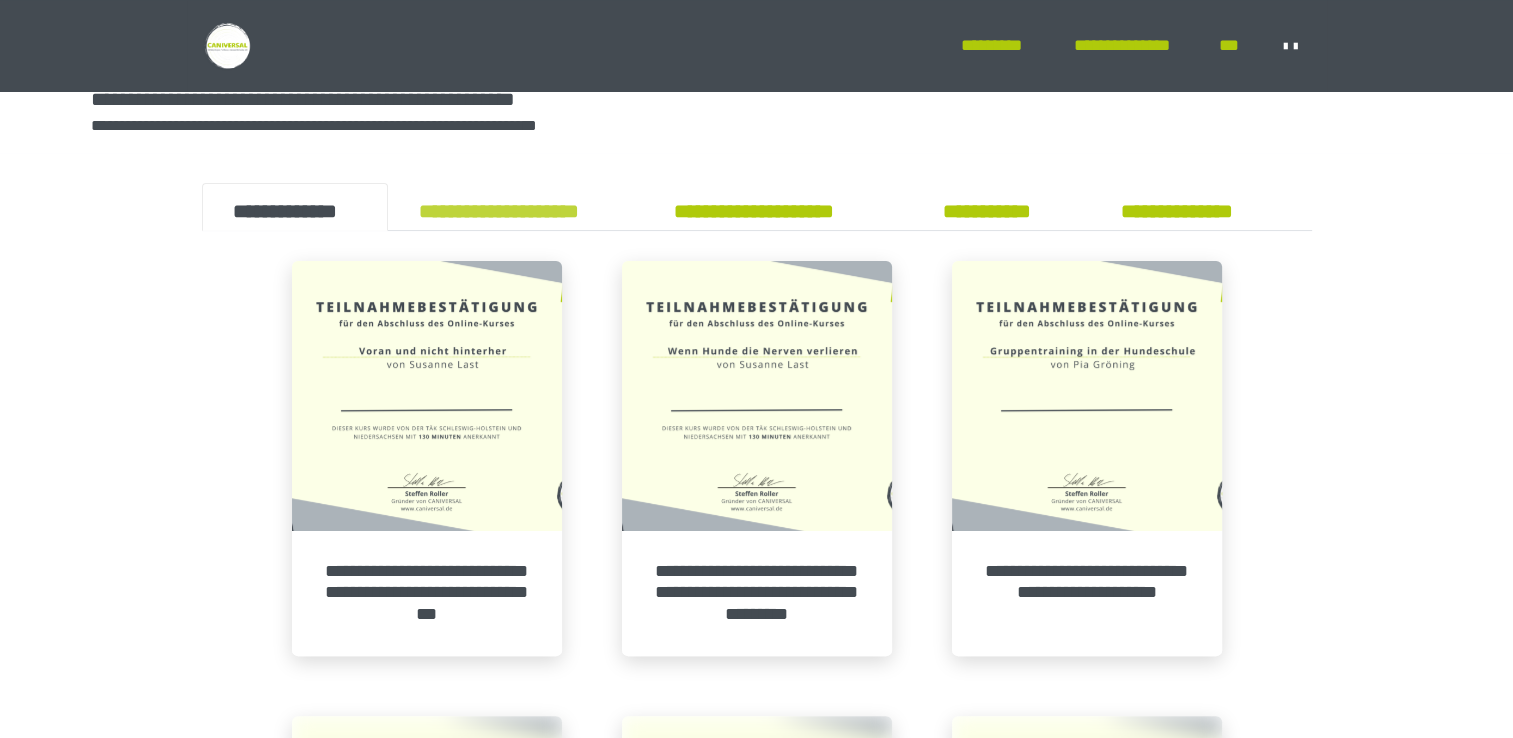 click on "**********" at bounding box center [515, 207] 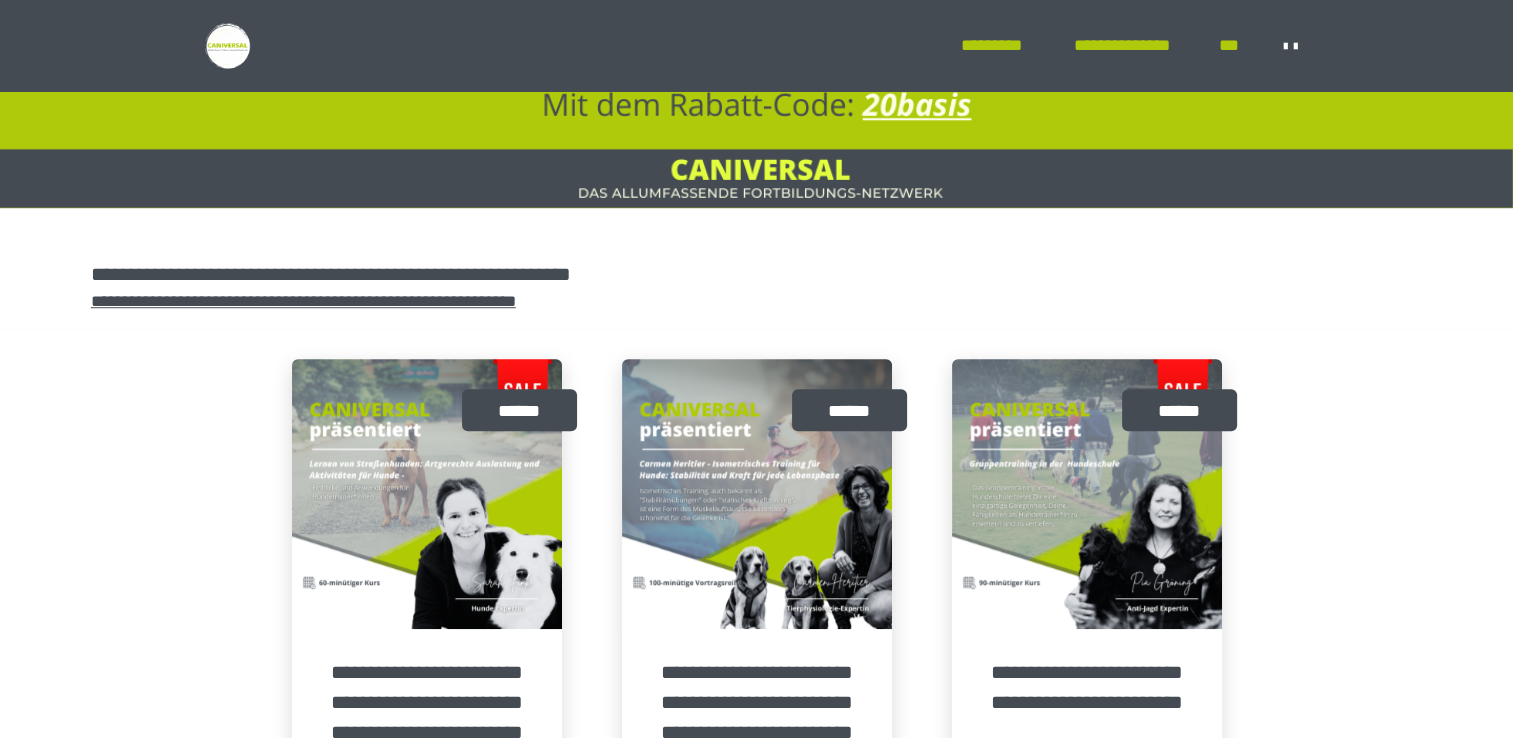 scroll, scrollTop: 1387, scrollLeft: 0, axis: vertical 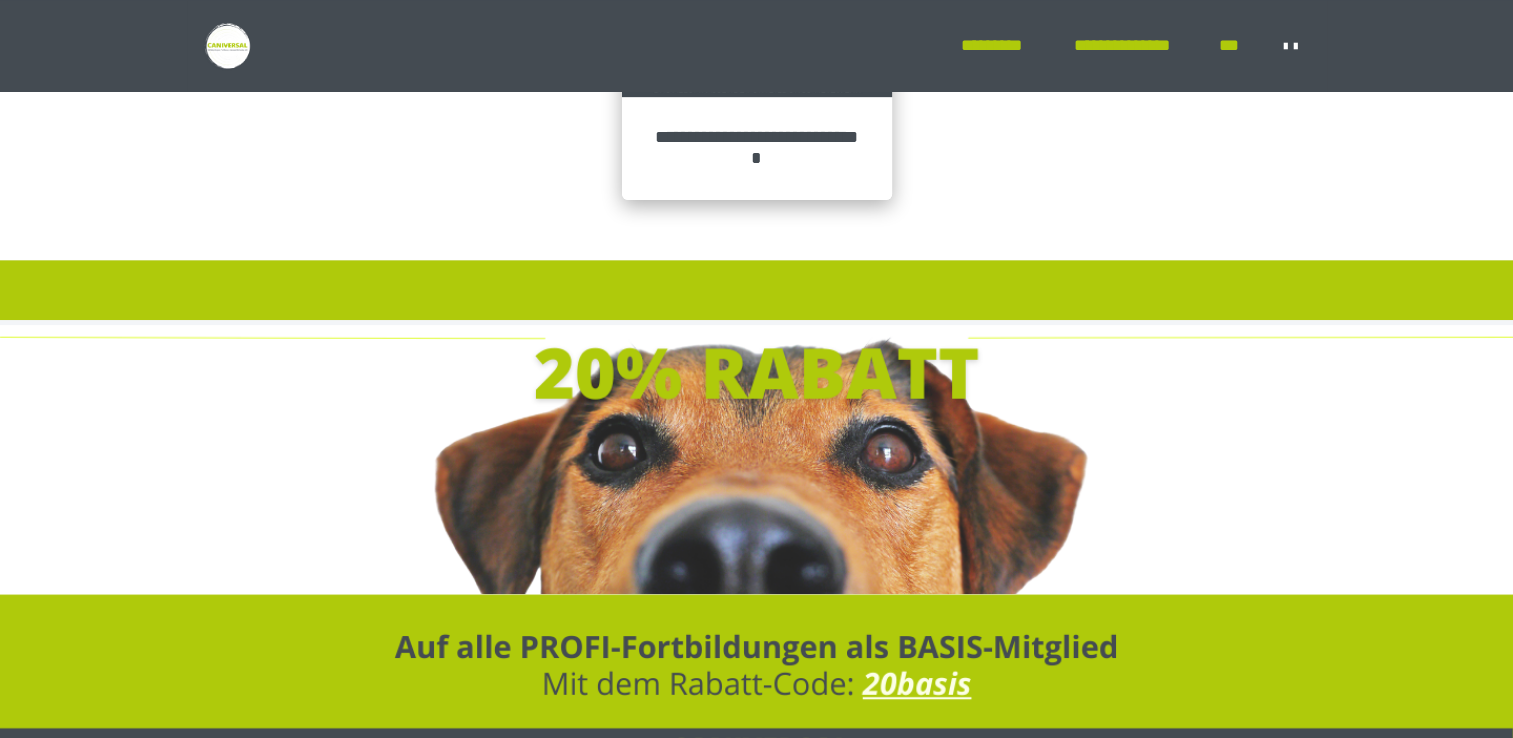 click on "**********" at bounding box center (757, 148) 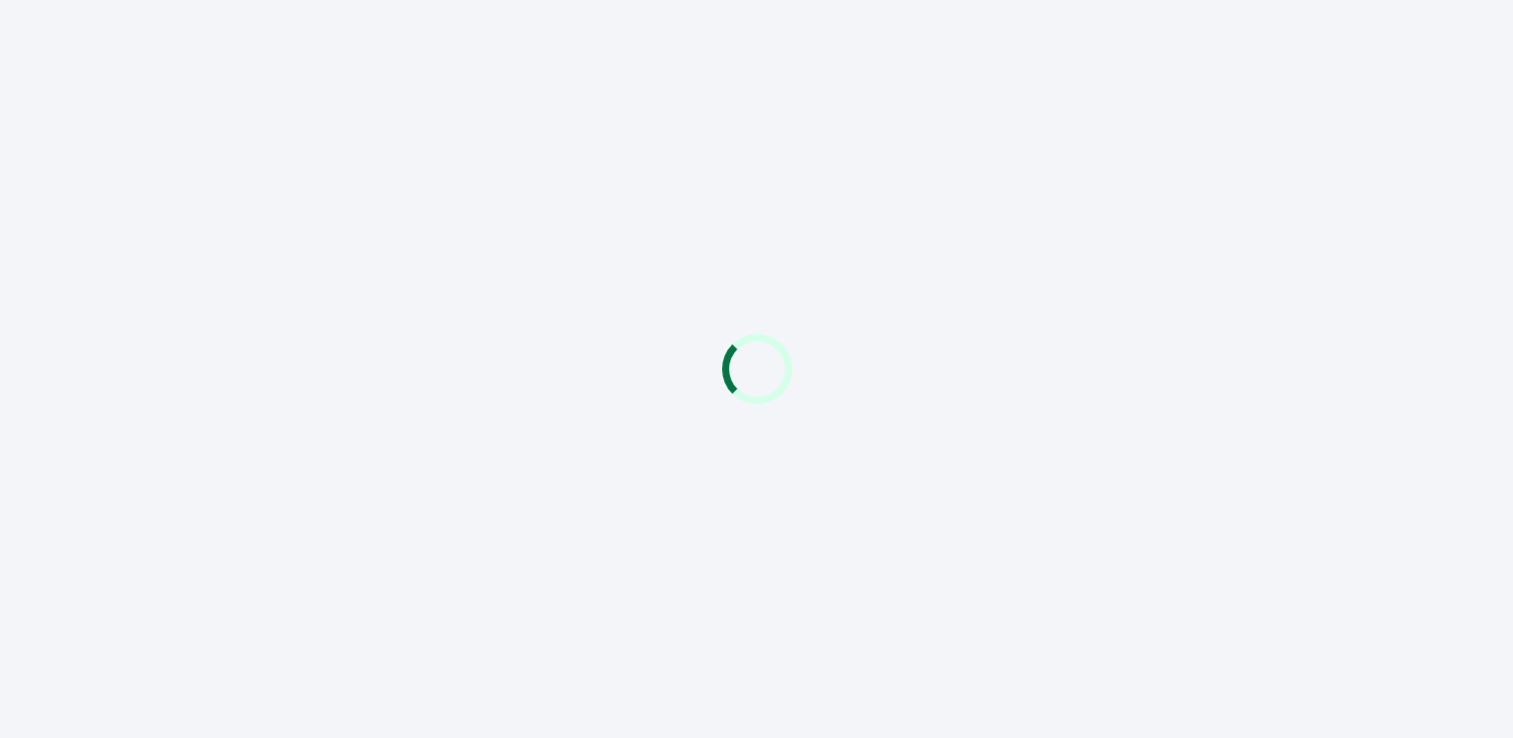scroll, scrollTop: 0, scrollLeft: 0, axis: both 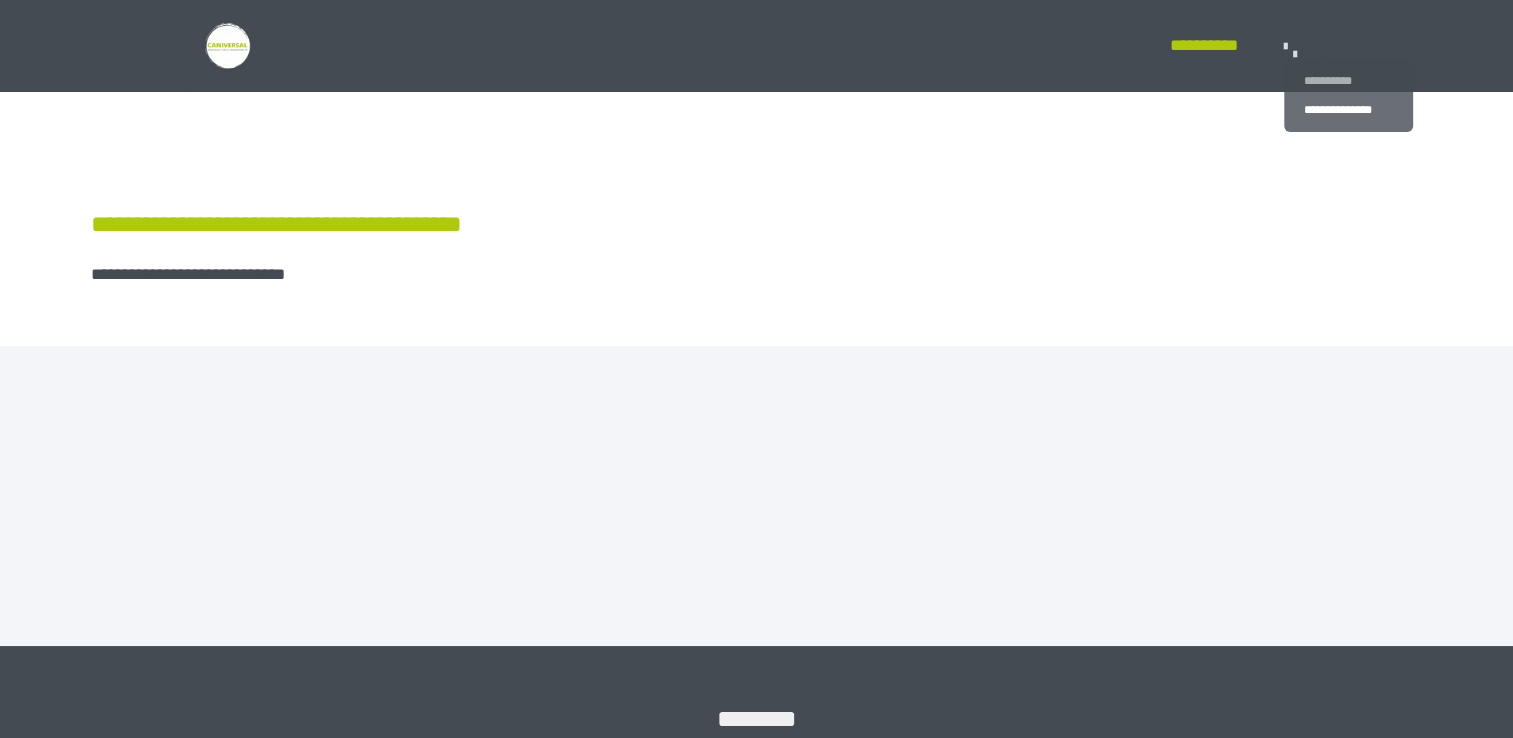click on "**********" at bounding box center (1348, 81) 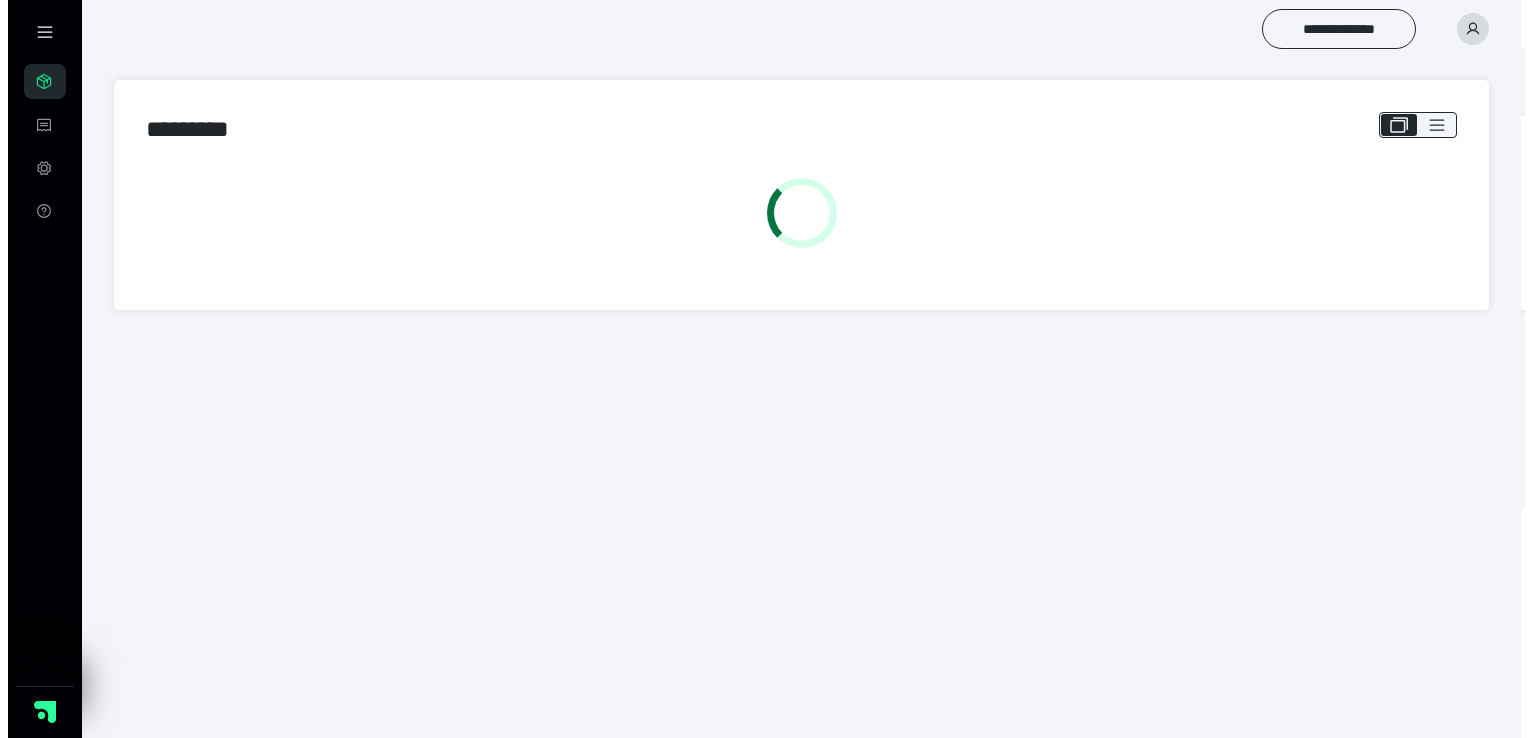 scroll, scrollTop: 0, scrollLeft: 0, axis: both 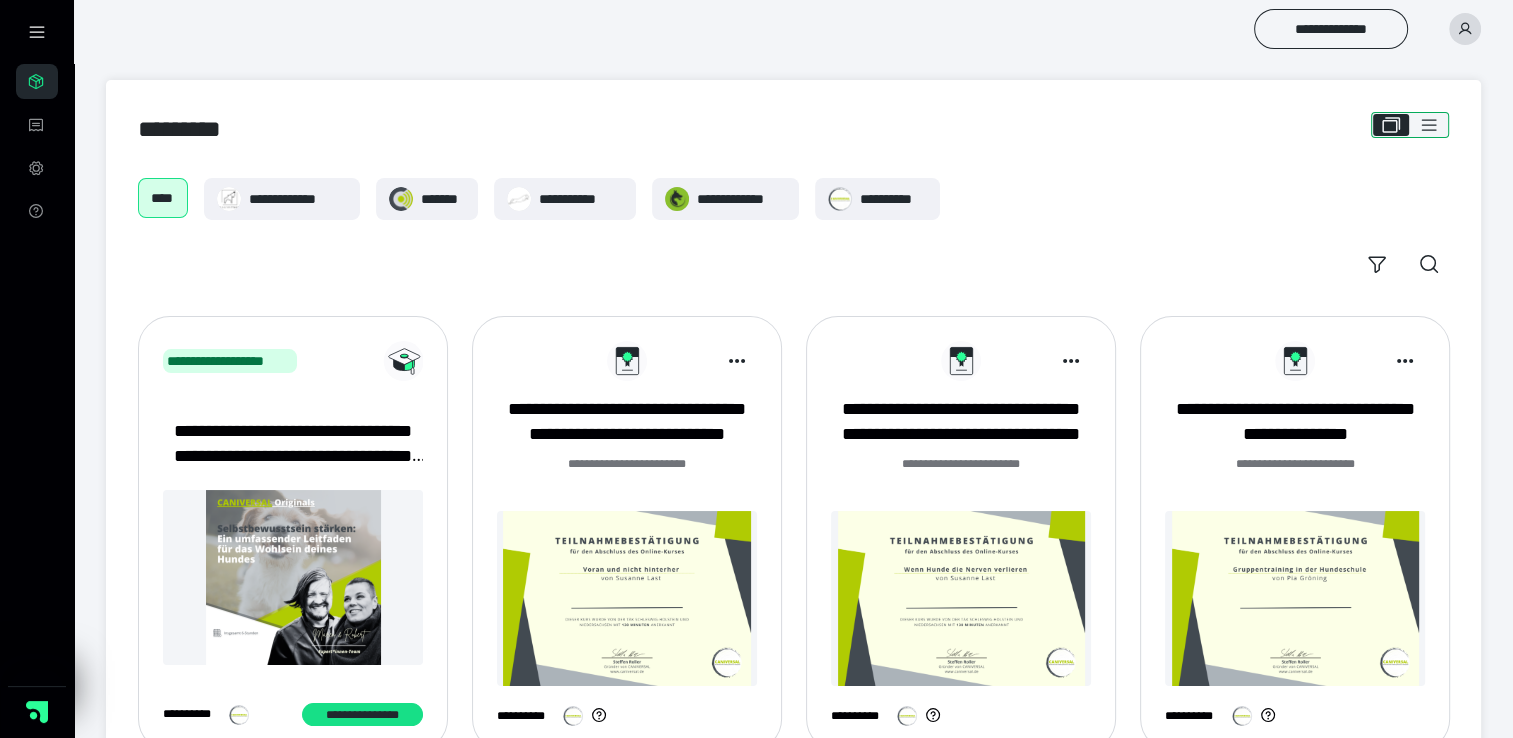 click 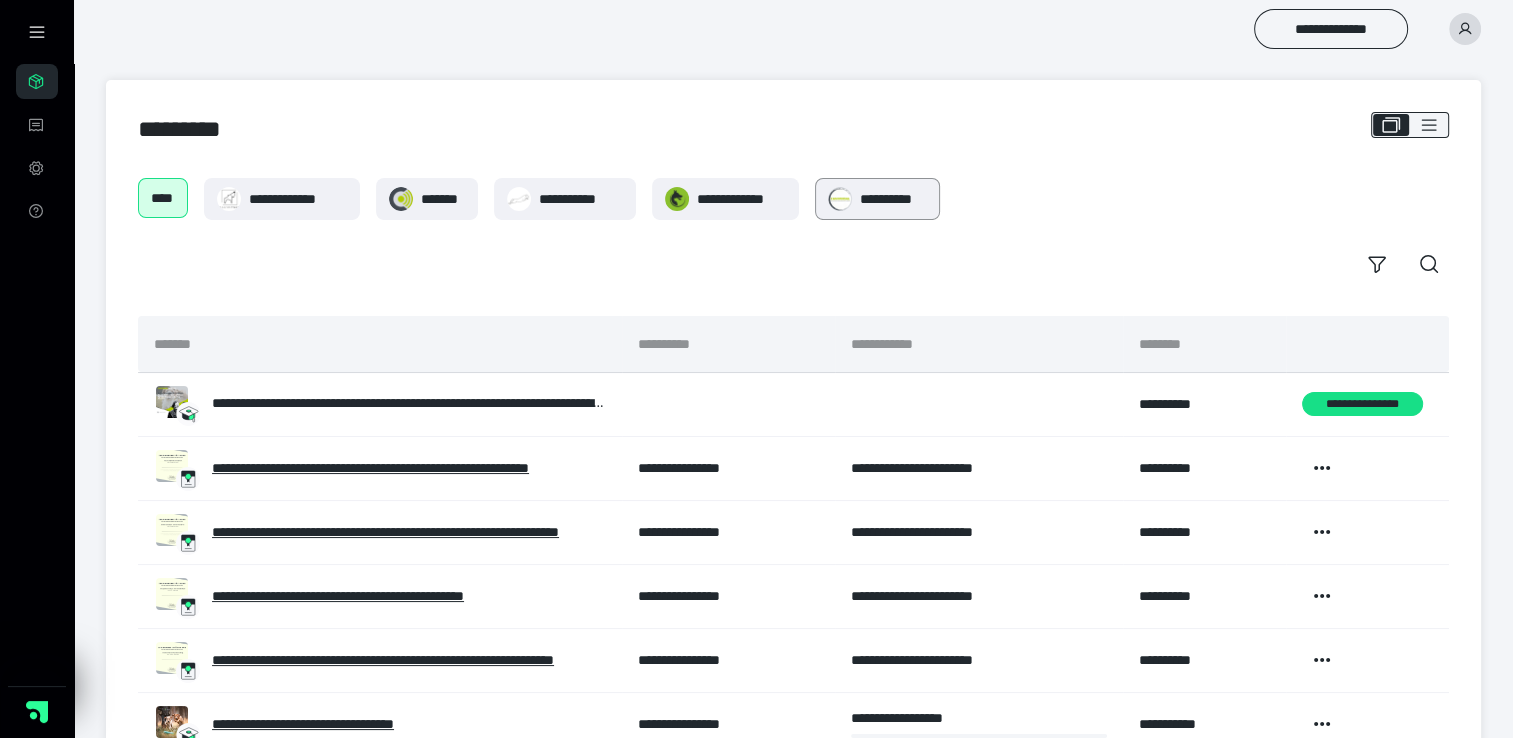 click on "**********" at bounding box center [893, 199] 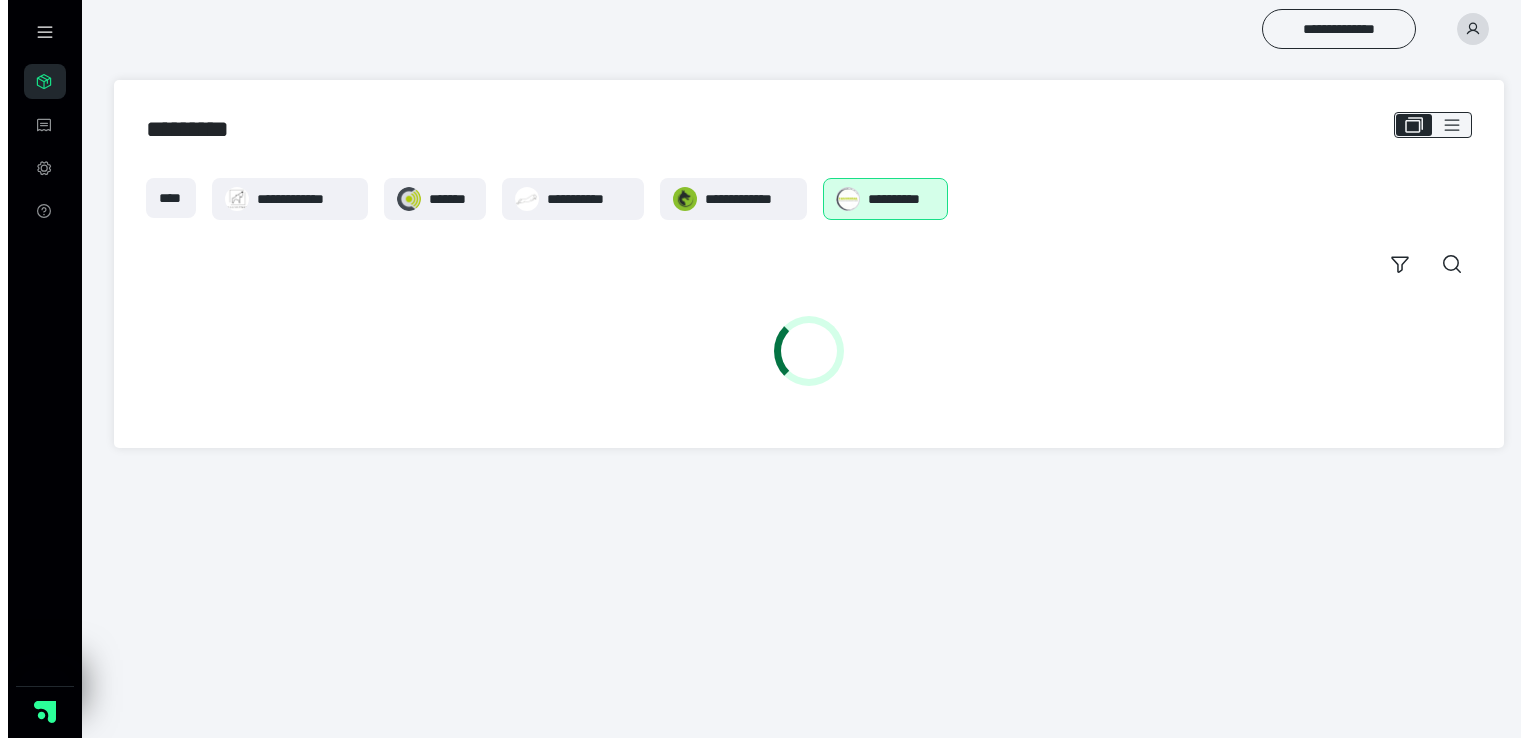 scroll, scrollTop: 0, scrollLeft: 0, axis: both 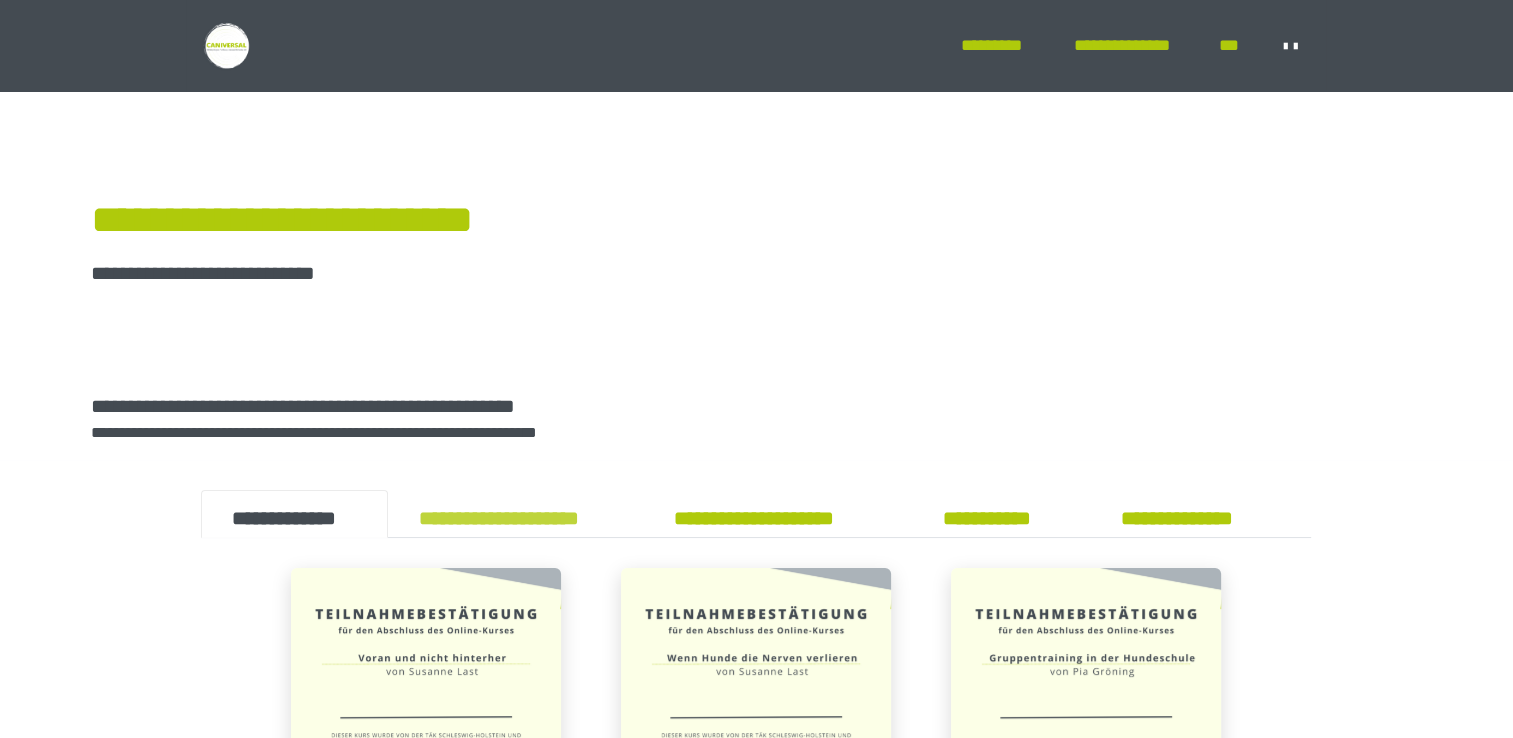 click on "**********" at bounding box center [515, 514] 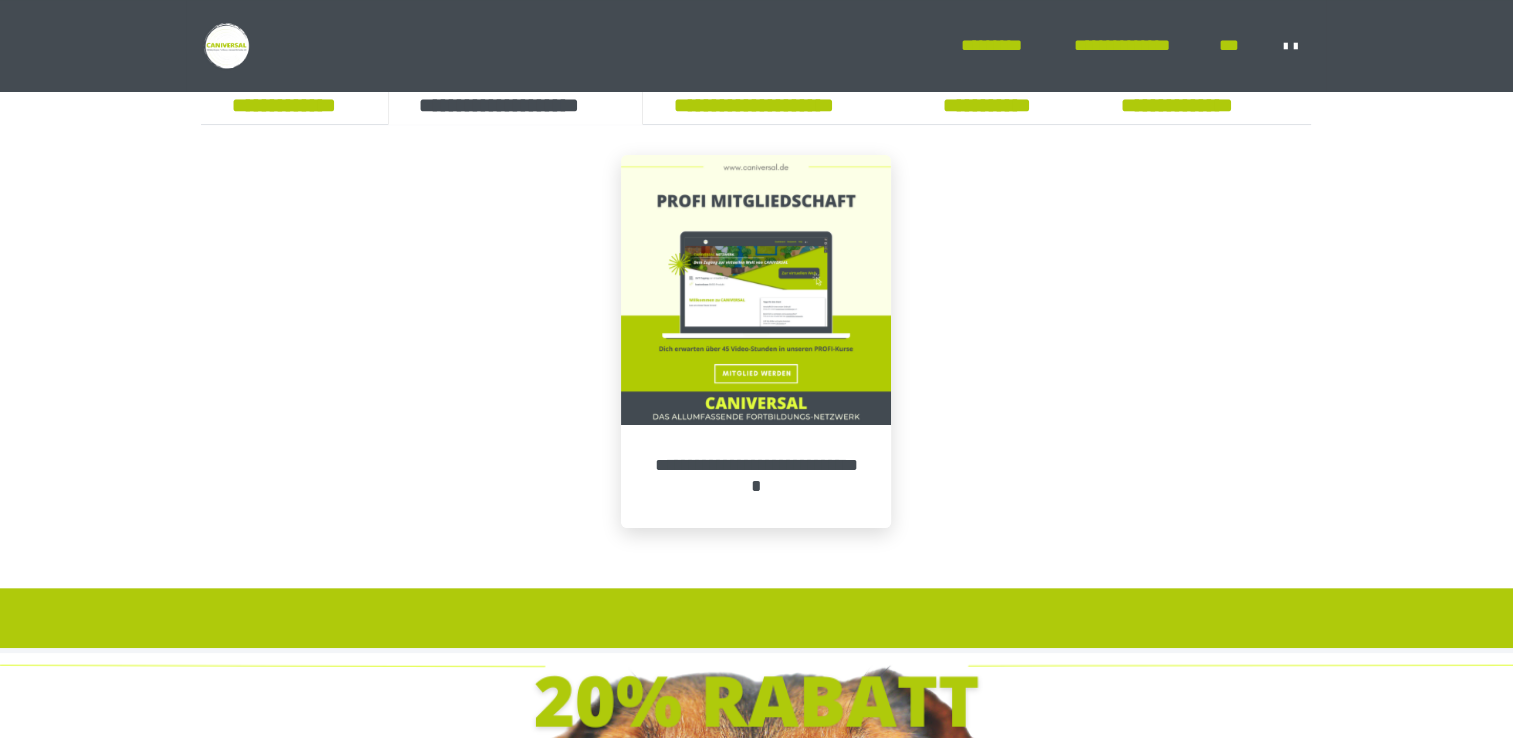 scroll, scrollTop: 506, scrollLeft: 0, axis: vertical 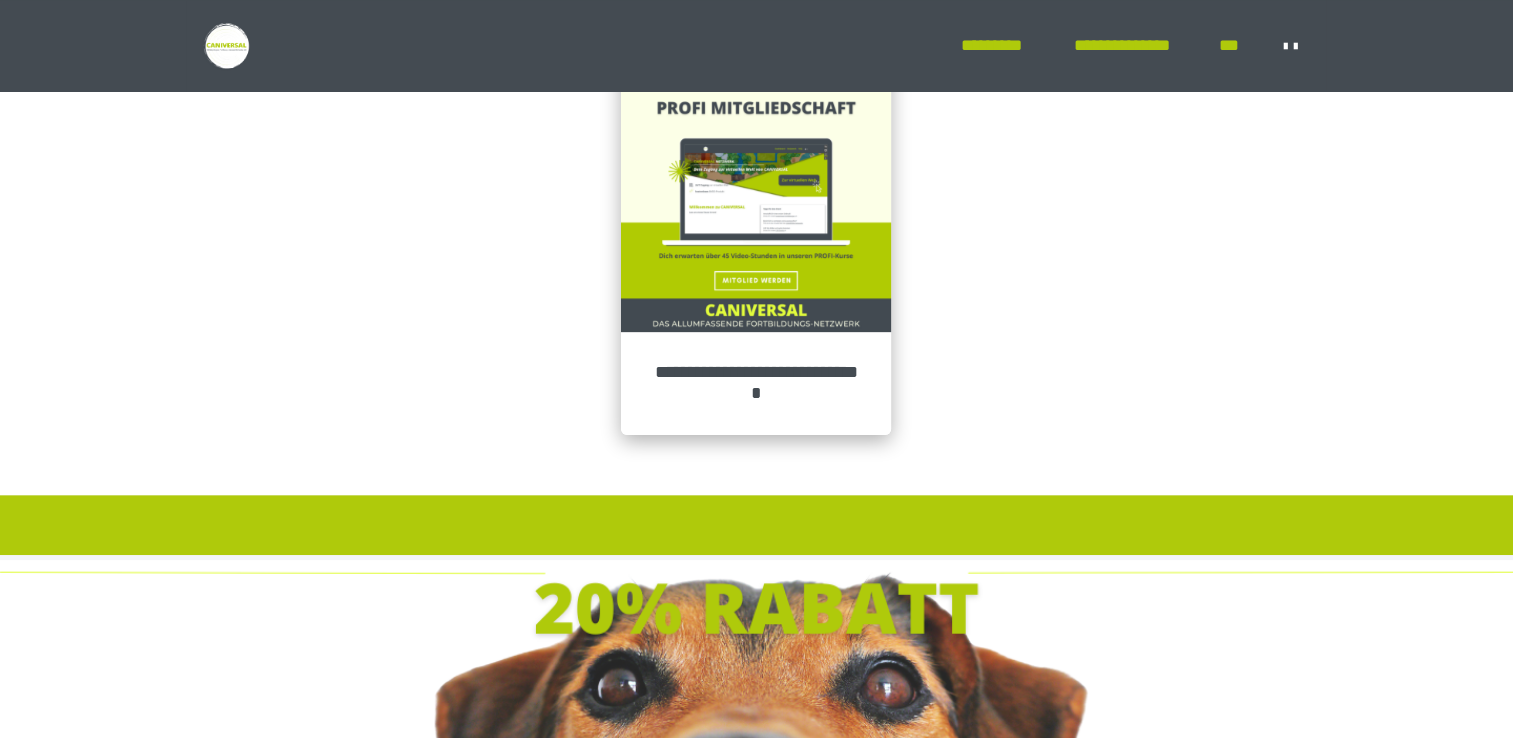 click on "**********" at bounding box center (756, 383) 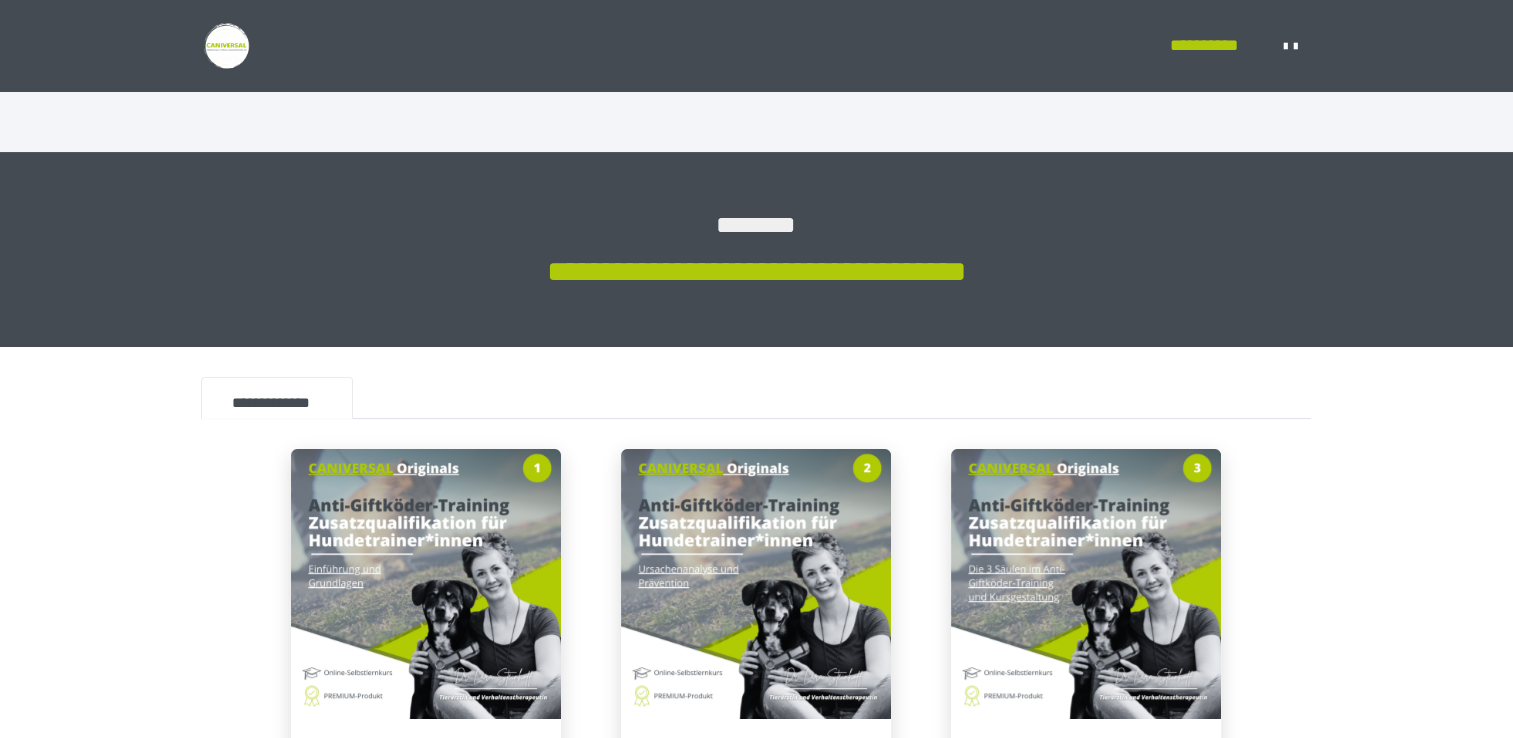 scroll, scrollTop: 587, scrollLeft: 0, axis: vertical 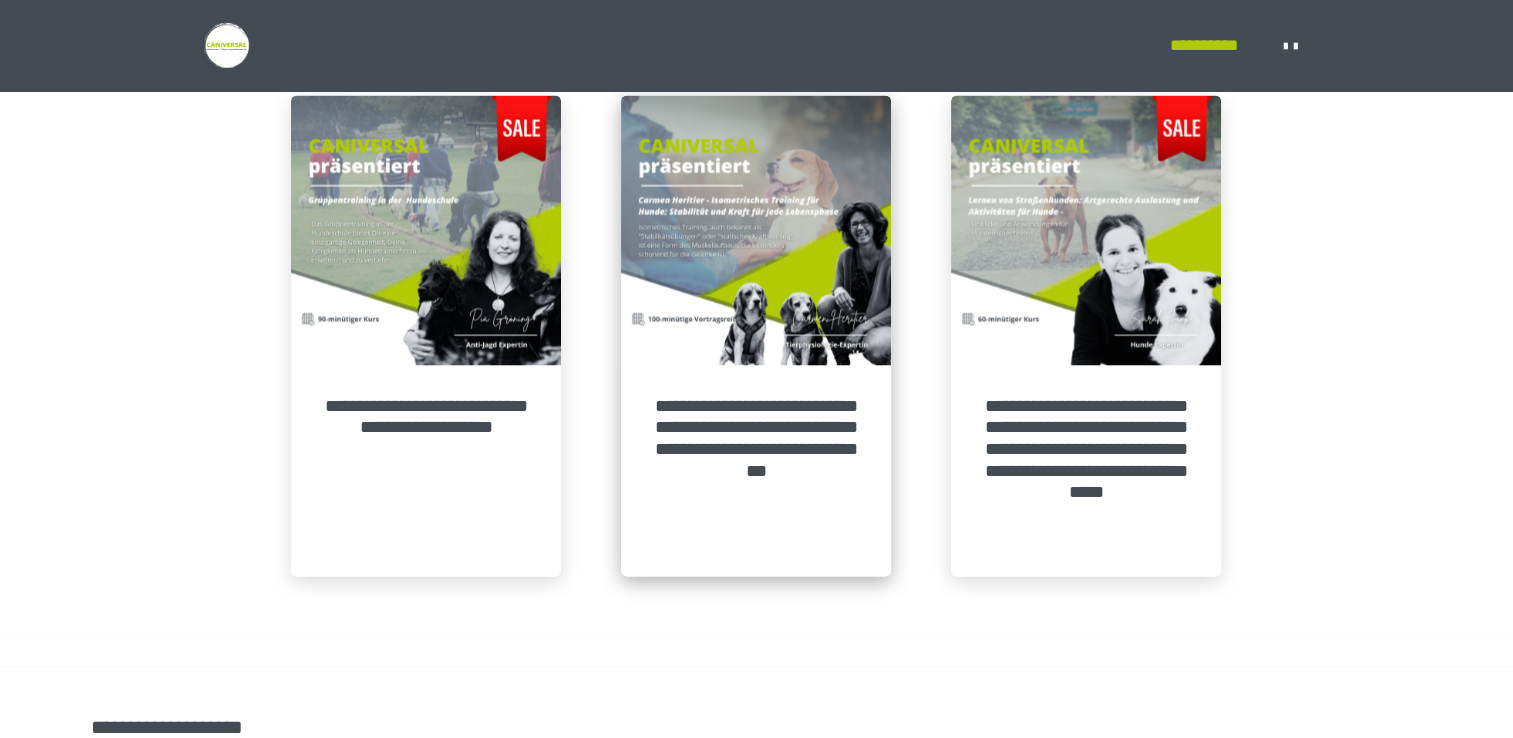 click on "**********" at bounding box center (756, 471) 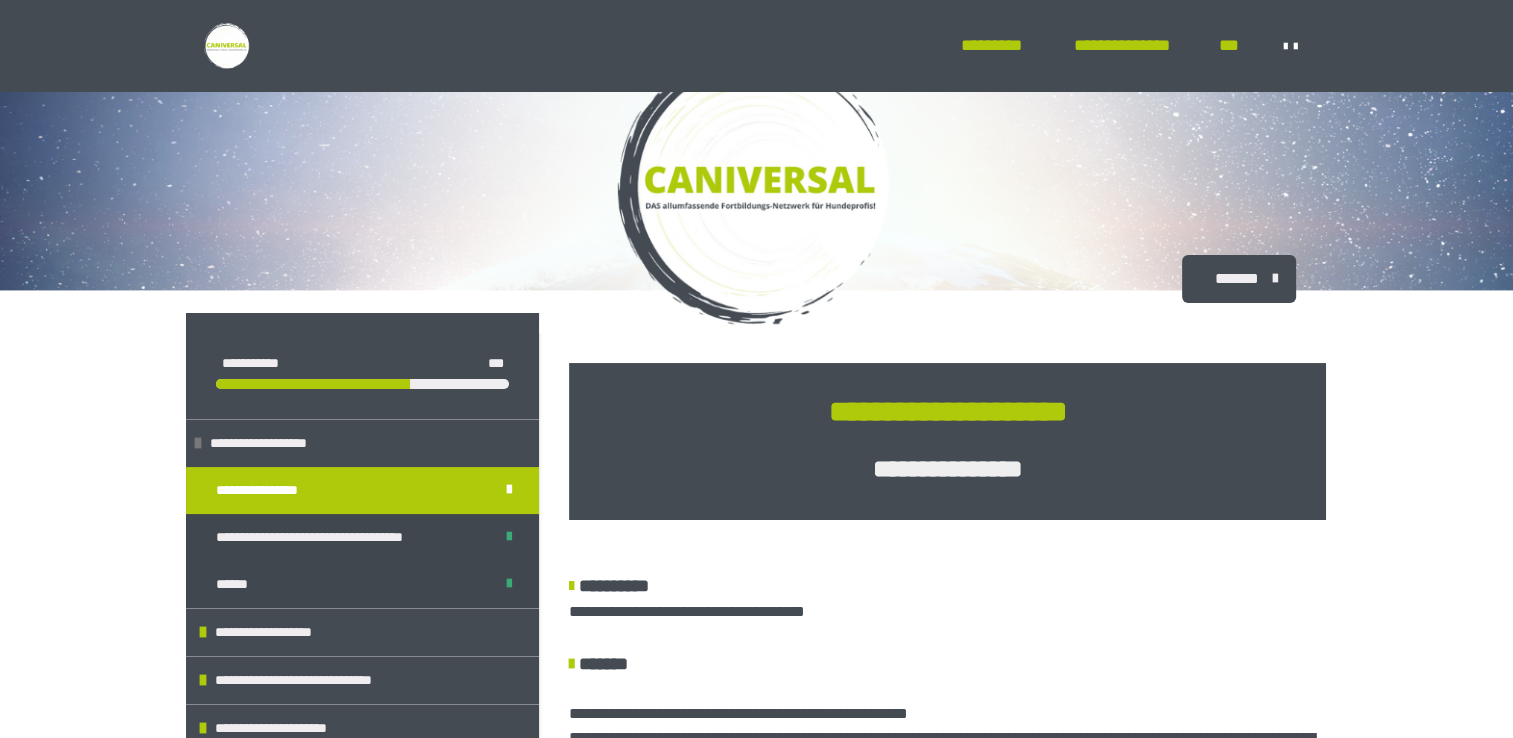 click on "*******" at bounding box center (1237, 279) 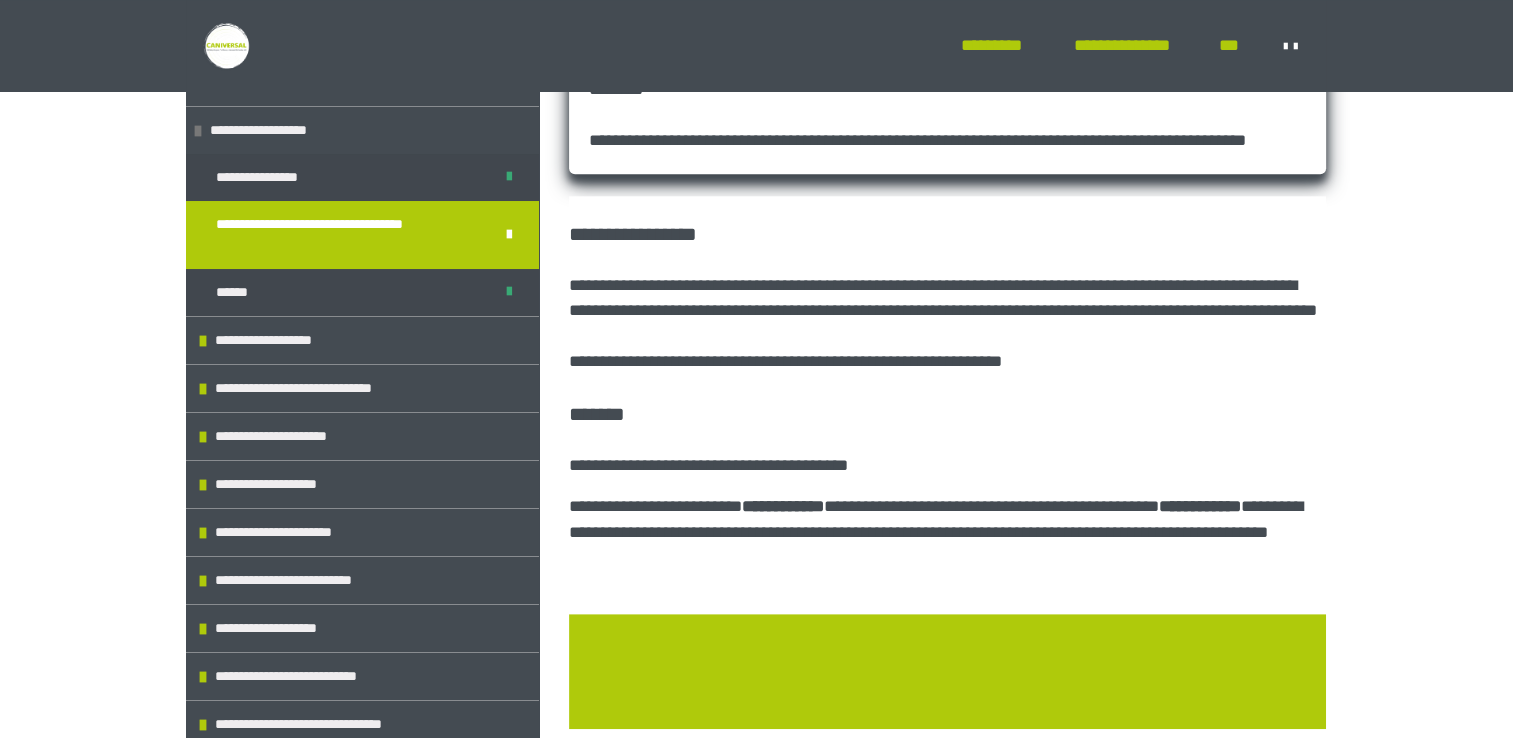 scroll, scrollTop: 1055, scrollLeft: 0, axis: vertical 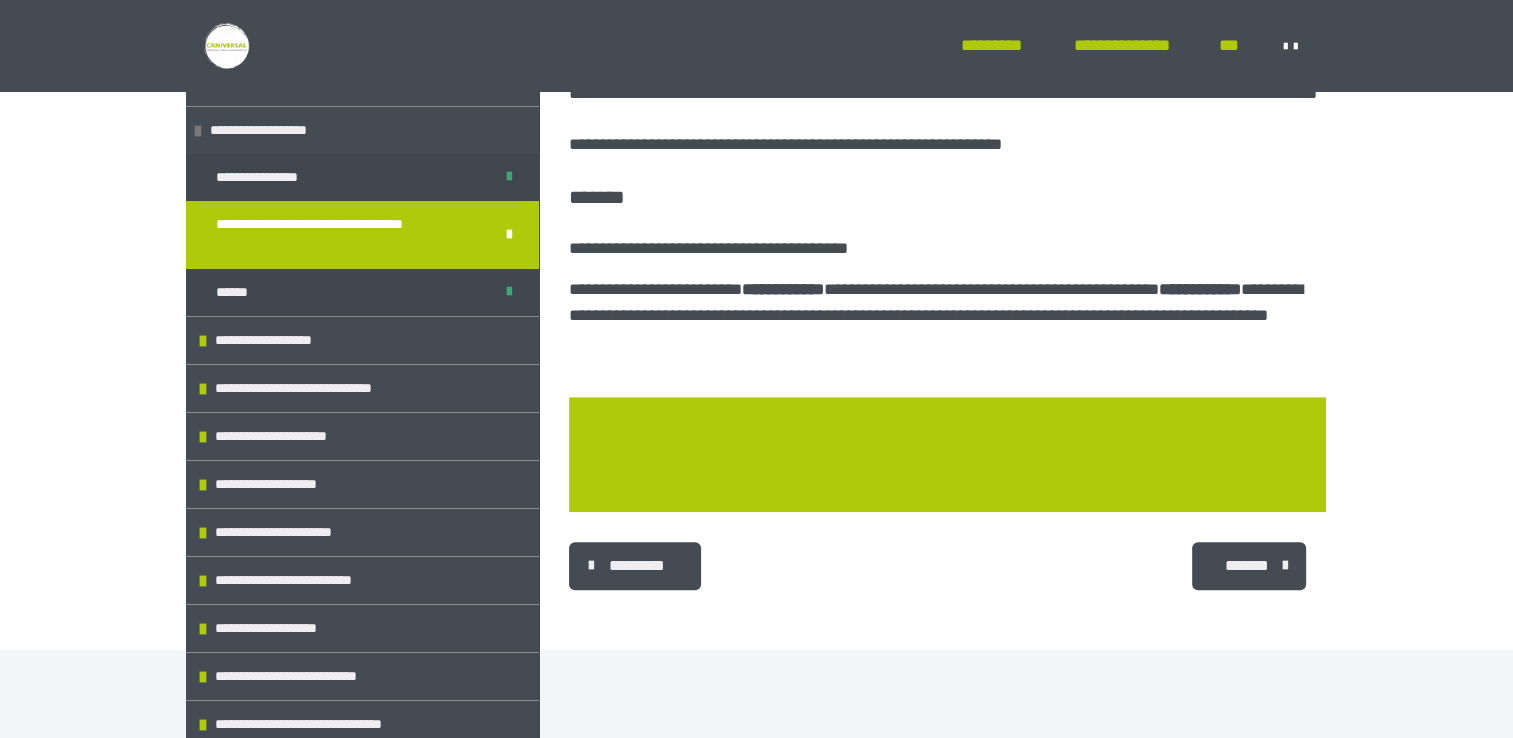 click at bounding box center (1284, 566) 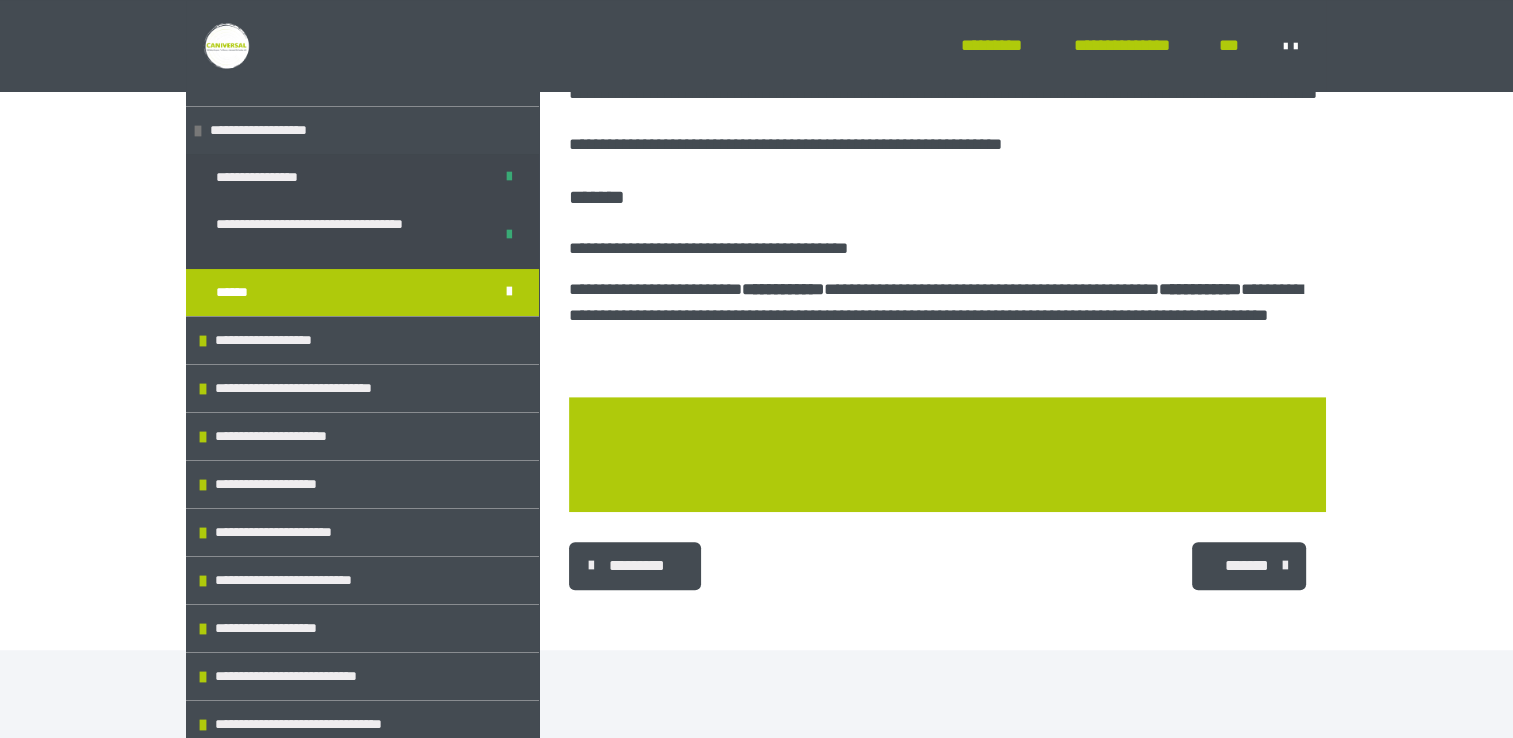 scroll, scrollTop: 605, scrollLeft: 0, axis: vertical 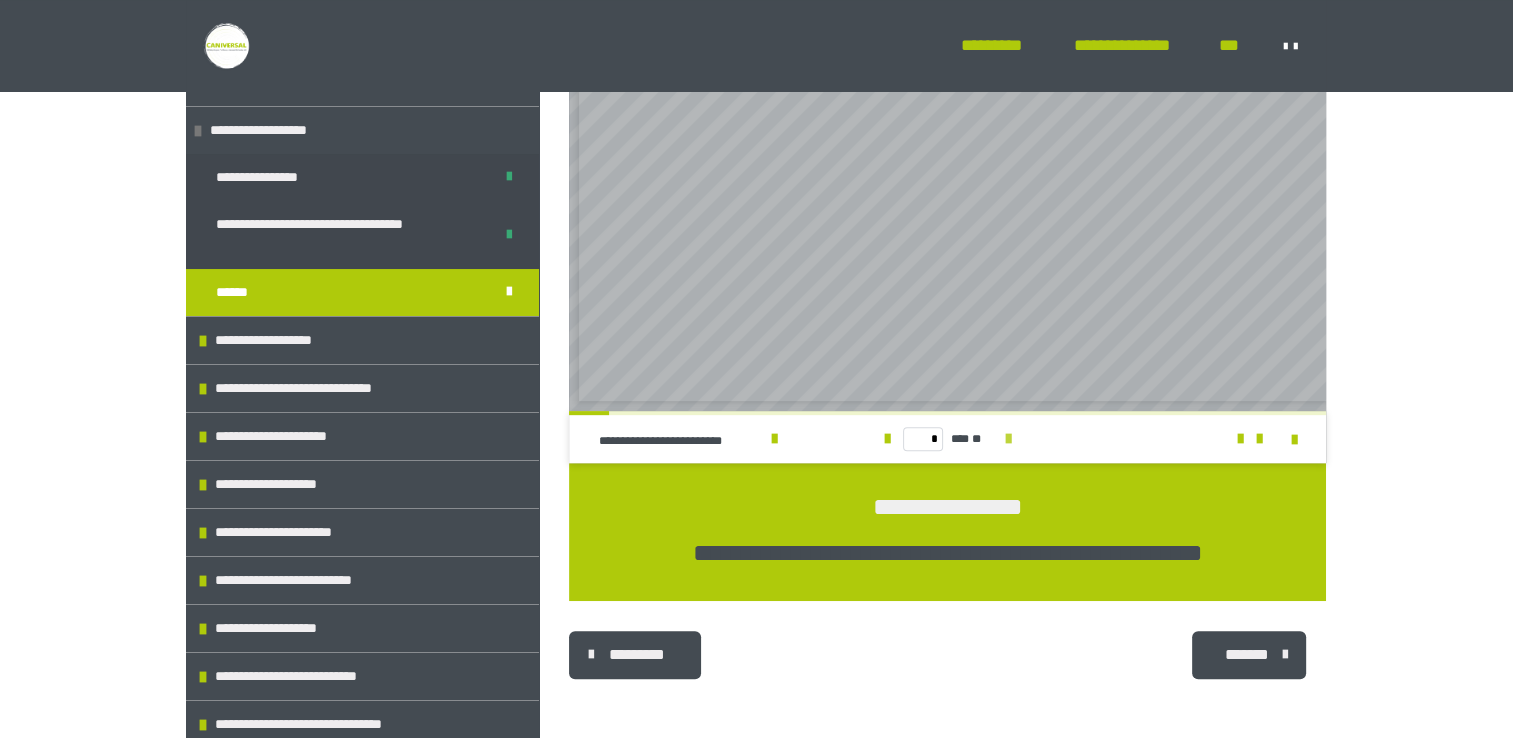 click at bounding box center [1008, 439] 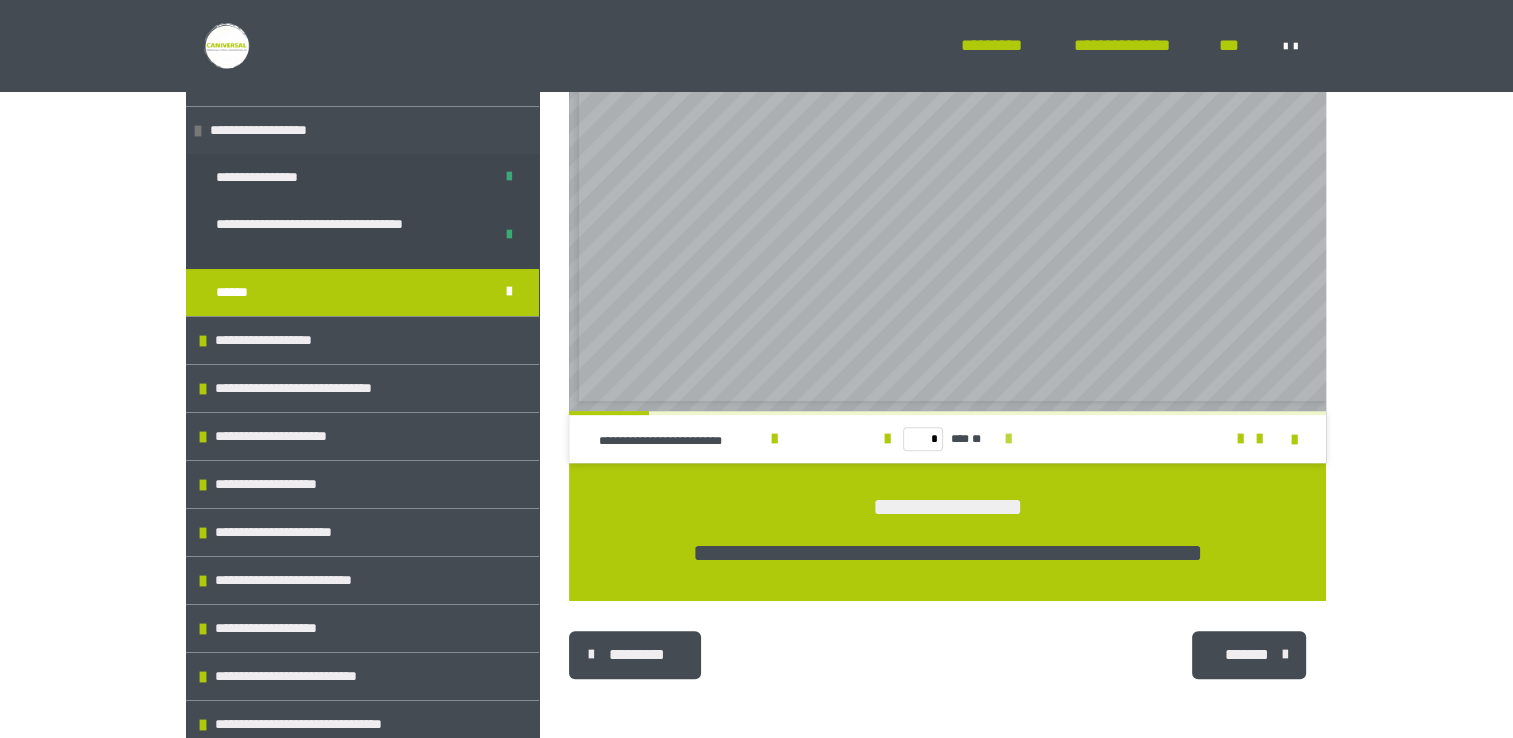 click at bounding box center (1008, 439) 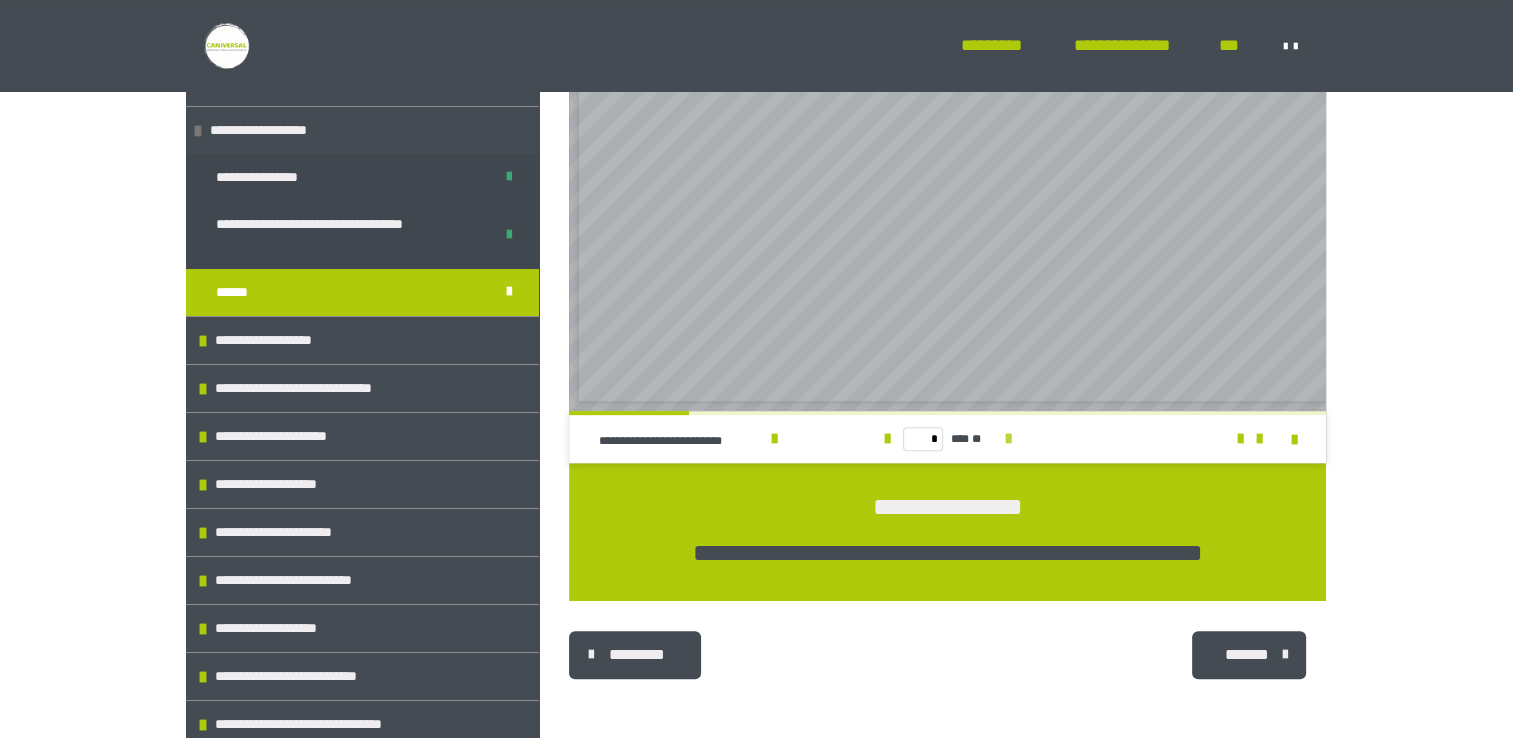 click at bounding box center (1008, 439) 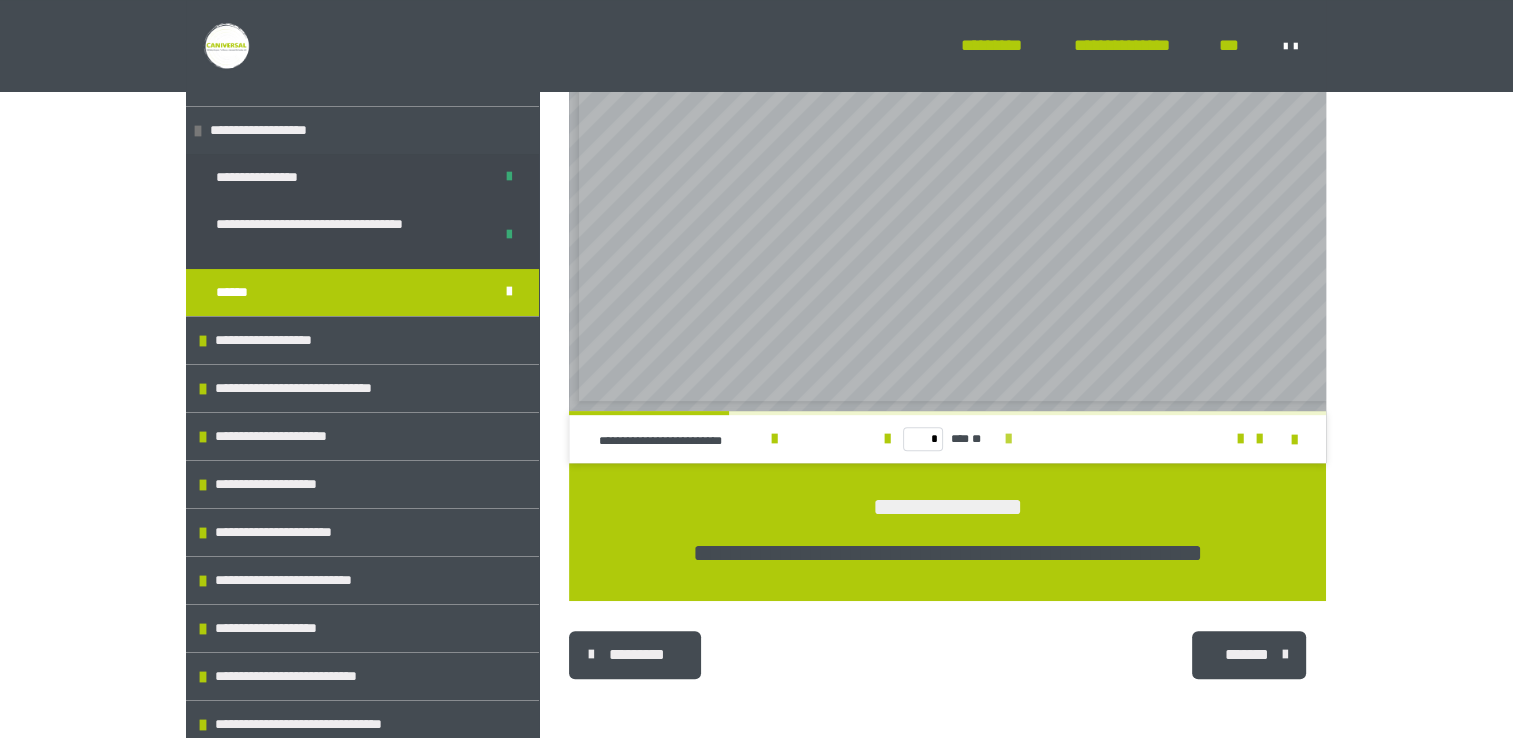 click at bounding box center (1008, 439) 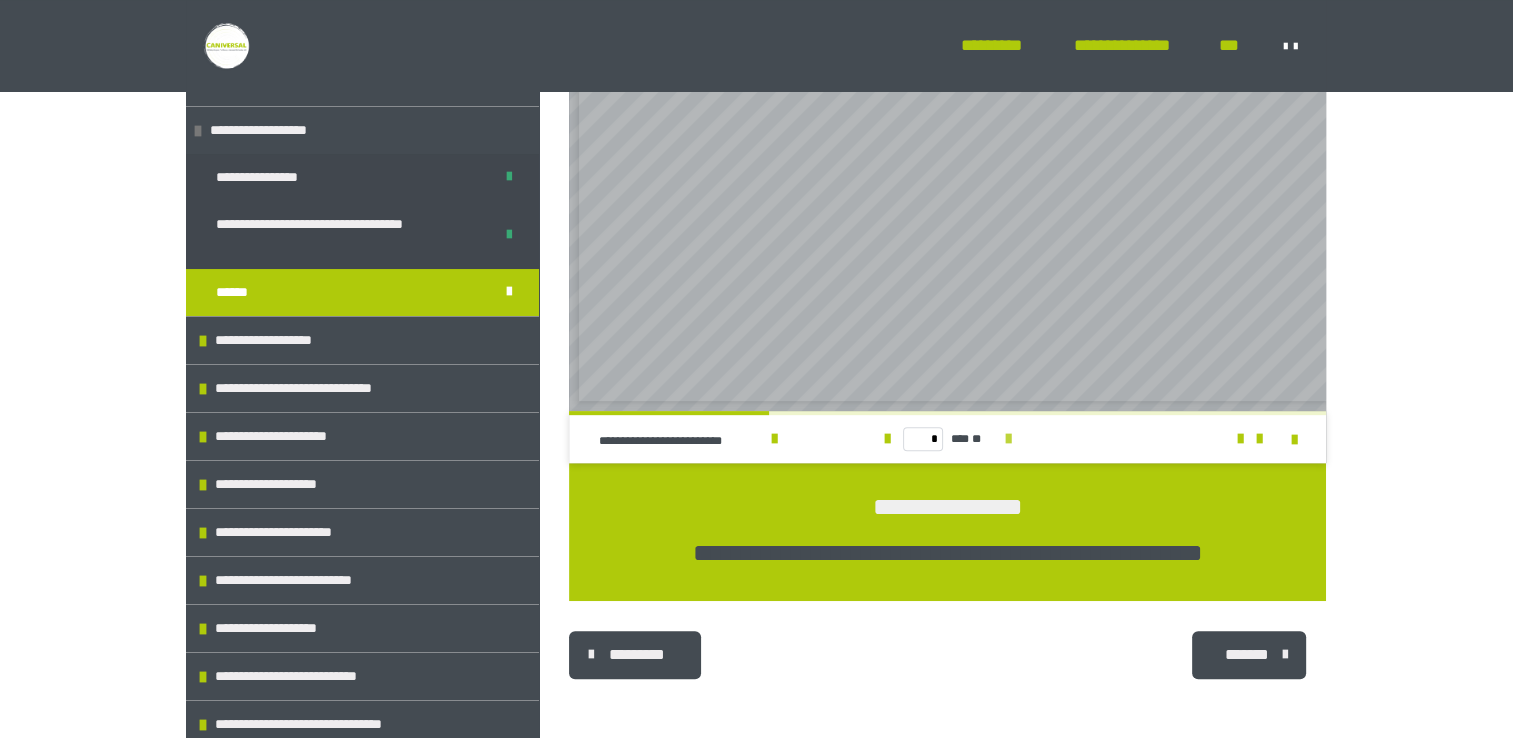click at bounding box center (1008, 439) 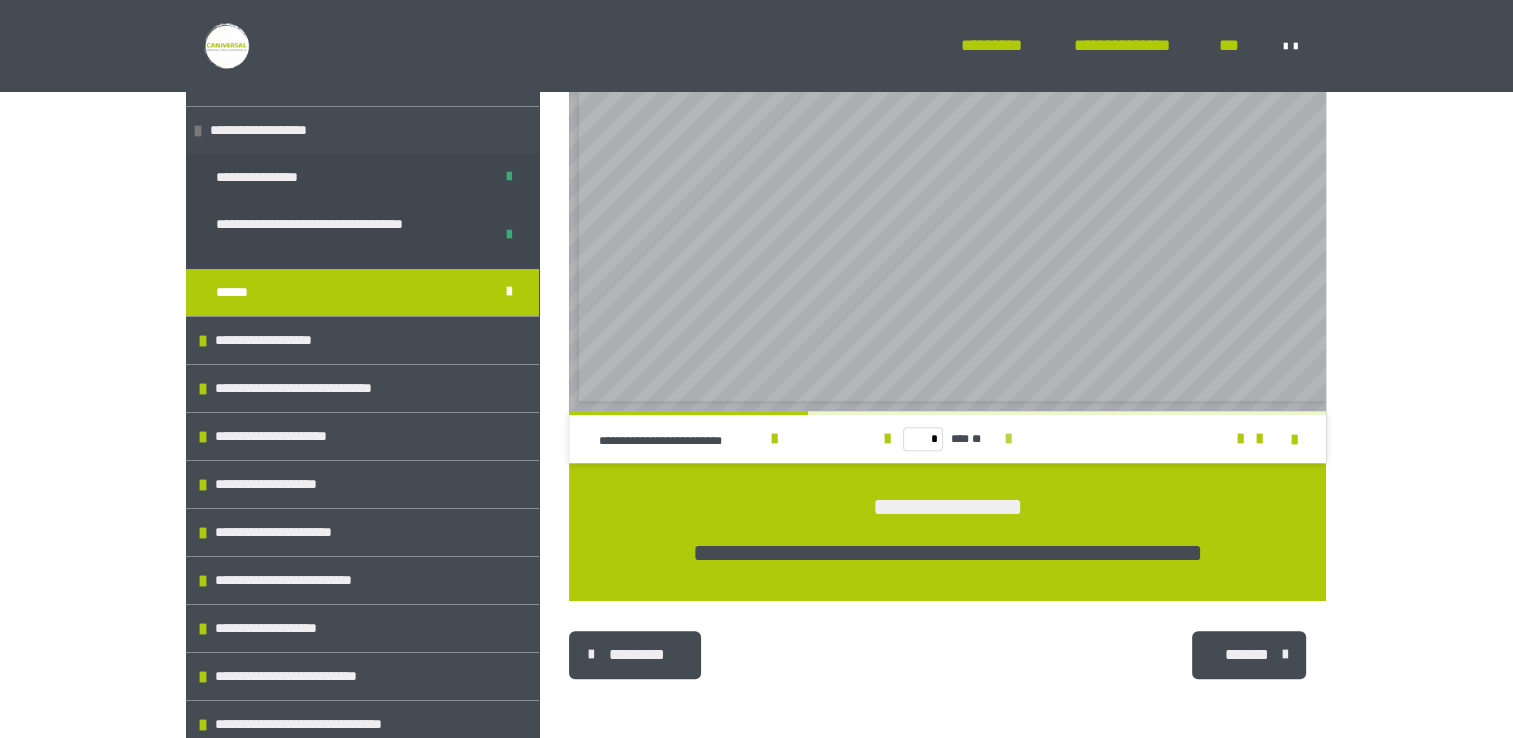click at bounding box center (1008, 439) 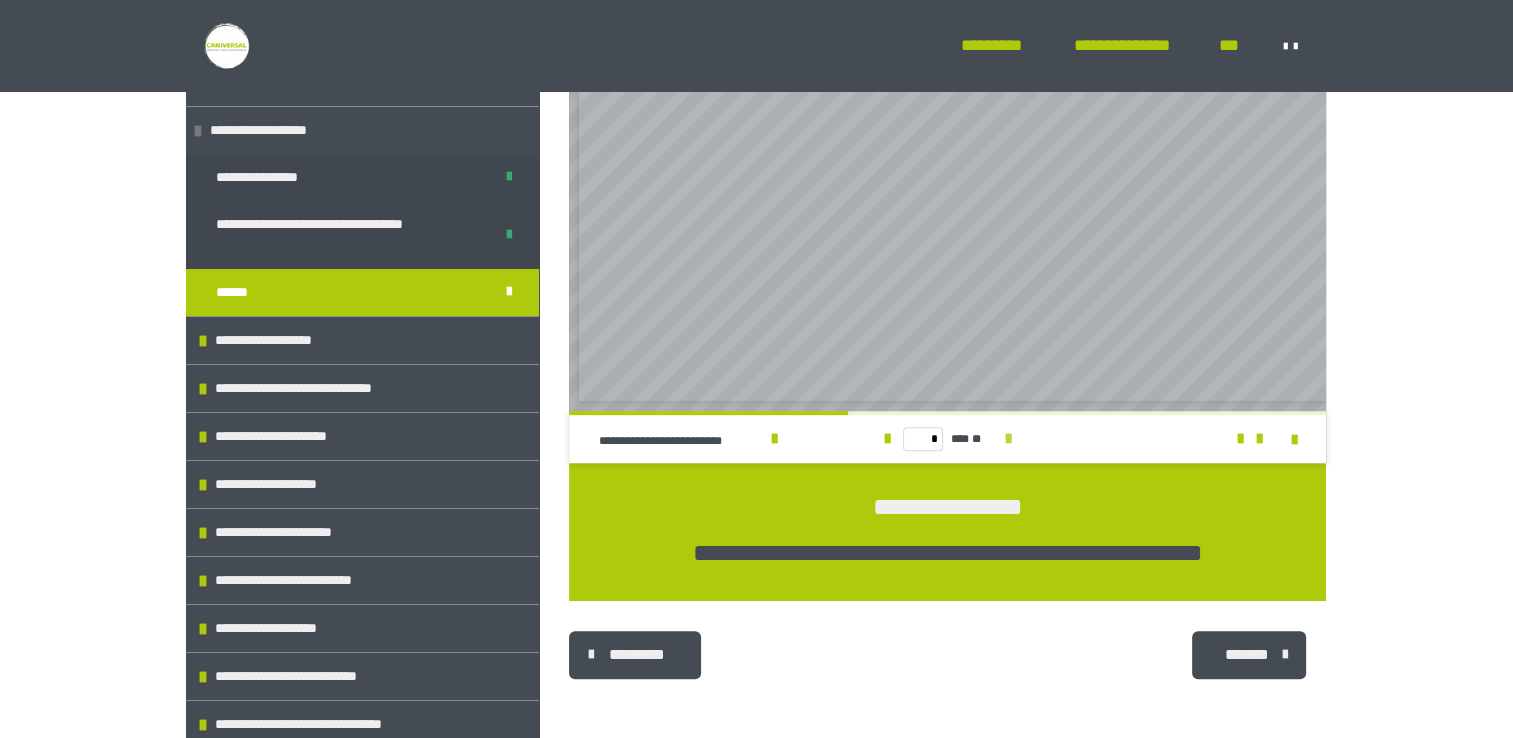 click at bounding box center (1008, 439) 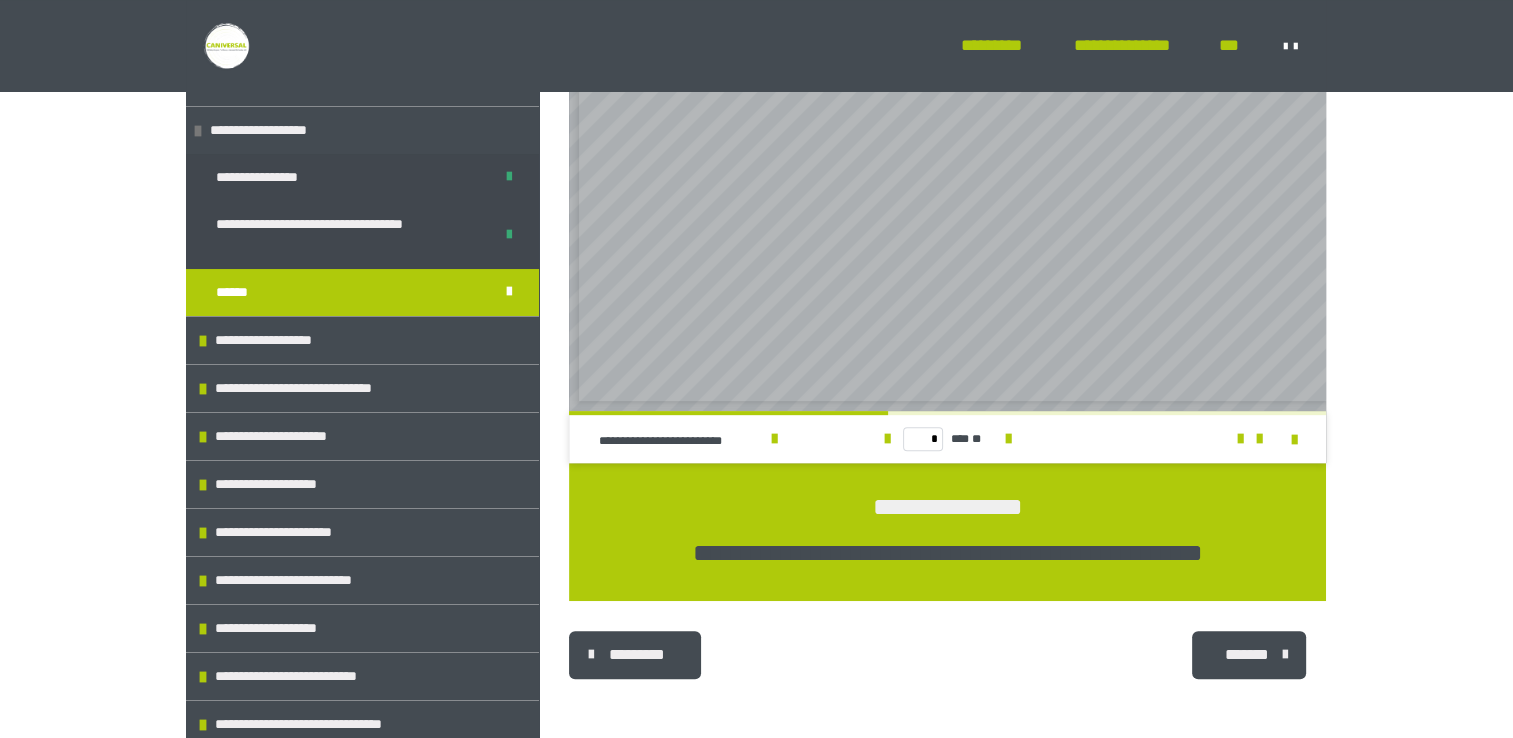 click on "*******" at bounding box center (1247, 655) 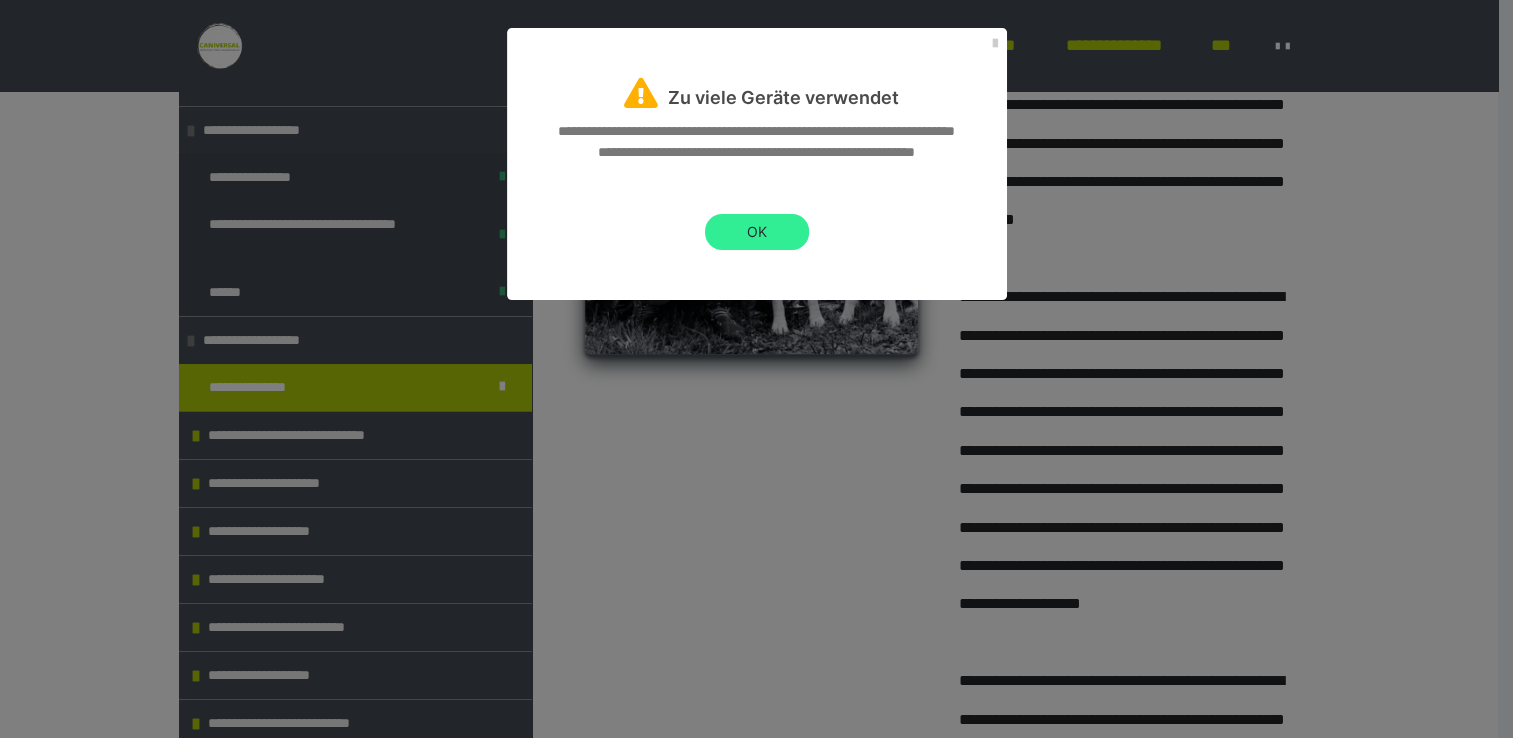 click on "OK" at bounding box center (757, 232) 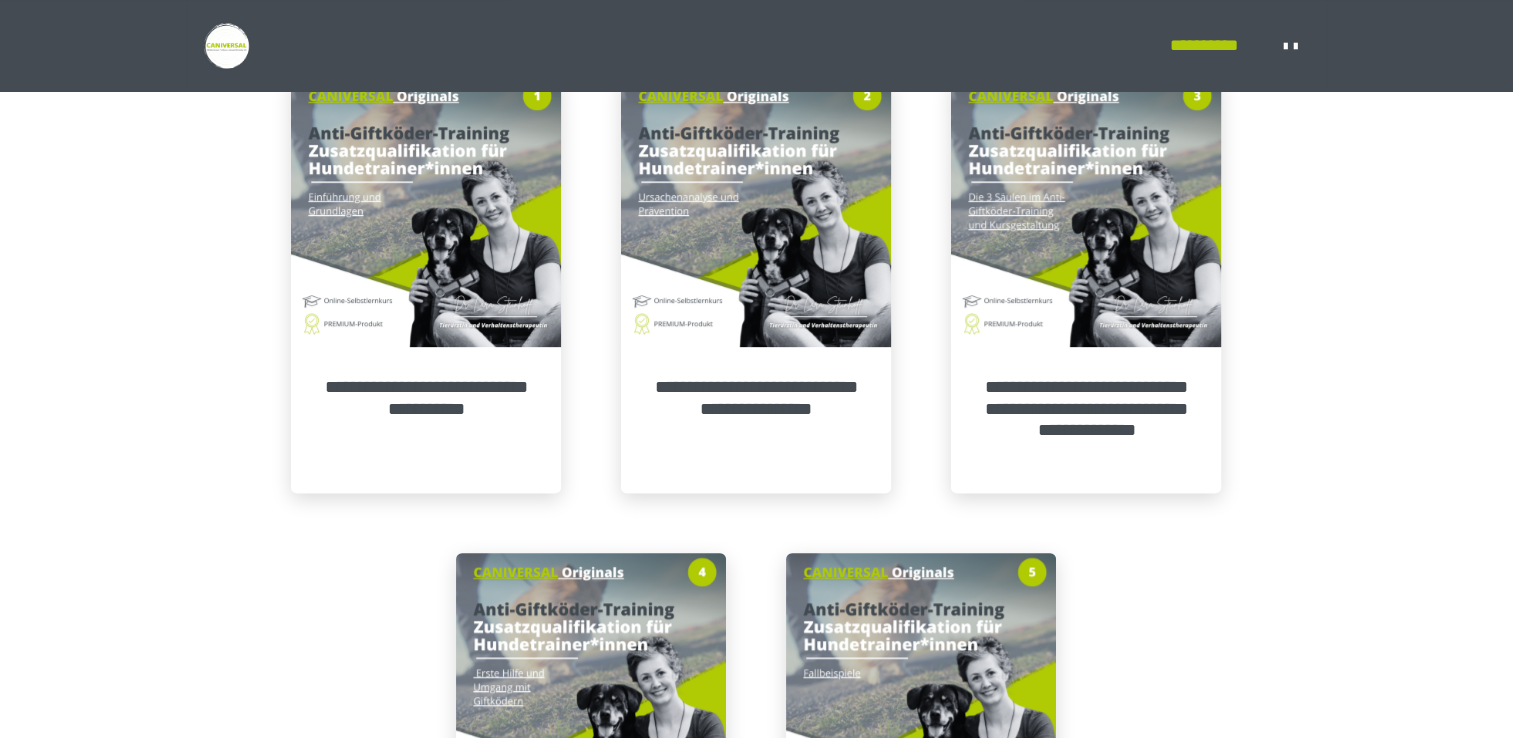 scroll, scrollTop: 933, scrollLeft: 0, axis: vertical 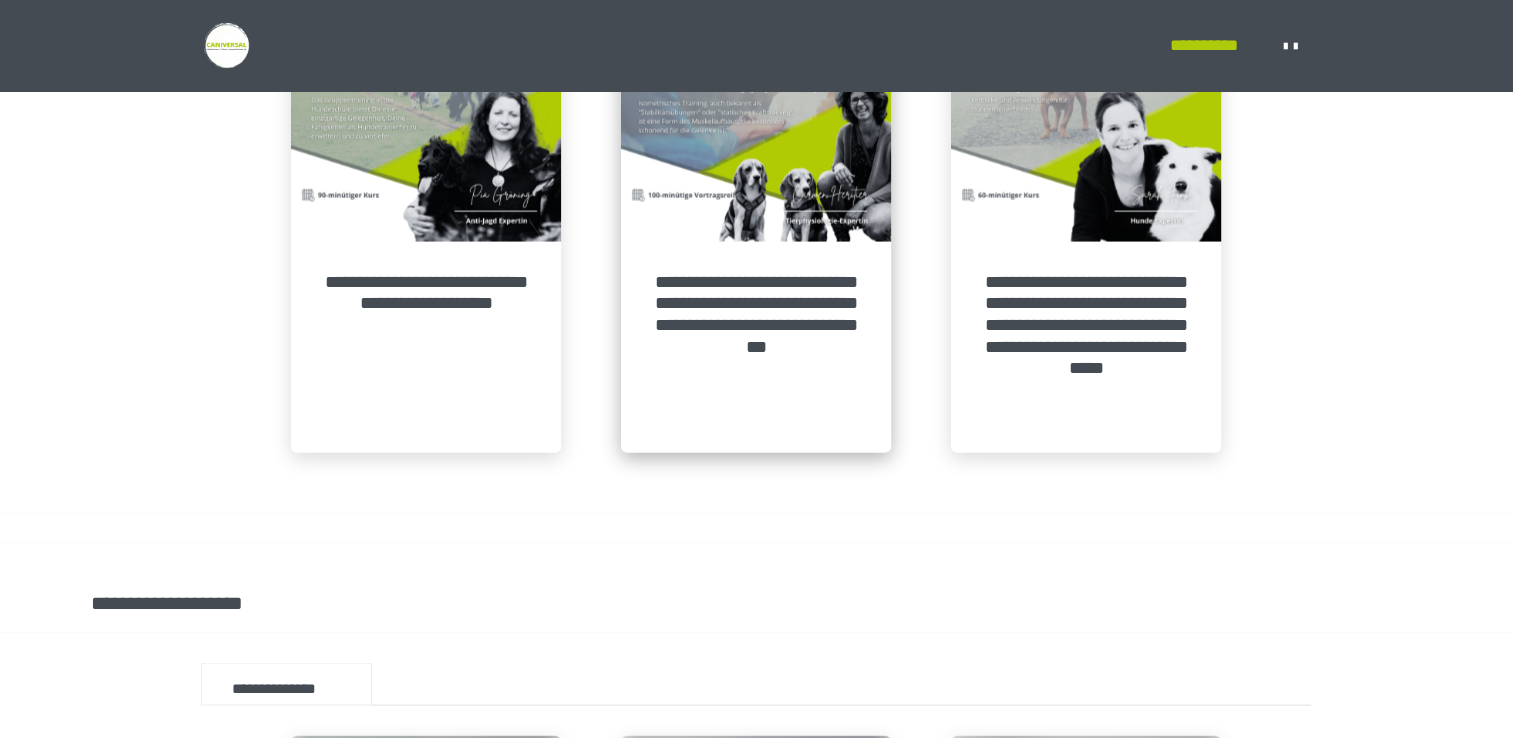 click on "**********" at bounding box center [756, 347] 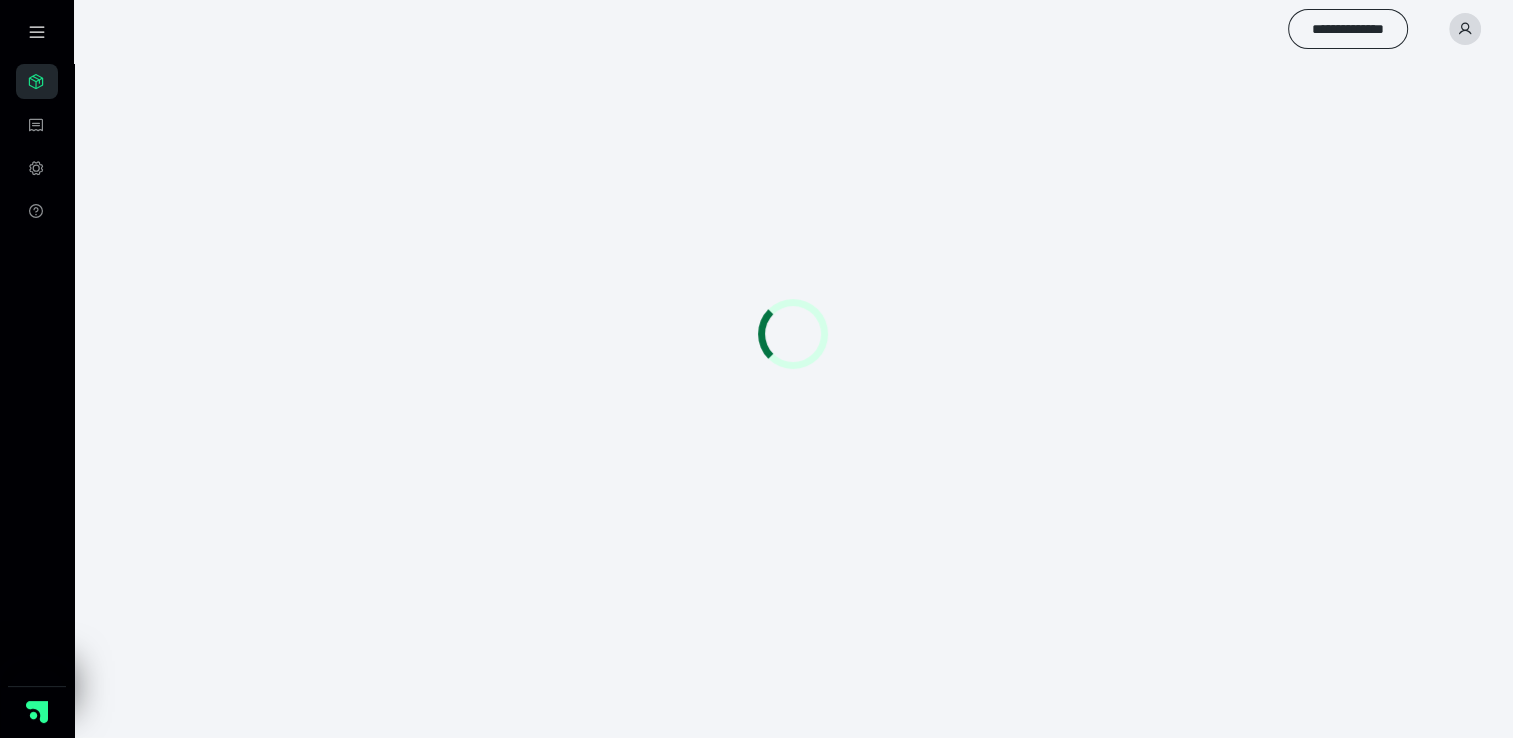 scroll, scrollTop: 56, scrollLeft: 0, axis: vertical 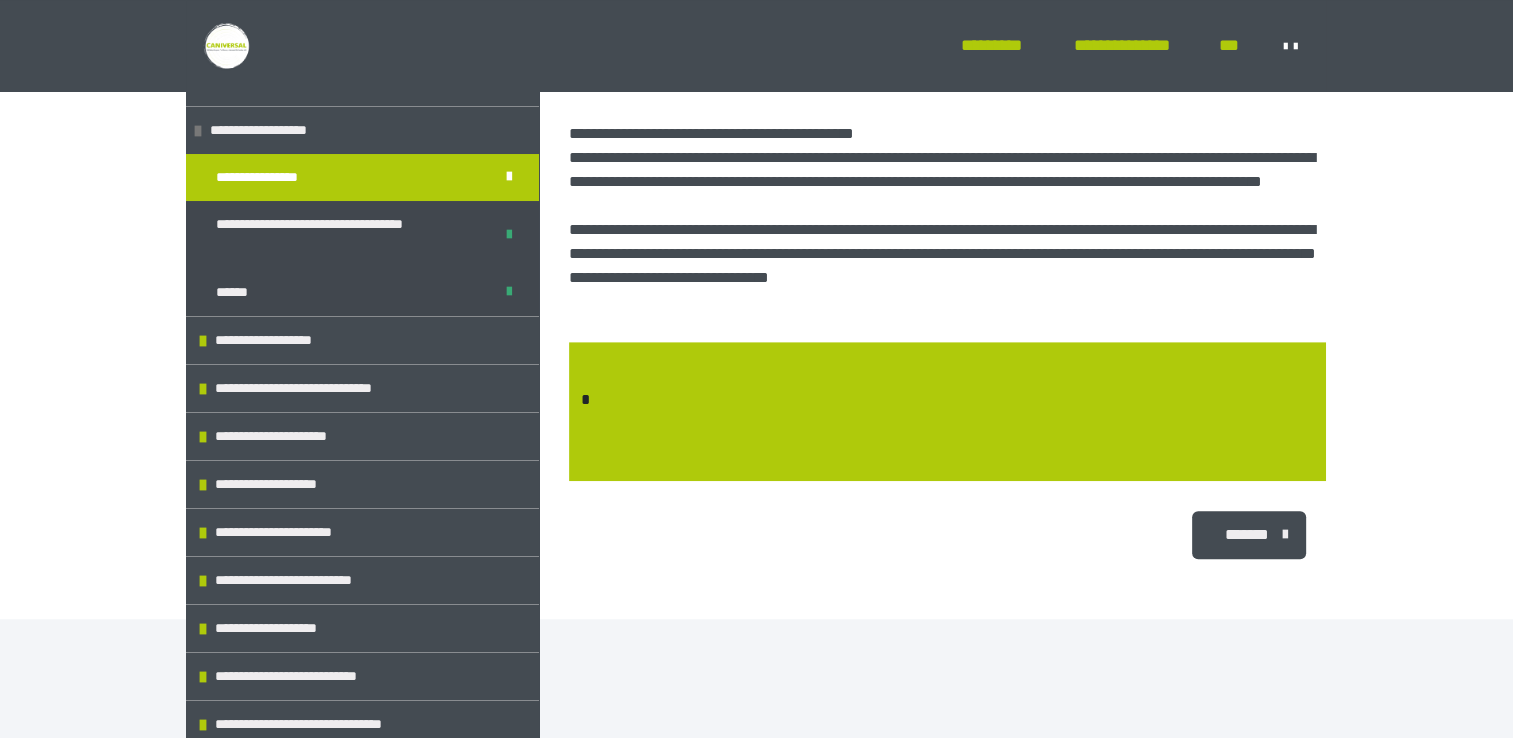 click on "*******" at bounding box center [1247, 535] 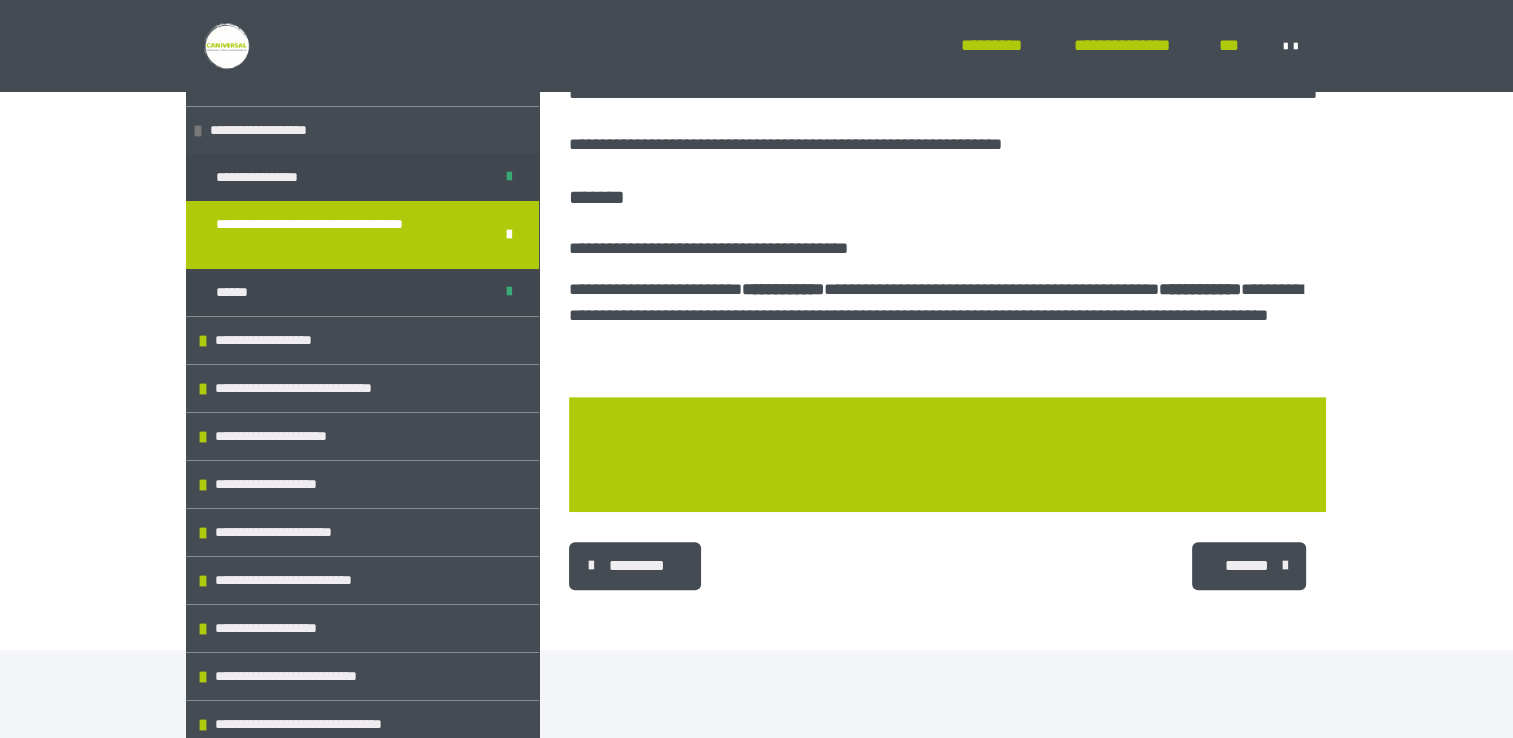 scroll, scrollTop: 1055, scrollLeft: 0, axis: vertical 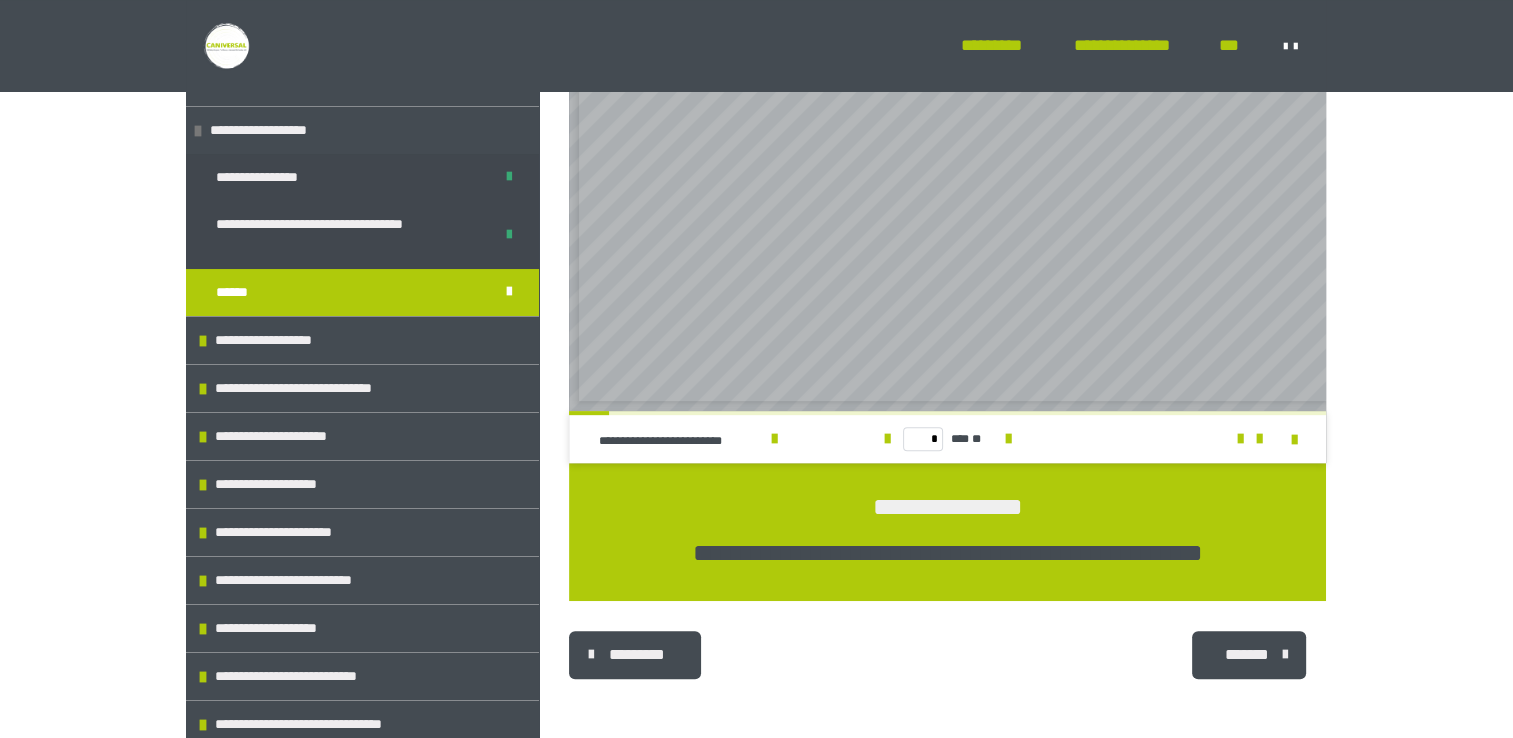 click on "*******" at bounding box center [1247, 655] 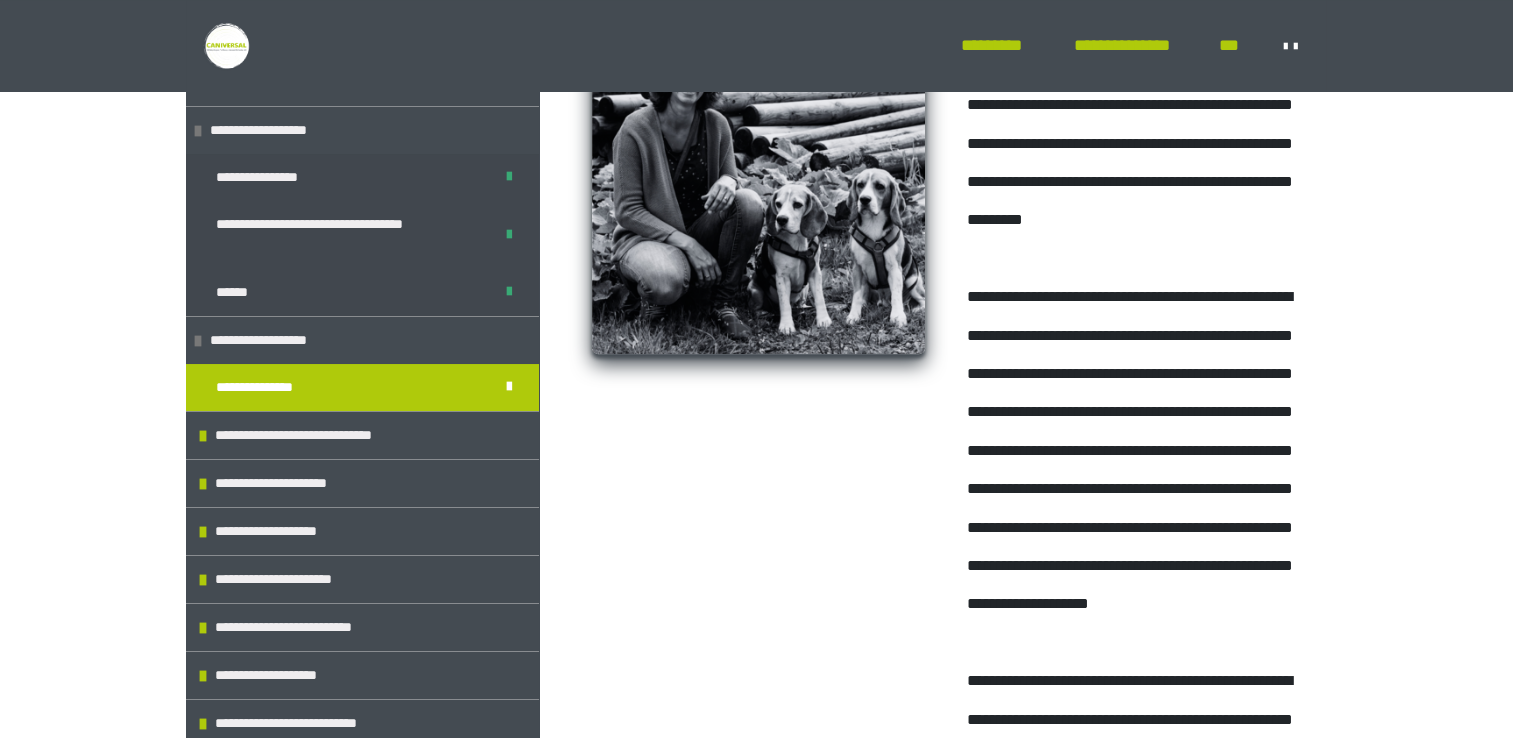 scroll, scrollTop: 1140, scrollLeft: 0, axis: vertical 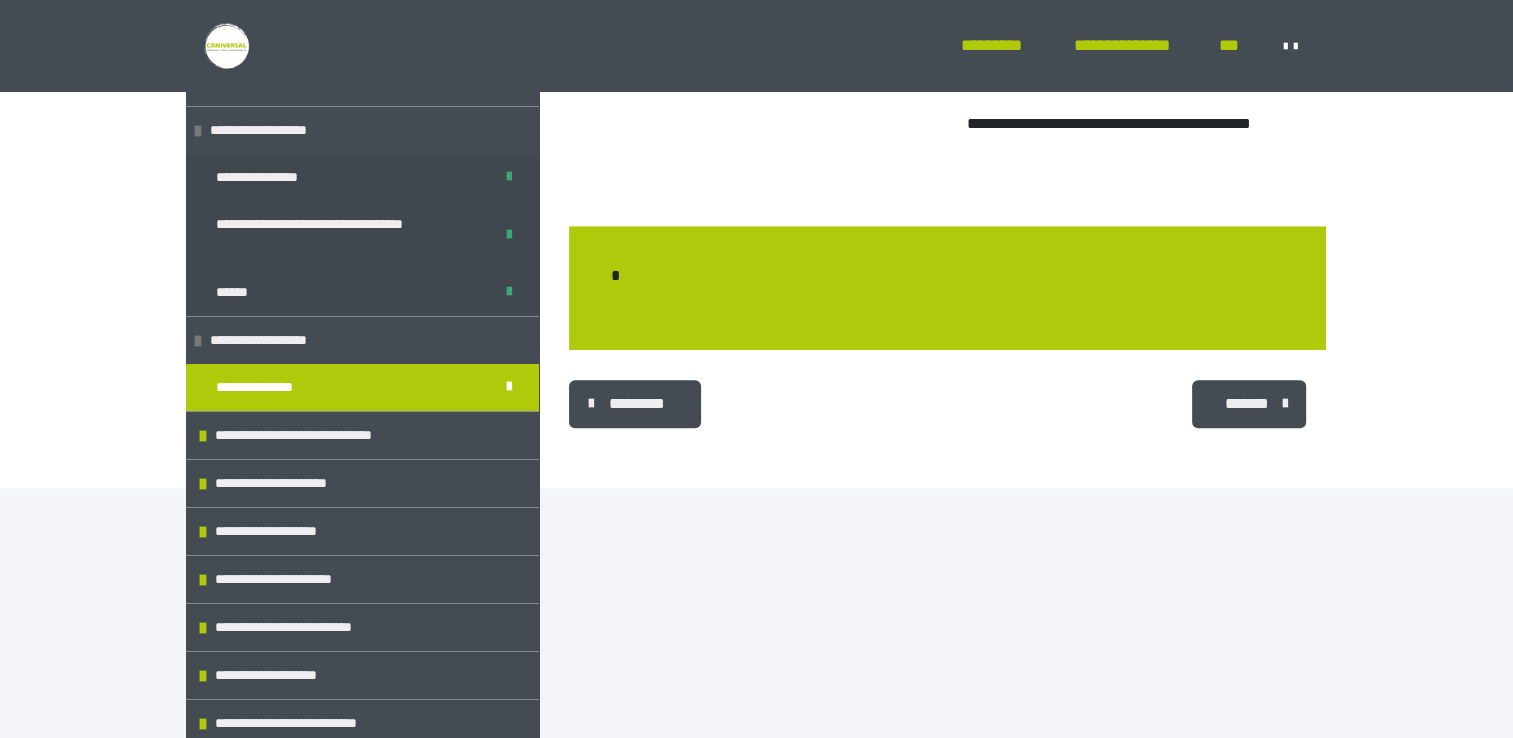 click on "*******" at bounding box center [1247, 404] 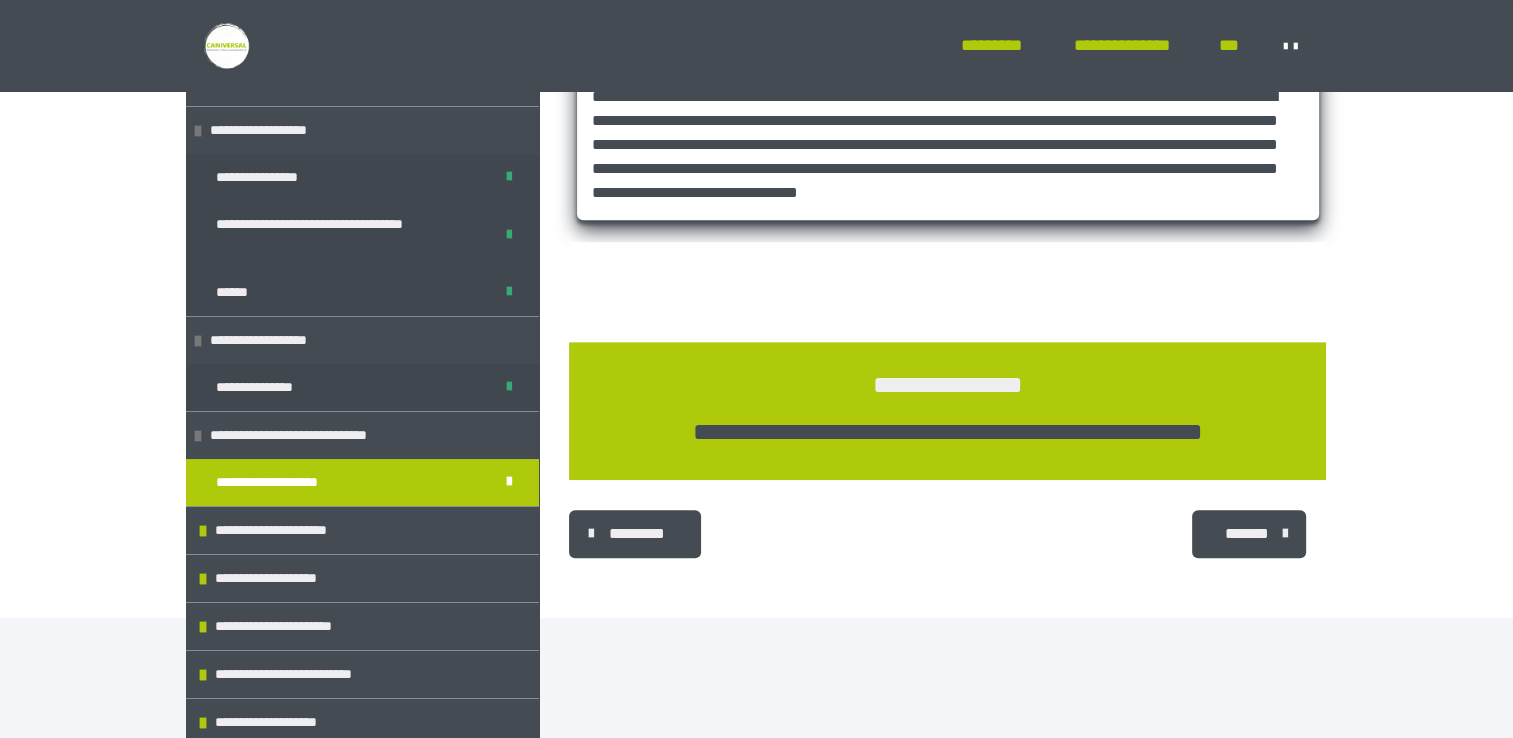 scroll, scrollTop: 880, scrollLeft: 0, axis: vertical 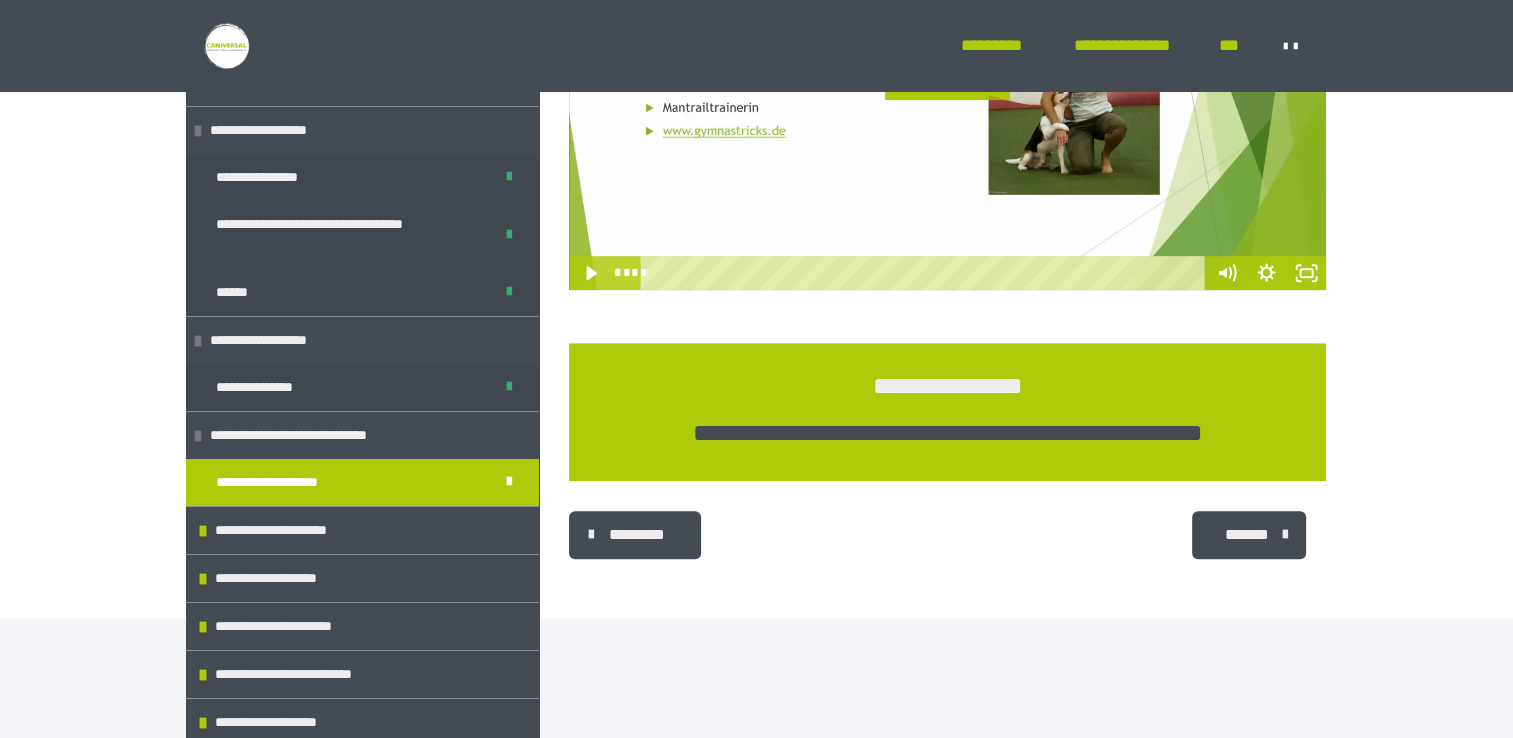click at bounding box center (1284, 535) 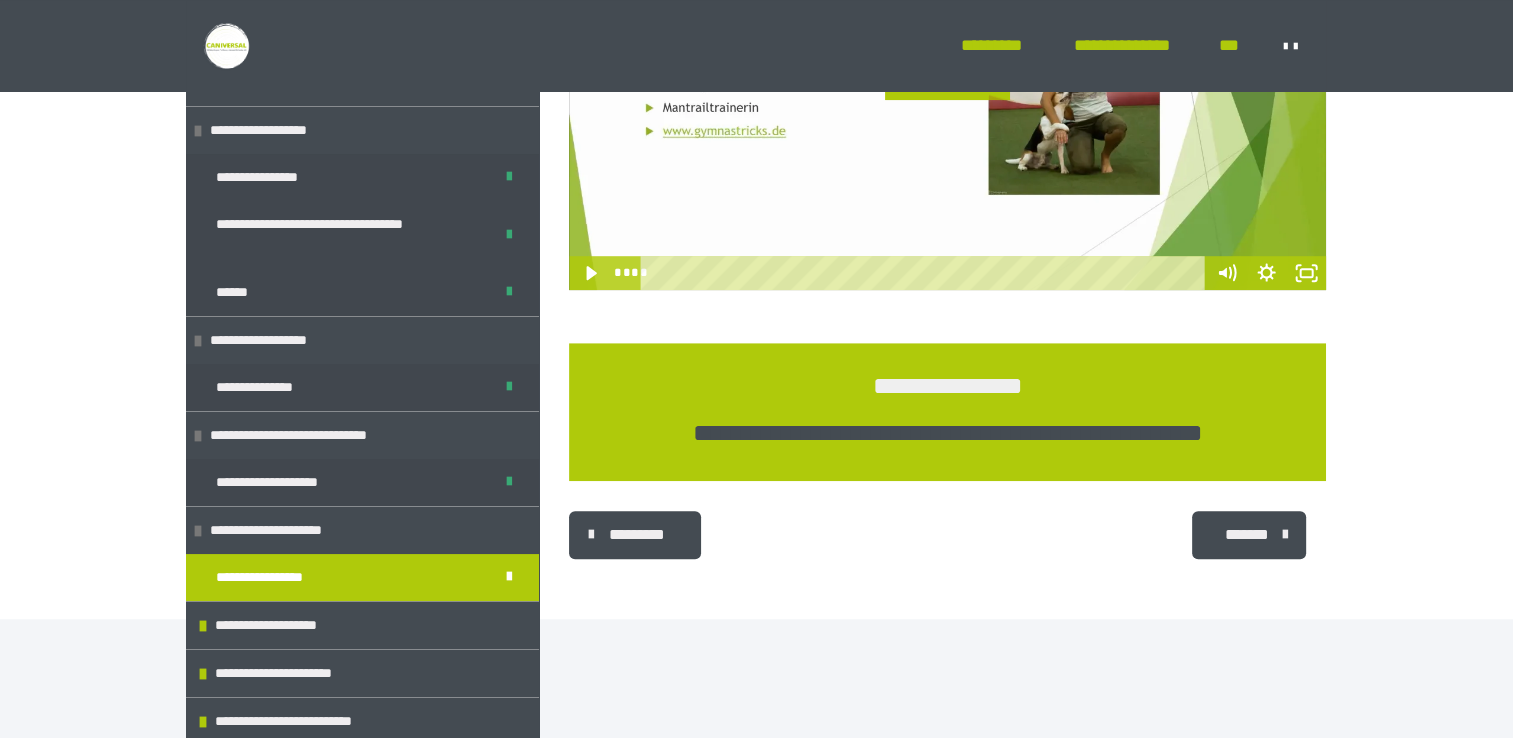 scroll, scrollTop: 976, scrollLeft: 0, axis: vertical 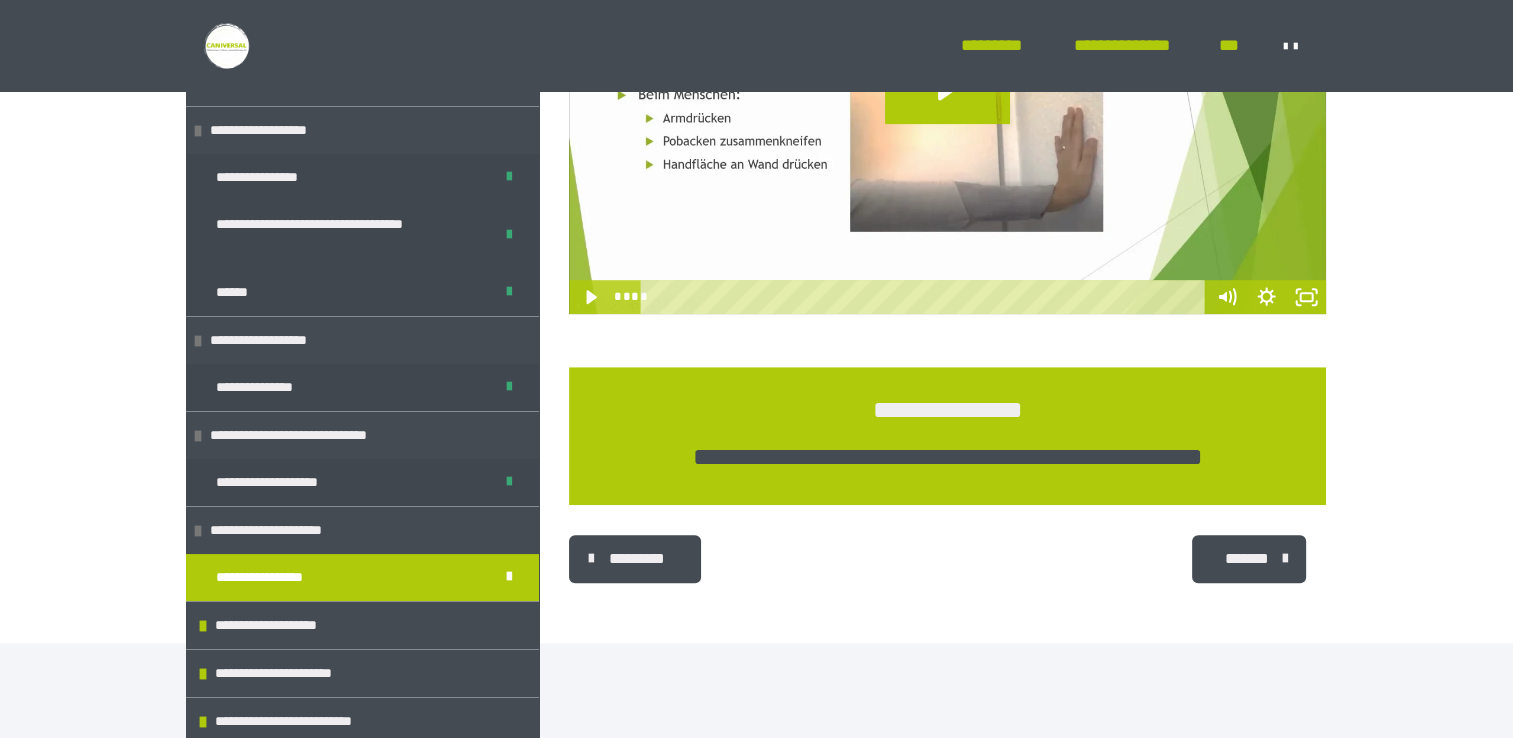 click on "*******" at bounding box center [1247, 559] 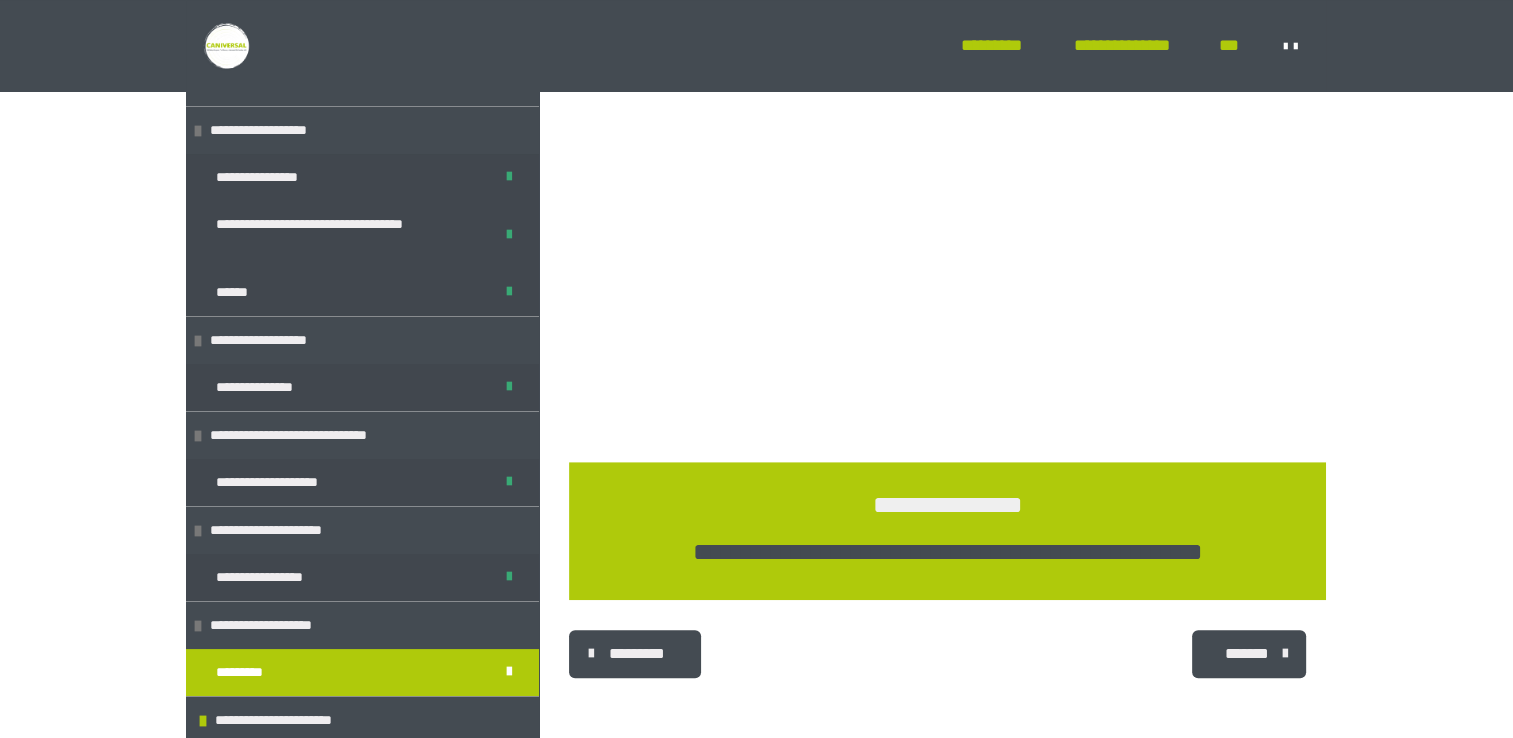 scroll, scrollTop: 856, scrollLeft: 0, axis: vertical 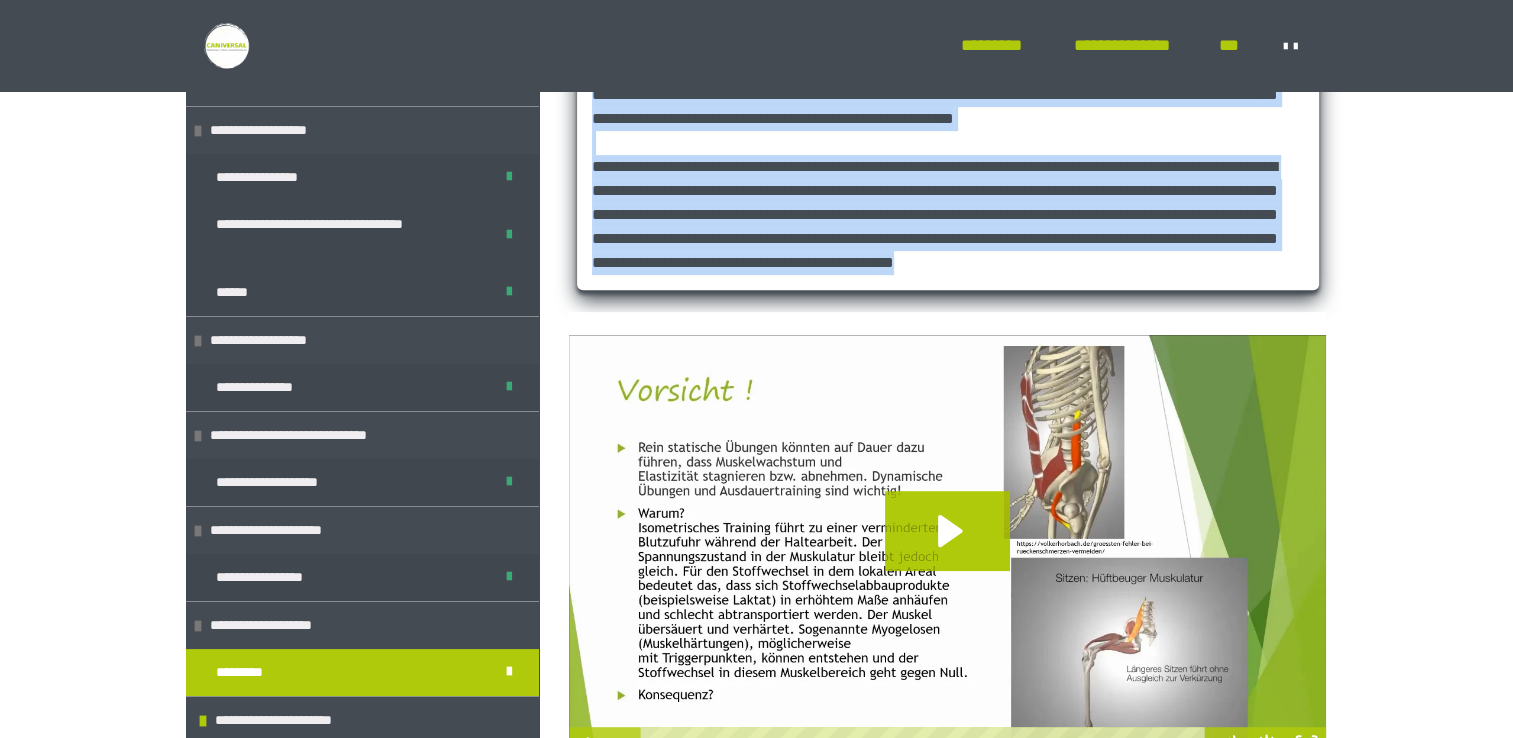 drag, startPoint x: 897, startPoint y: 93, endPoint x: 1243, endPoint y: 396, distance: 459.91846 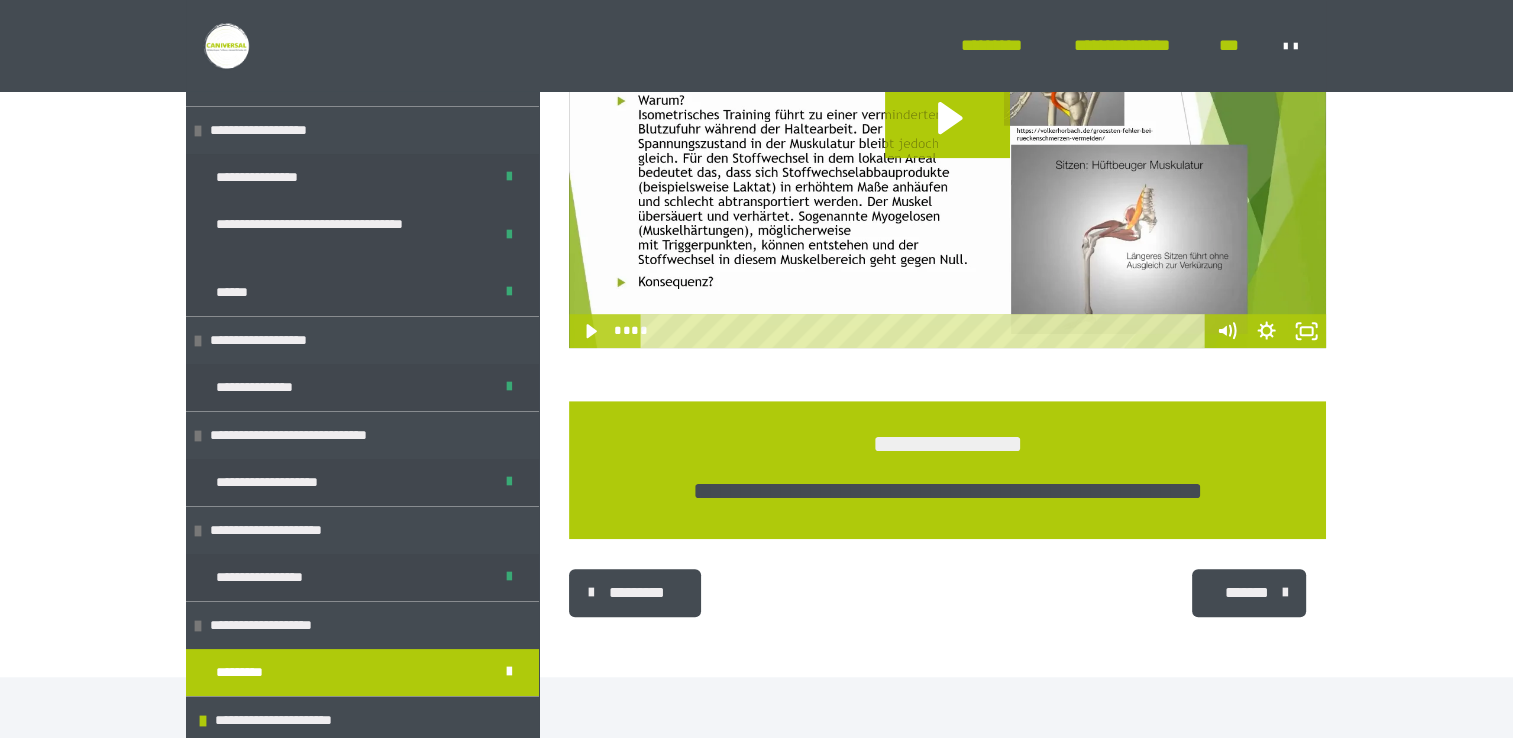scroll, scrollTop: 1258, scrollLeft: 0, axis: vertical 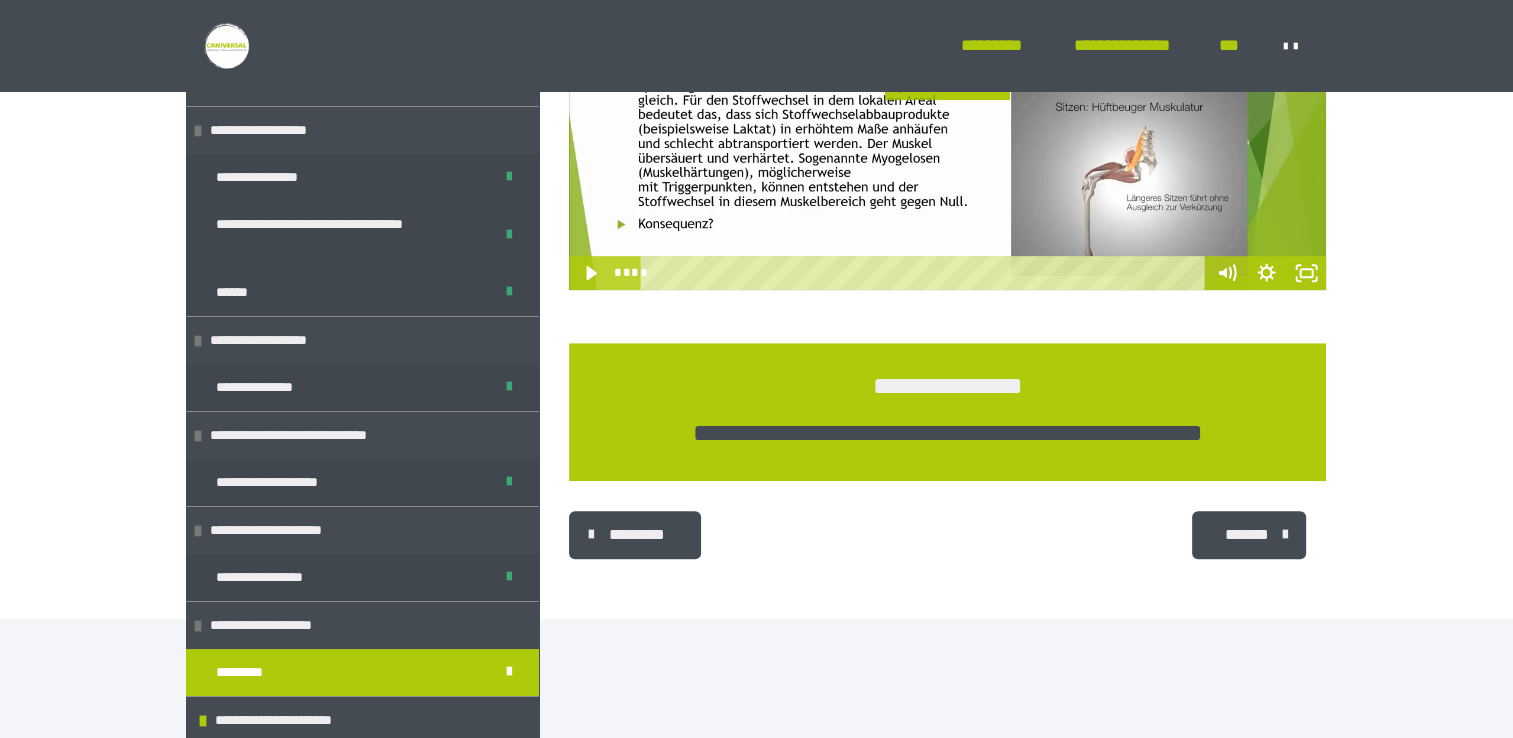 click on "*******" at bounding box center [1247, 535] 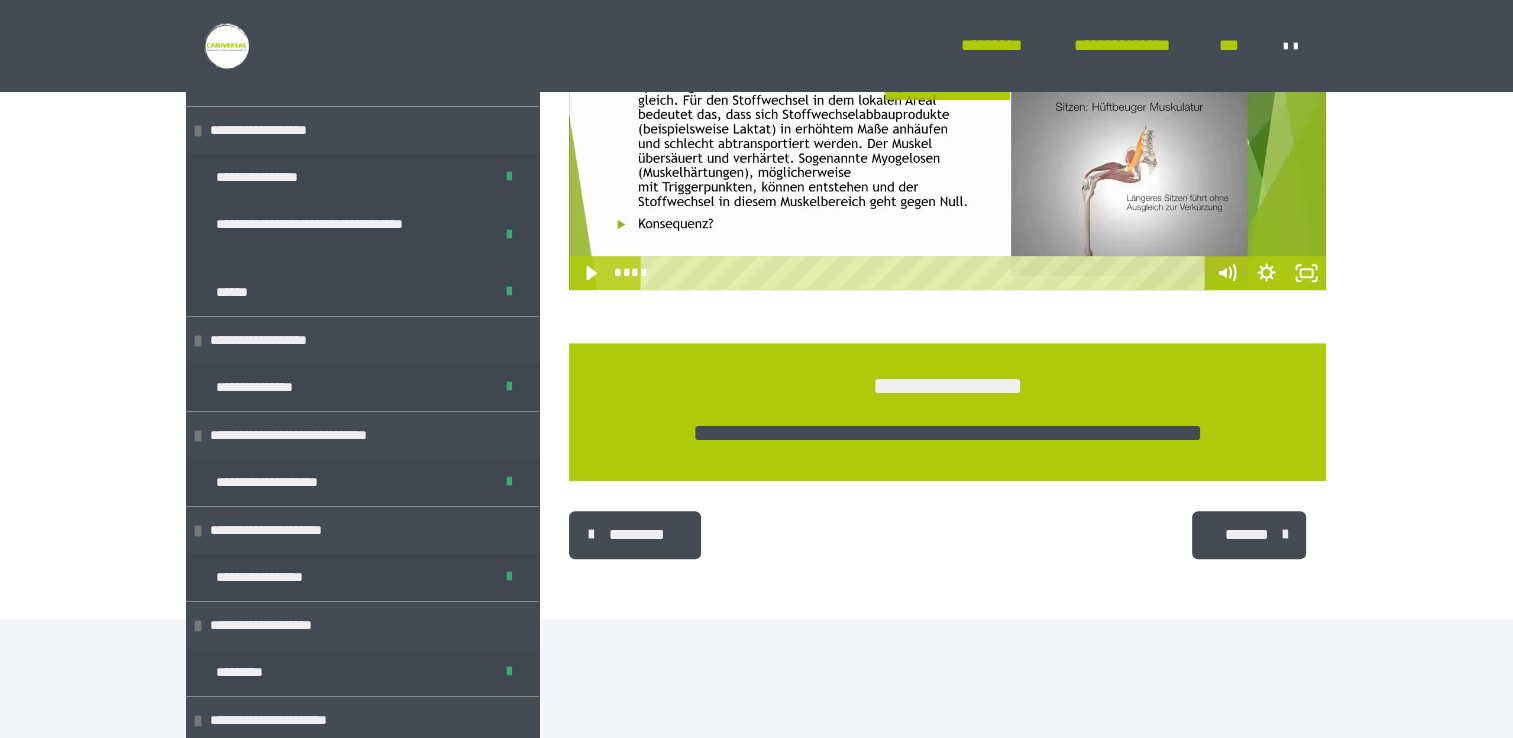 scroll, scrollTop: 1096, scrollLeft: 0, axis: vertical 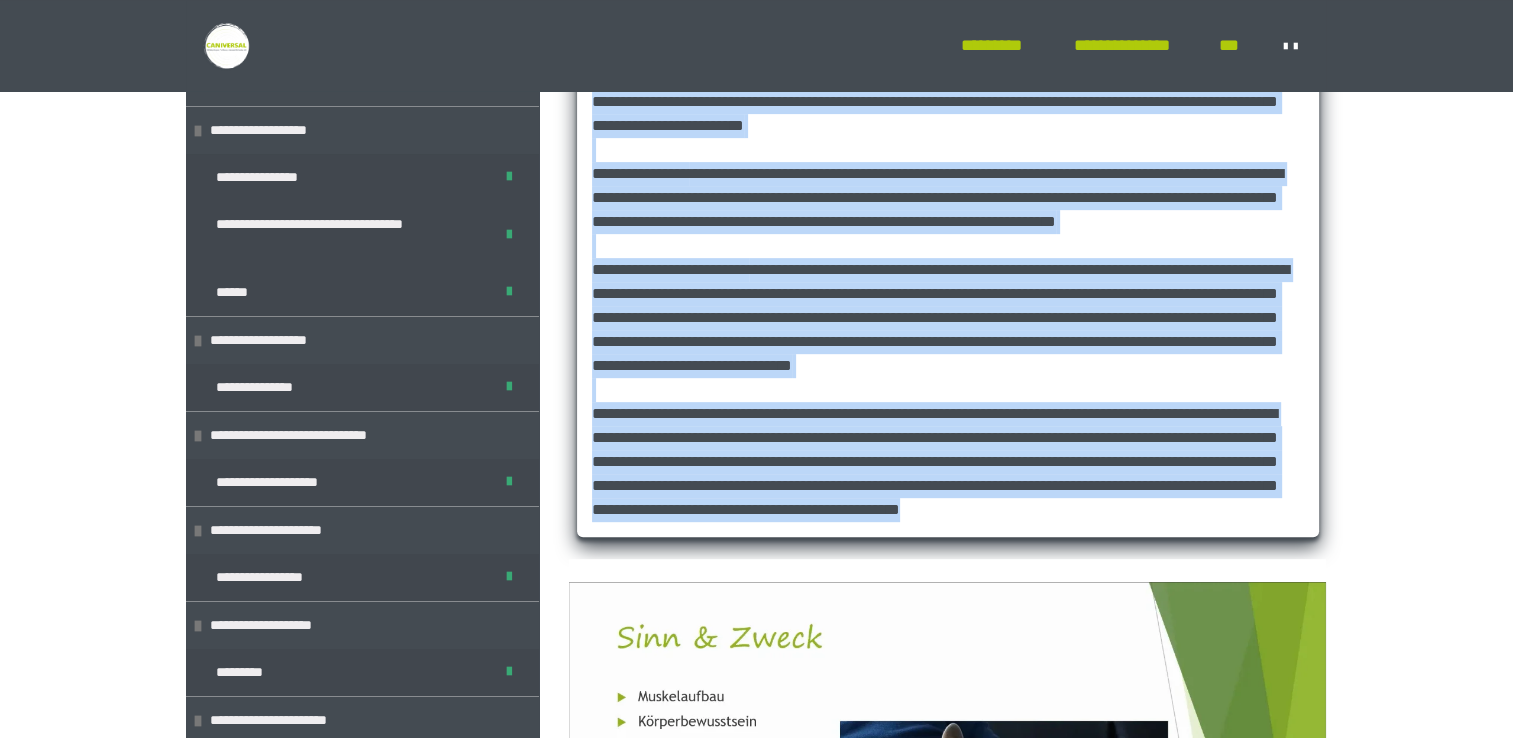 drag, startPoint x: 896, startPoint y: 142, endPoint x: 1219, endPoint y: 648, distance: 600.3041 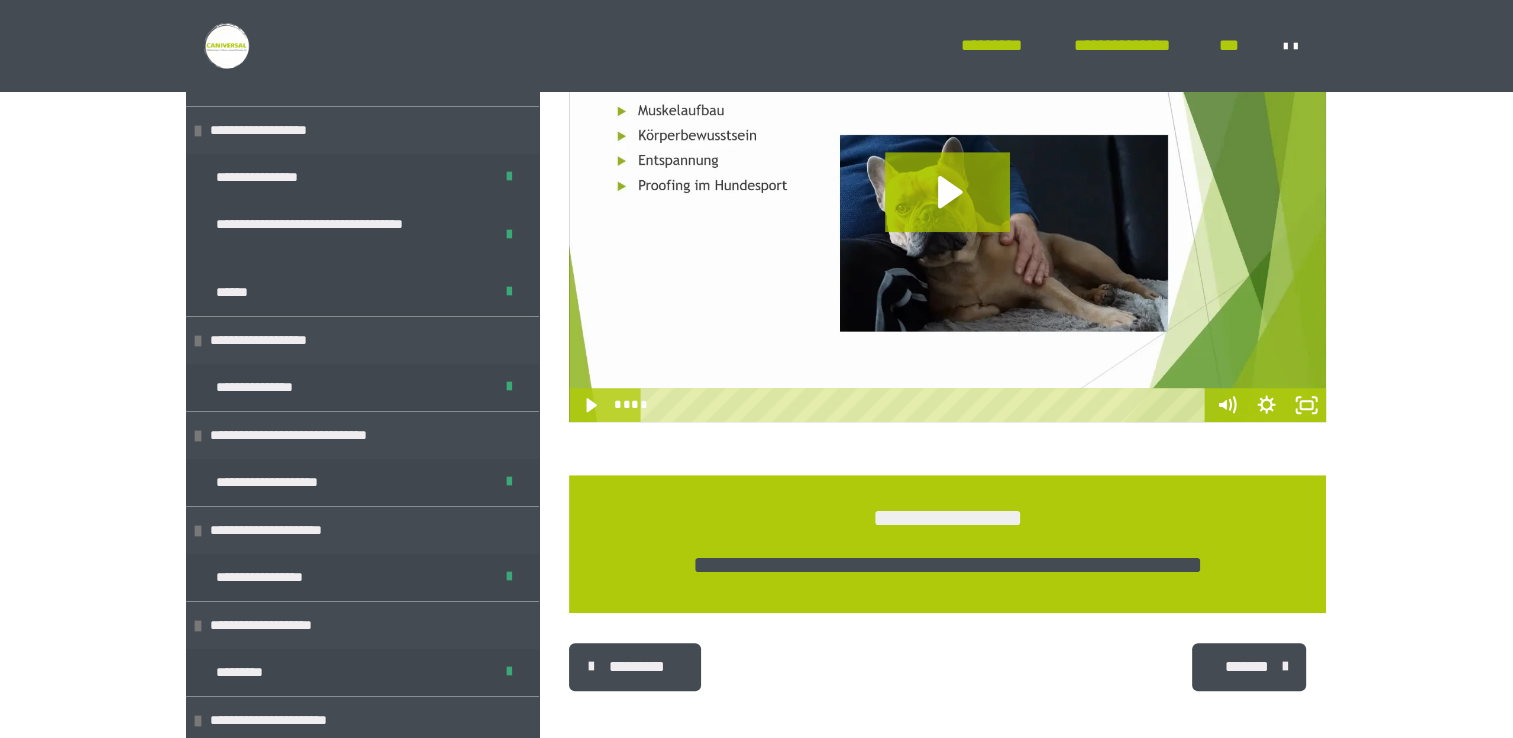 scroll, scrollTop: 1498, scrollLeft: 0, axis: vertical 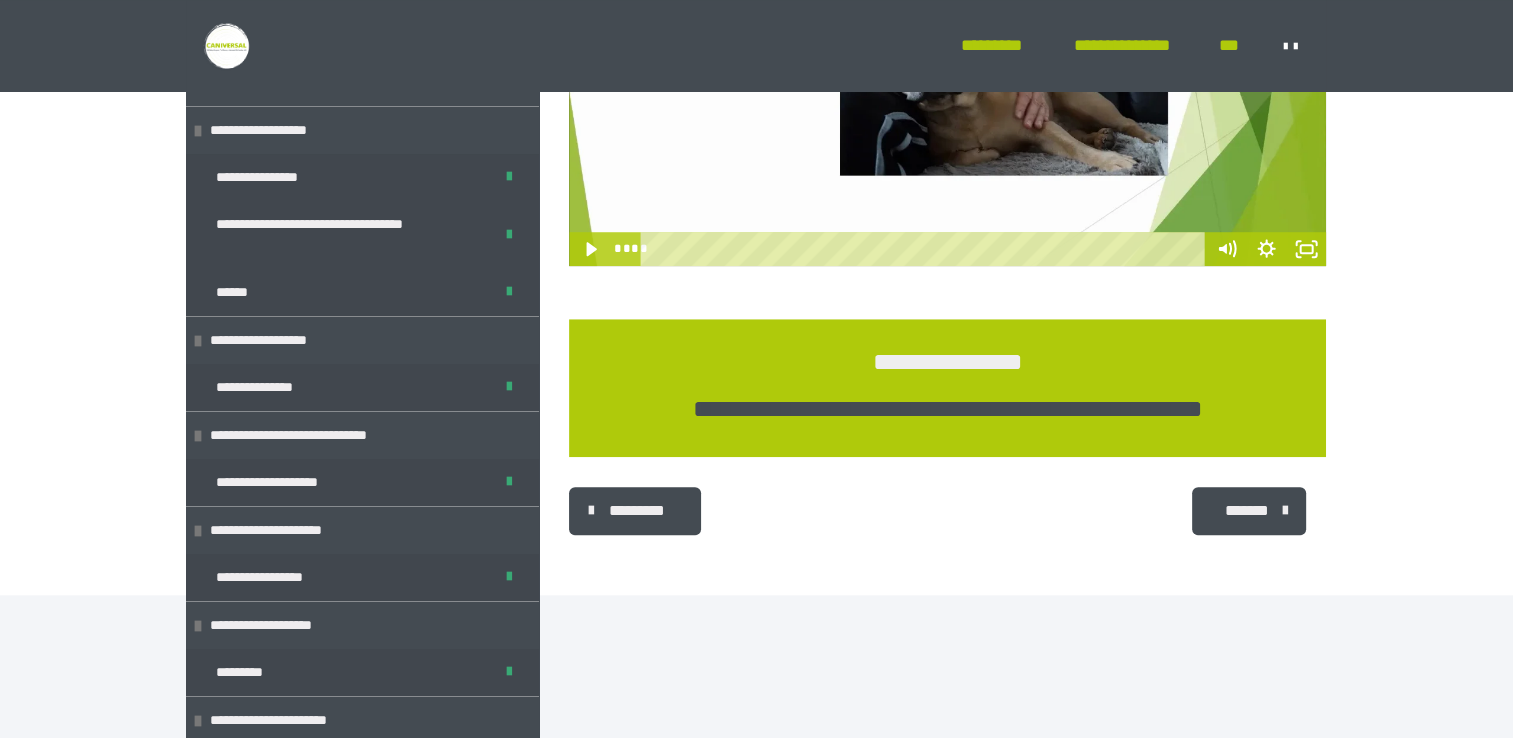click on "*******" at bounding box center [1249, 511] 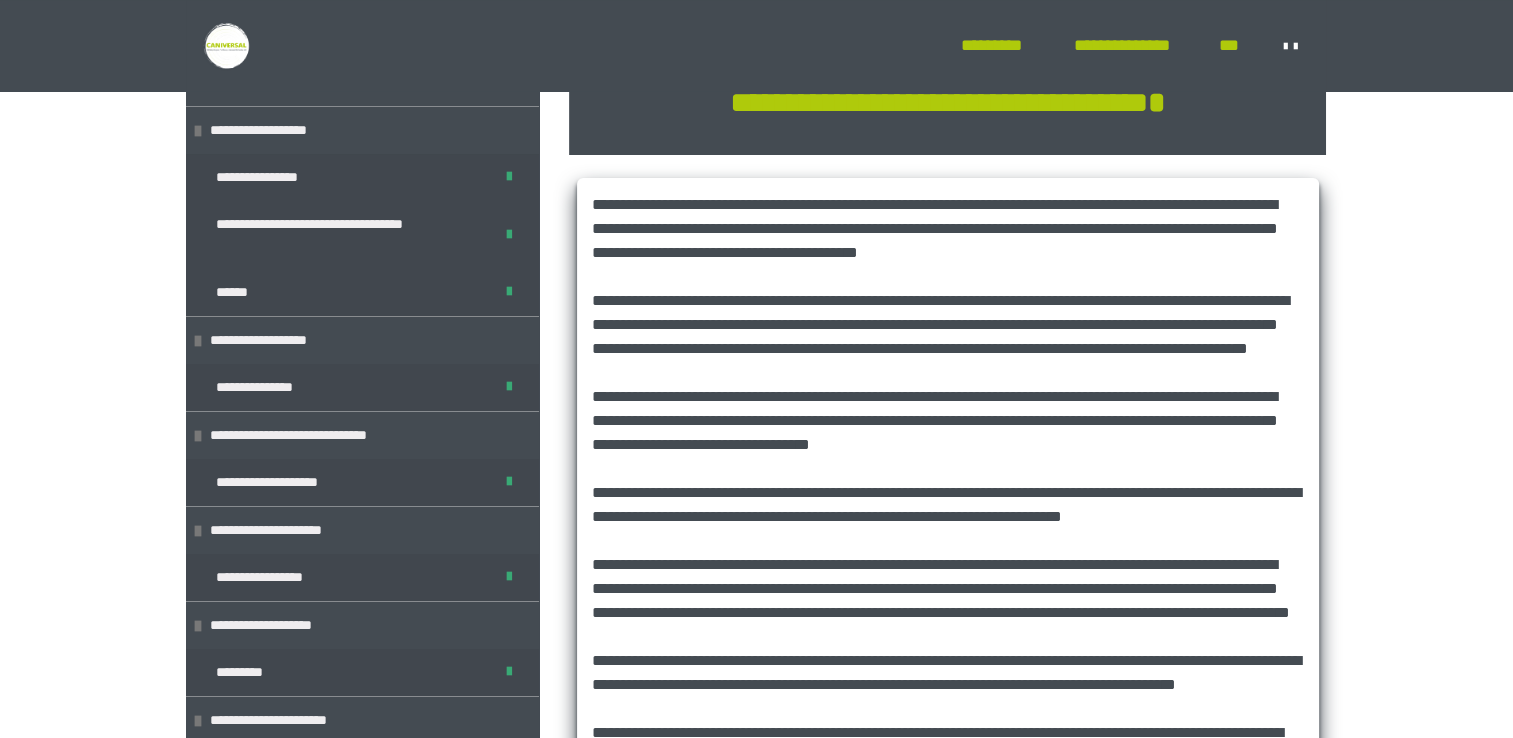 scroll, scrollTop: 416, scrollLeft: 0, axis: vertical 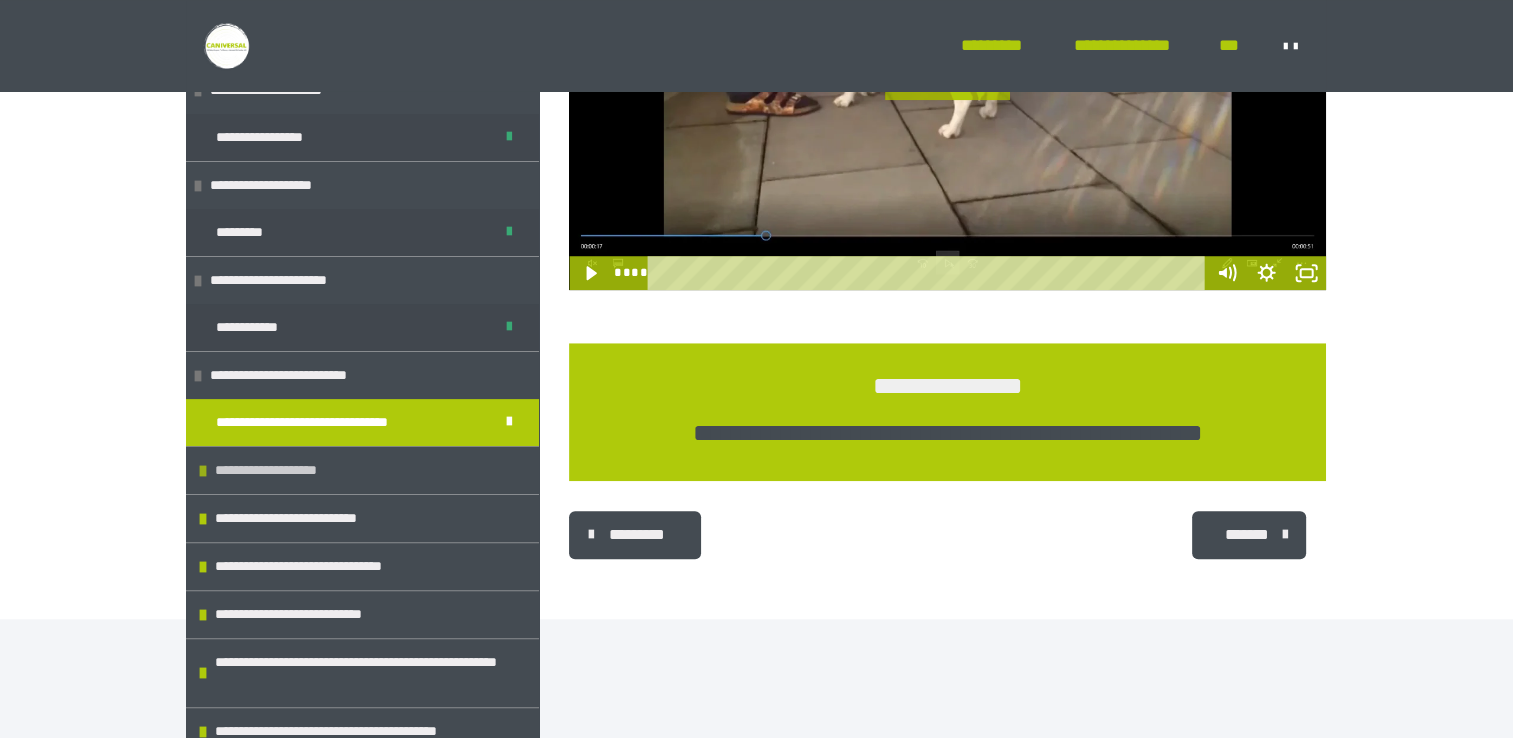 click on "**********" at bounding box center (278, 470) 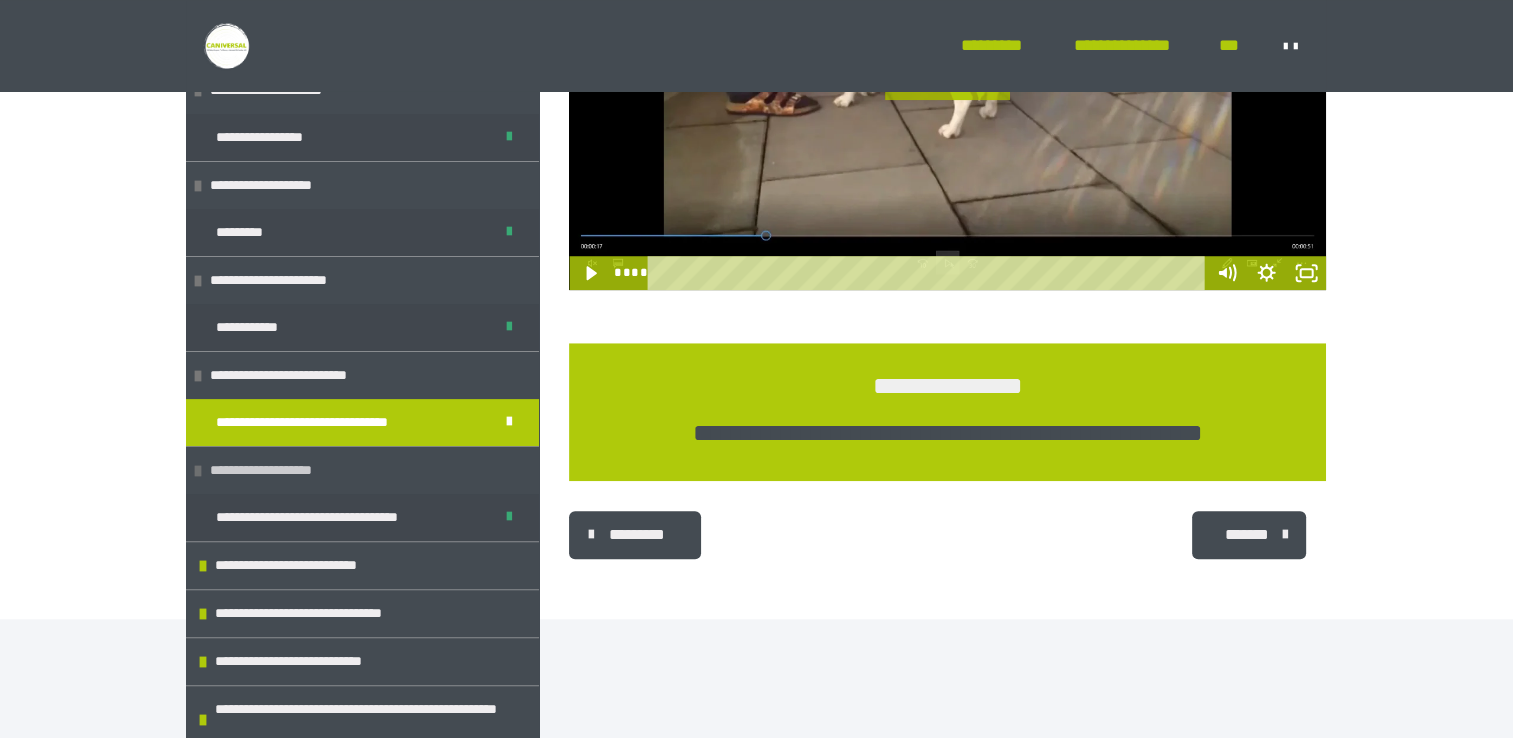 click on "**********" at bounding box center [273, 470] 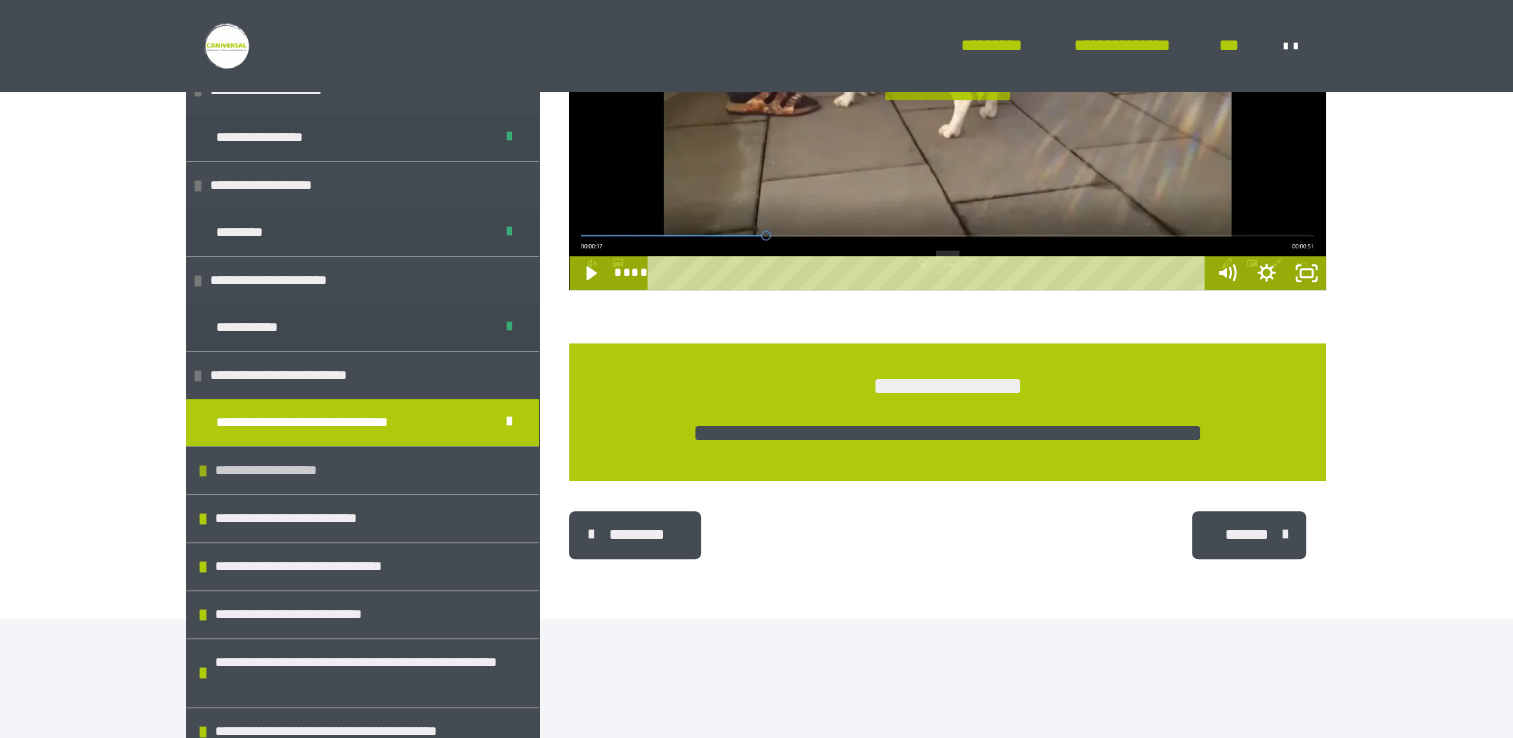 click on "**********" at bounding box center (278, 470) 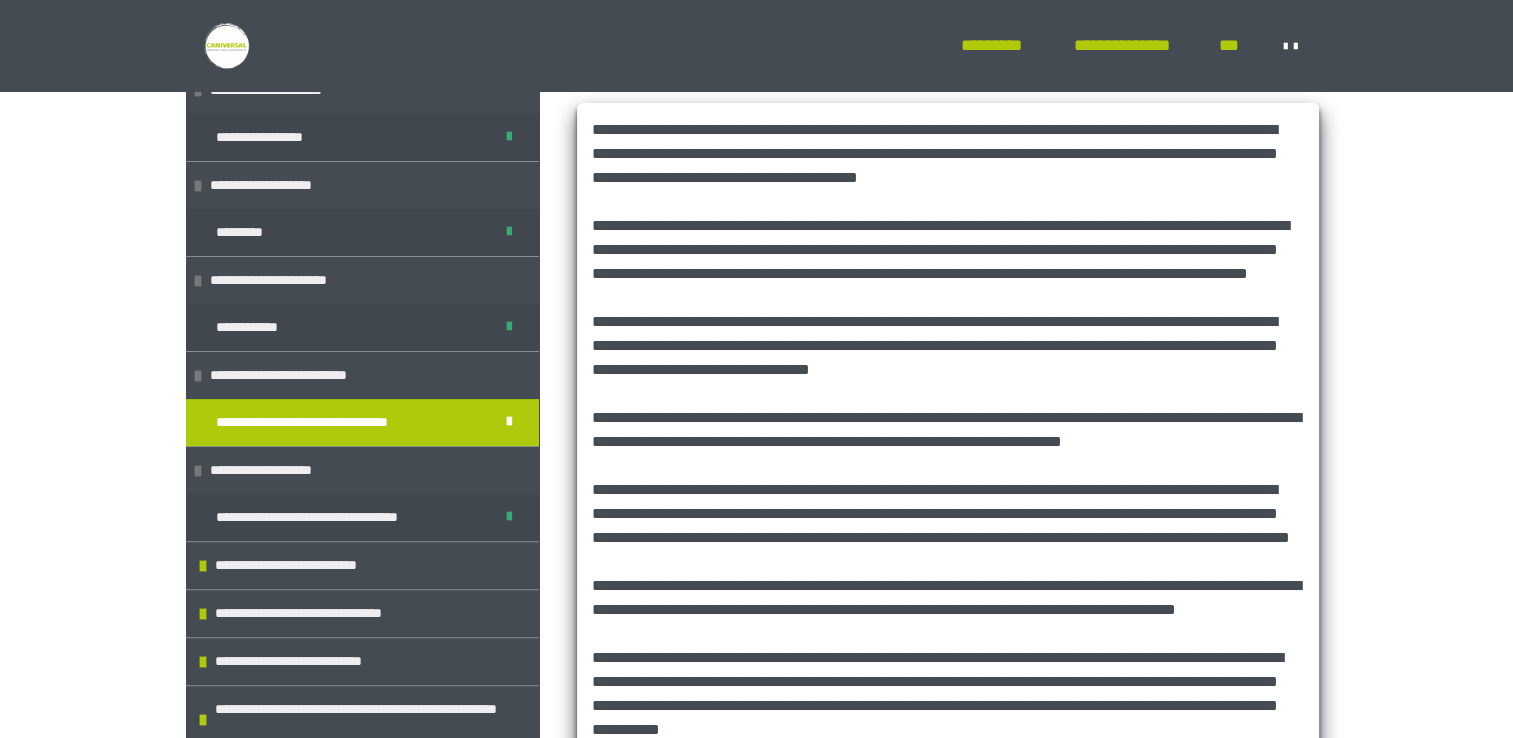 scroll, scrollTop: 320, scrollLeft: 0, axis: vertical 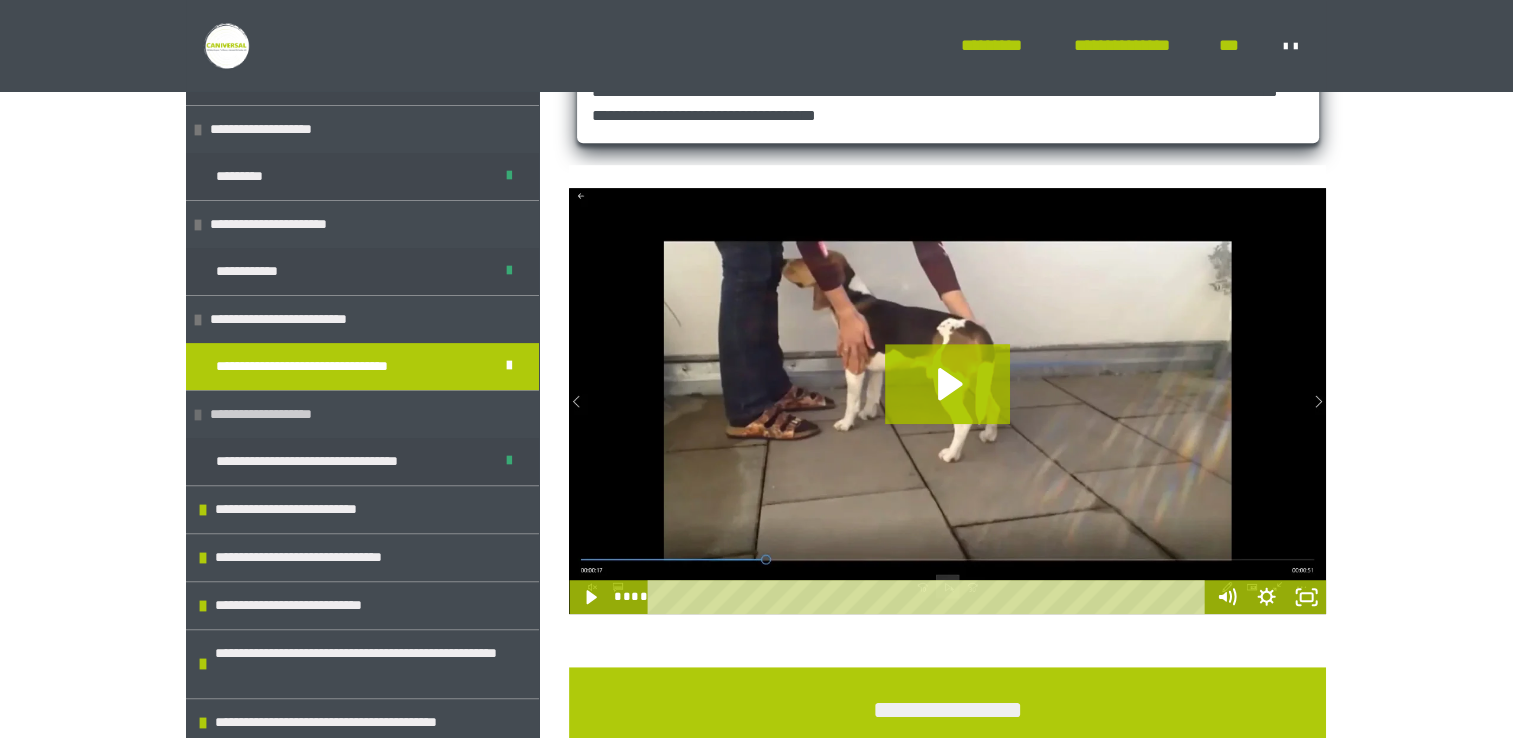 click on "**********" at bounding box center [273, 414] 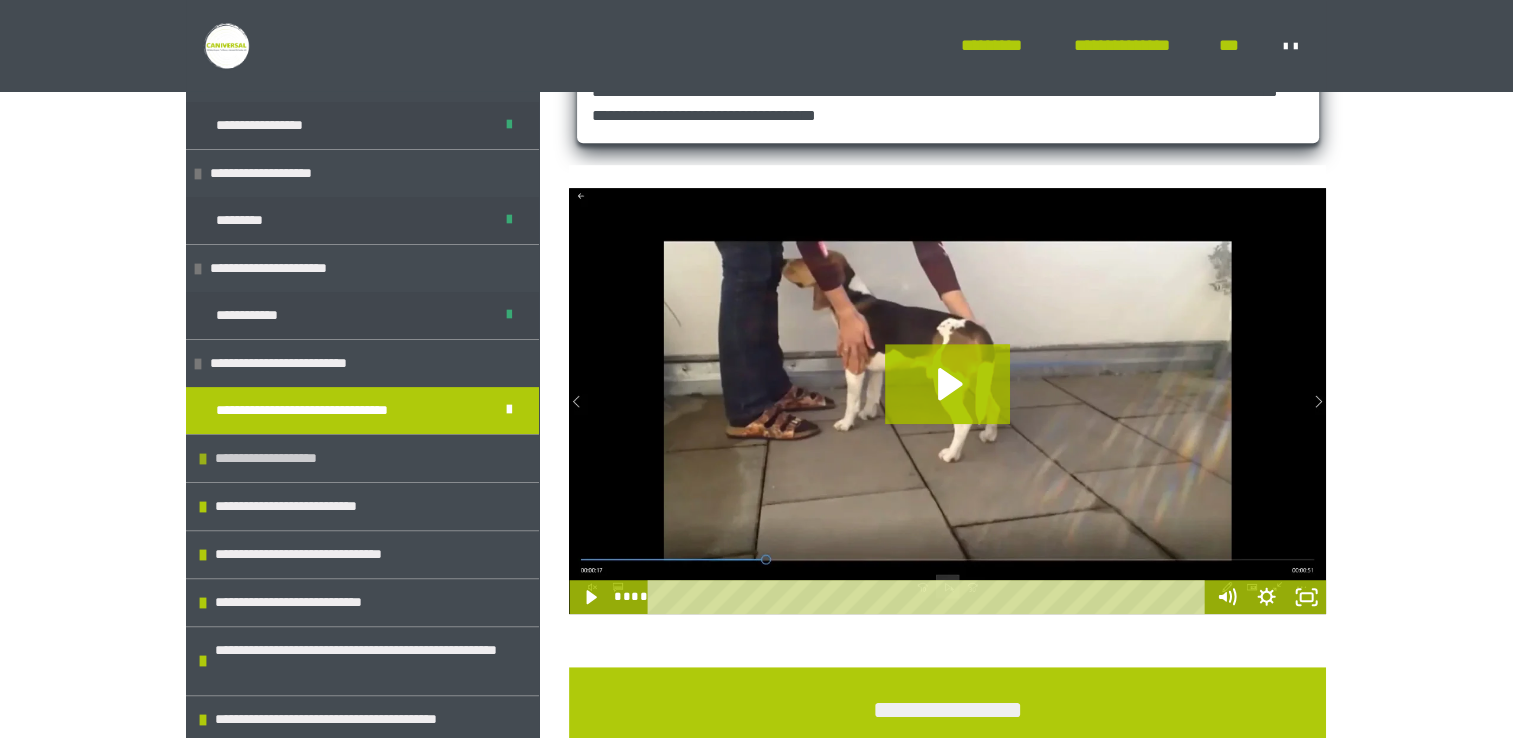 scroll, scrollTop: 449, scrollLeft: 0, axis: vertical 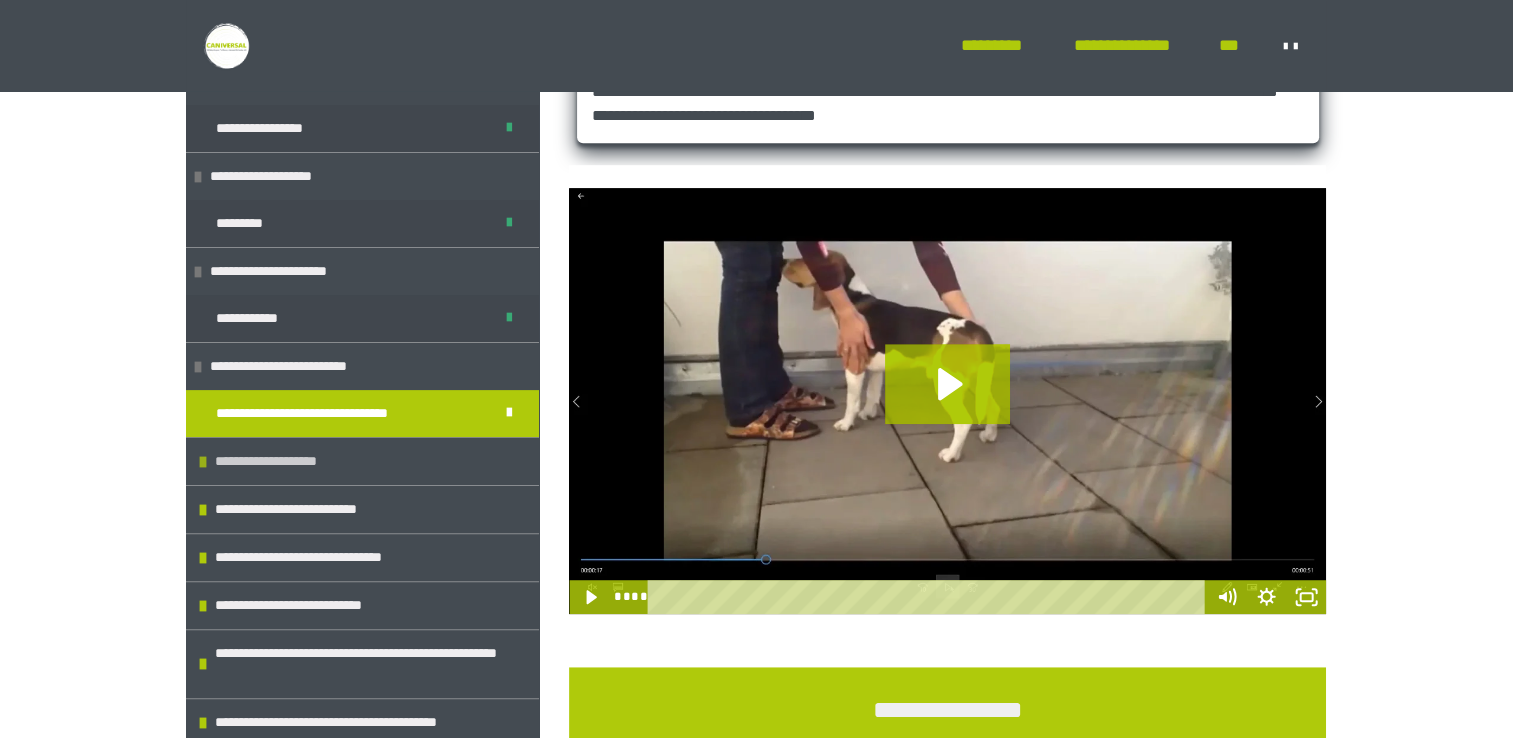 click on "**********" at bounding box center [323, 413] 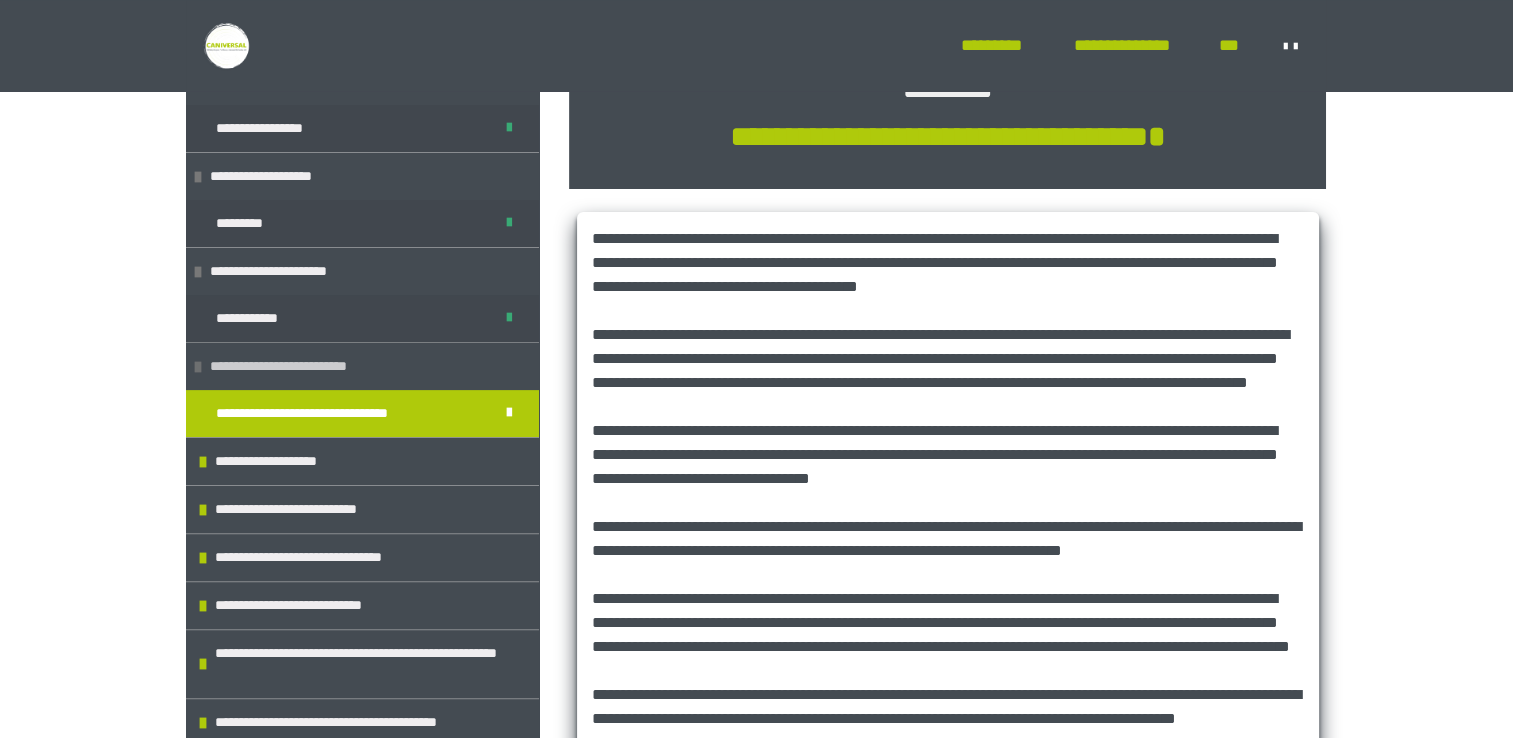 click on "**********" at bounding box center (292, 366) 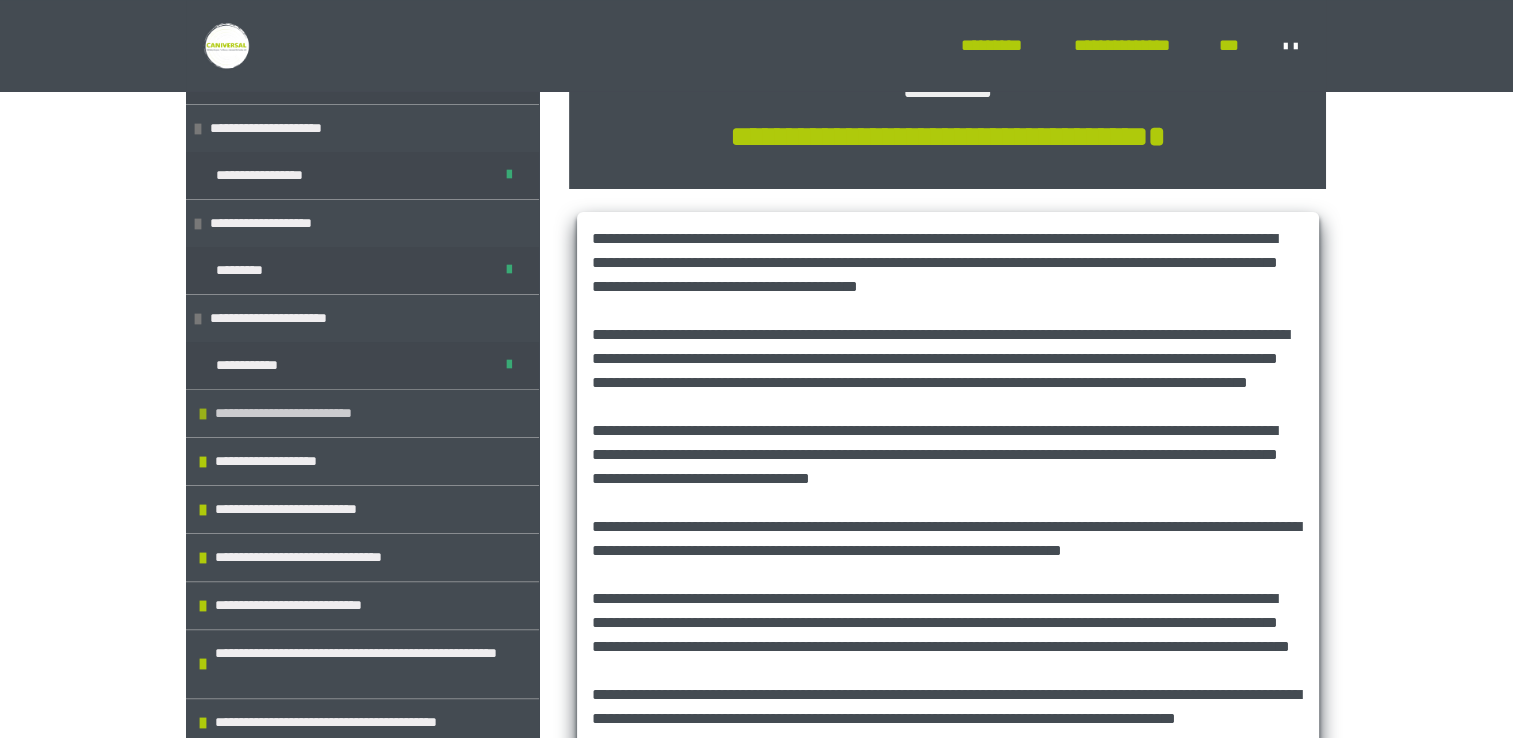 click on "**********" at bounding box center [362, 365] 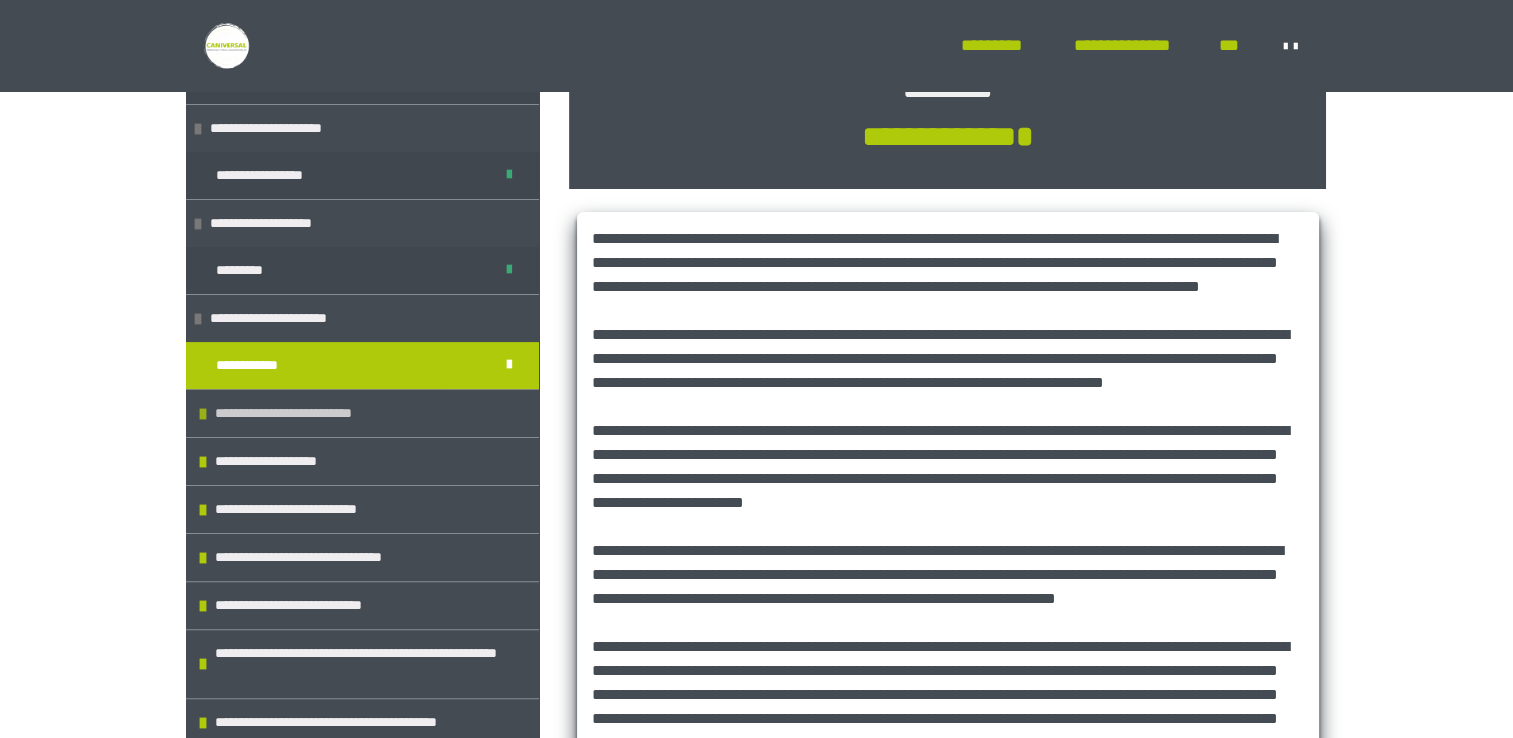 click on "**********" at bounding box center (362, 365) 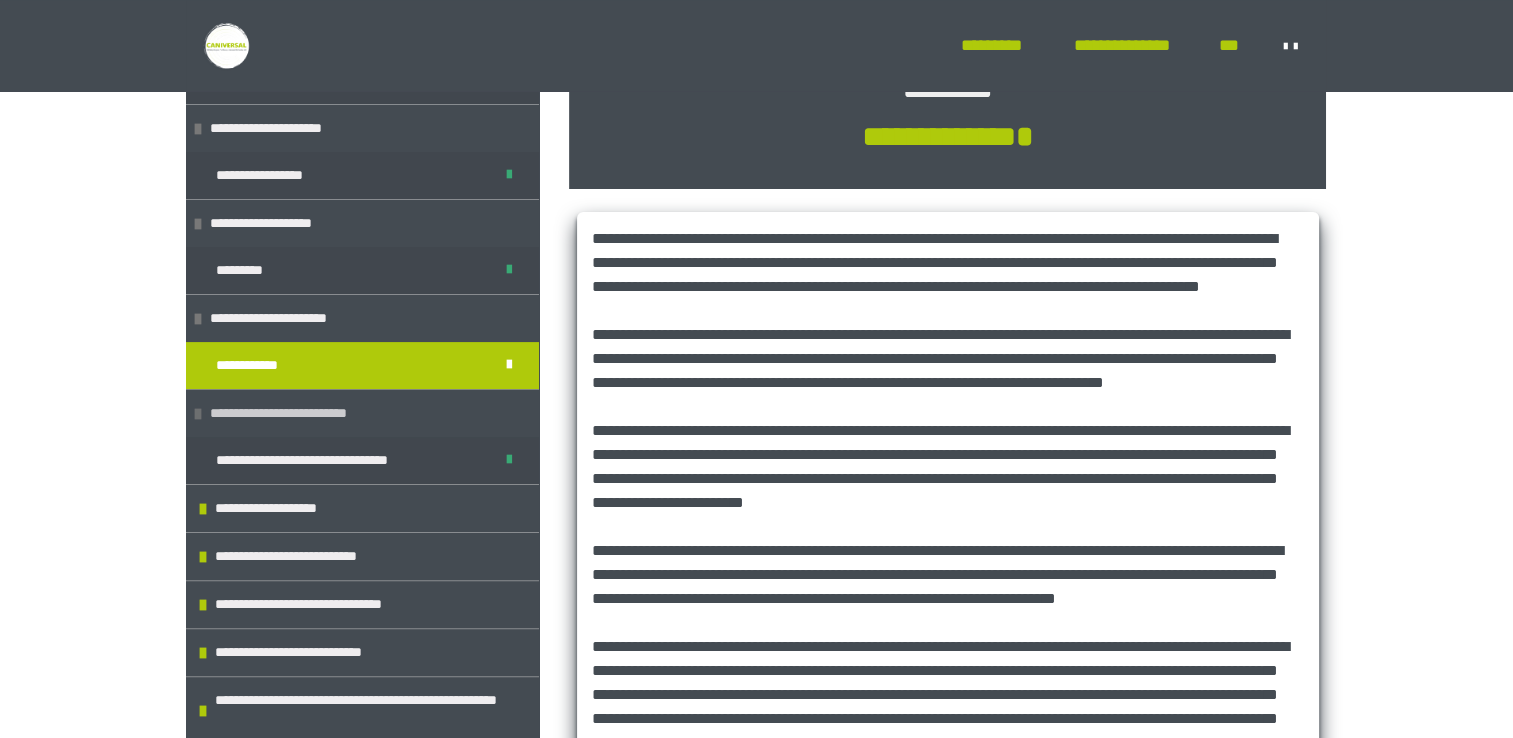 scroll, scrollTop: 449, scrollLeft: 0, axis: vertical 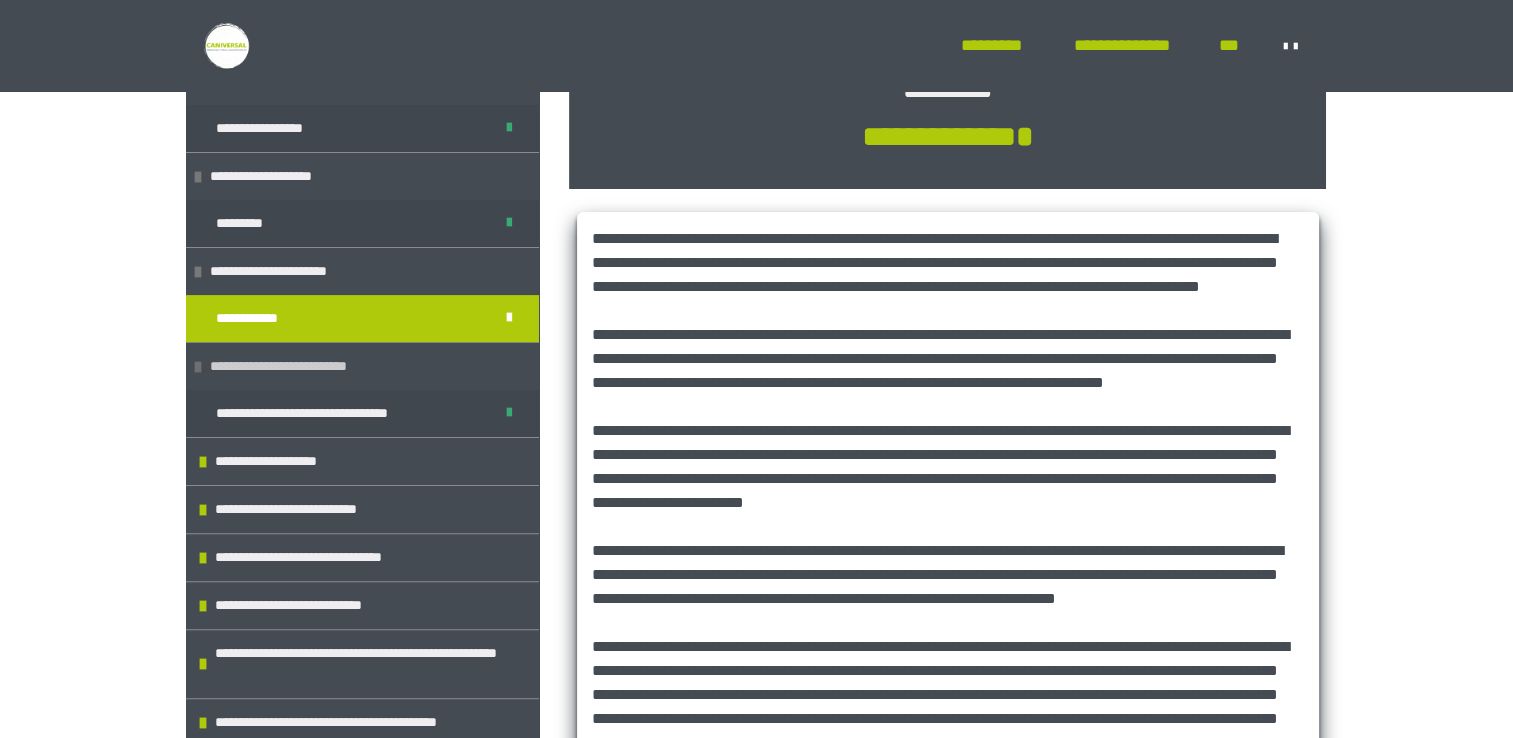 click on "**********" at bounding box center [323, 413] 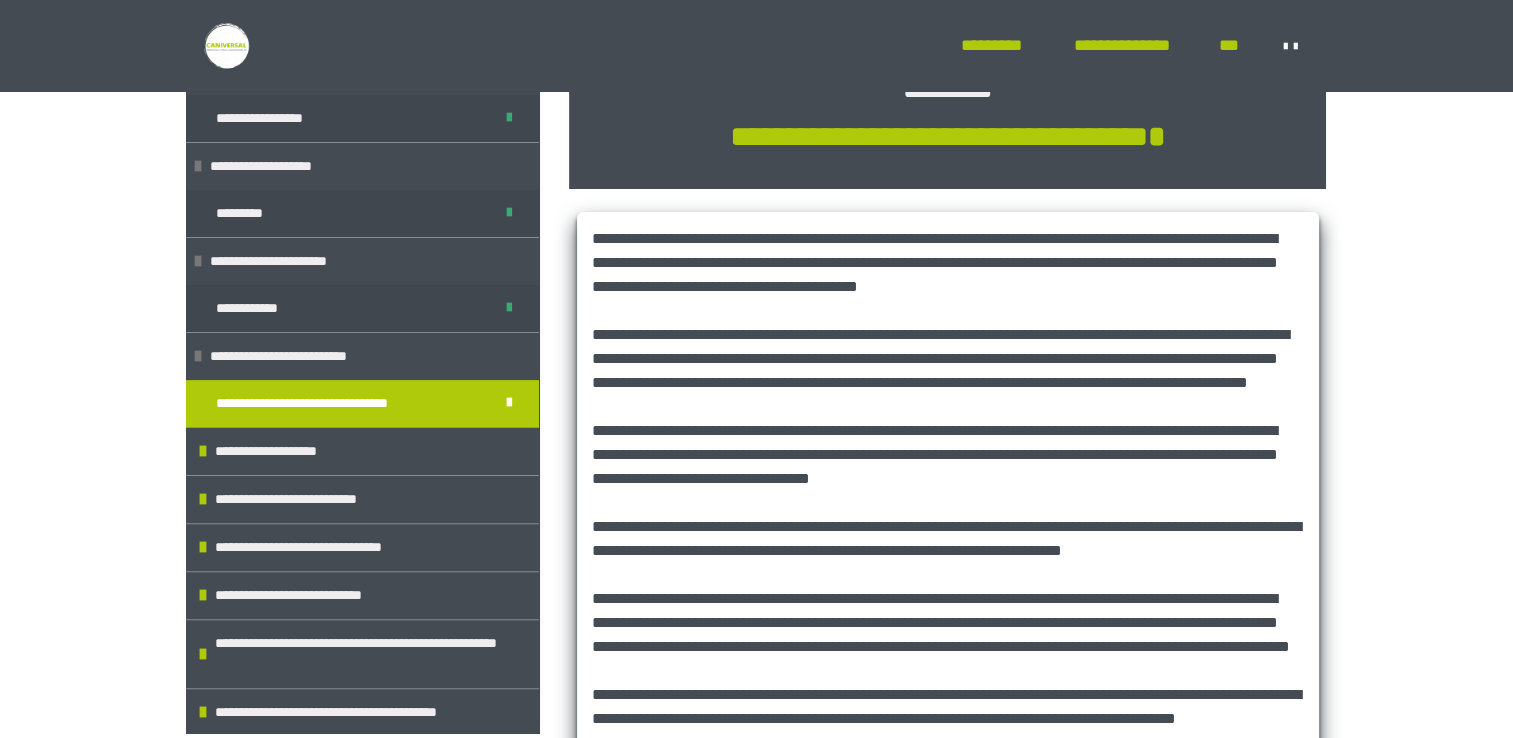 scroll, scrollTop: 264, scrollLeft: 0, axis: vertical 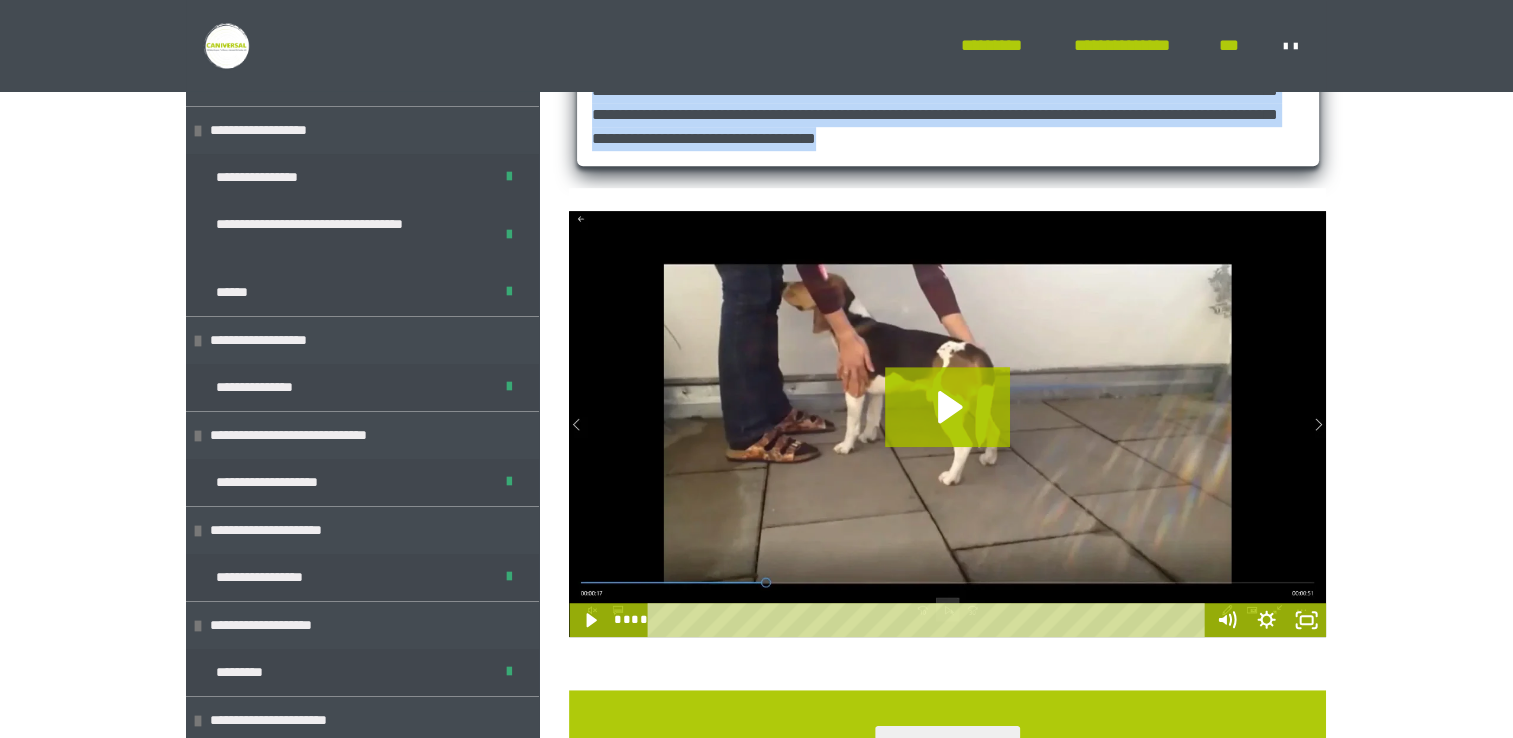 drag, startPoint x: 893, startPoint y: 109, endPoint x: 1170, endPoint y: 251, distance: 311.2764 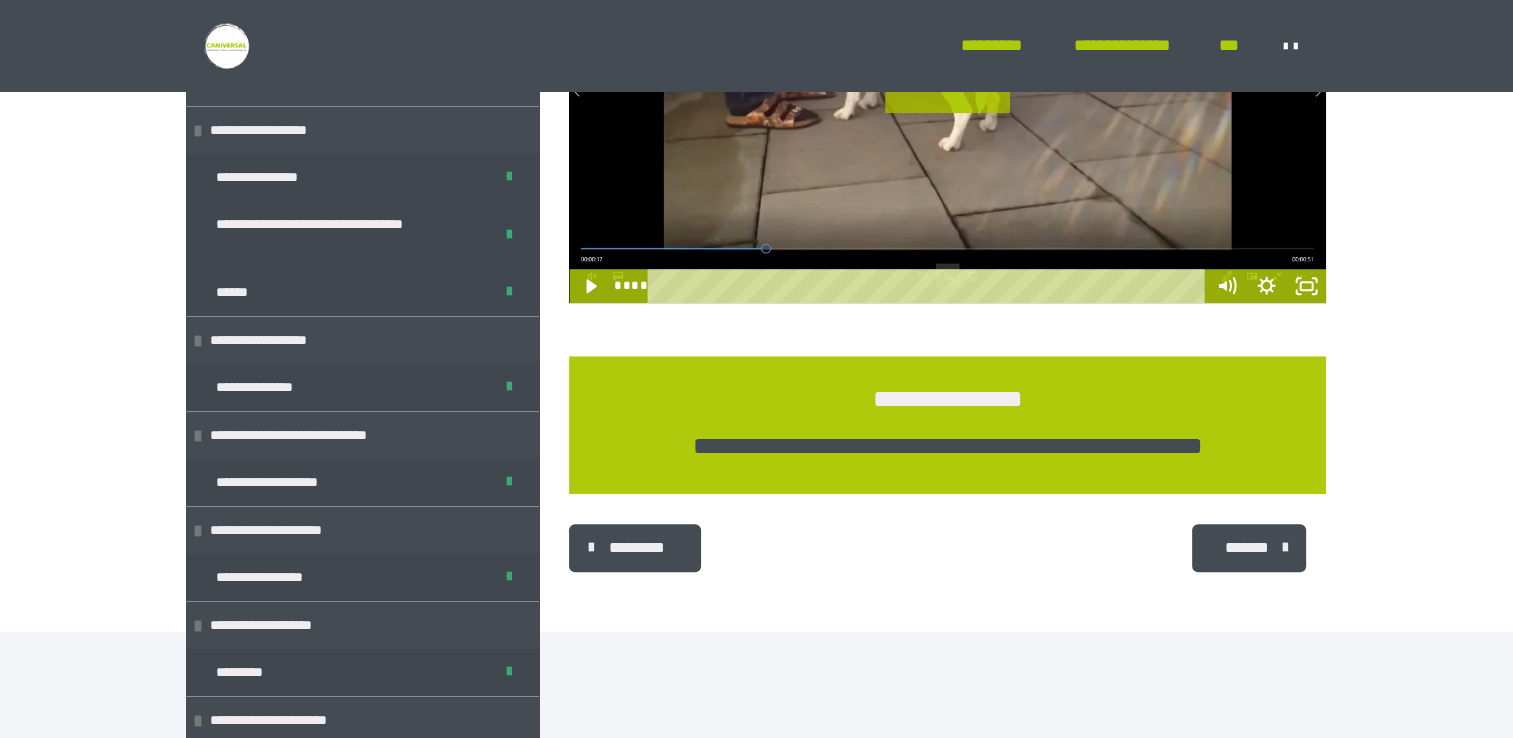 scroll, scrollTop: 1546, scrollLeft: 0, axis: vertical 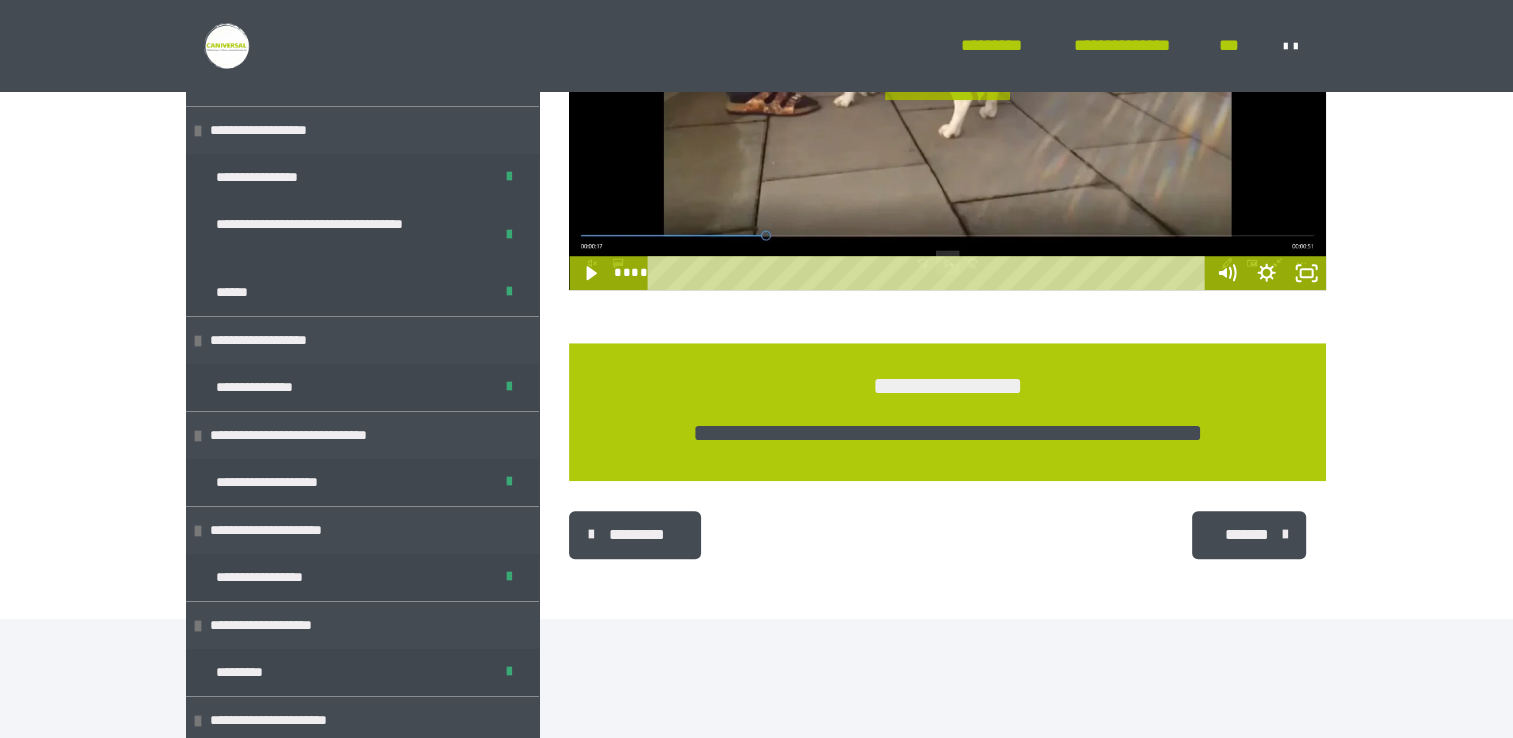 click on "**********" at bounding box center (756, -418) 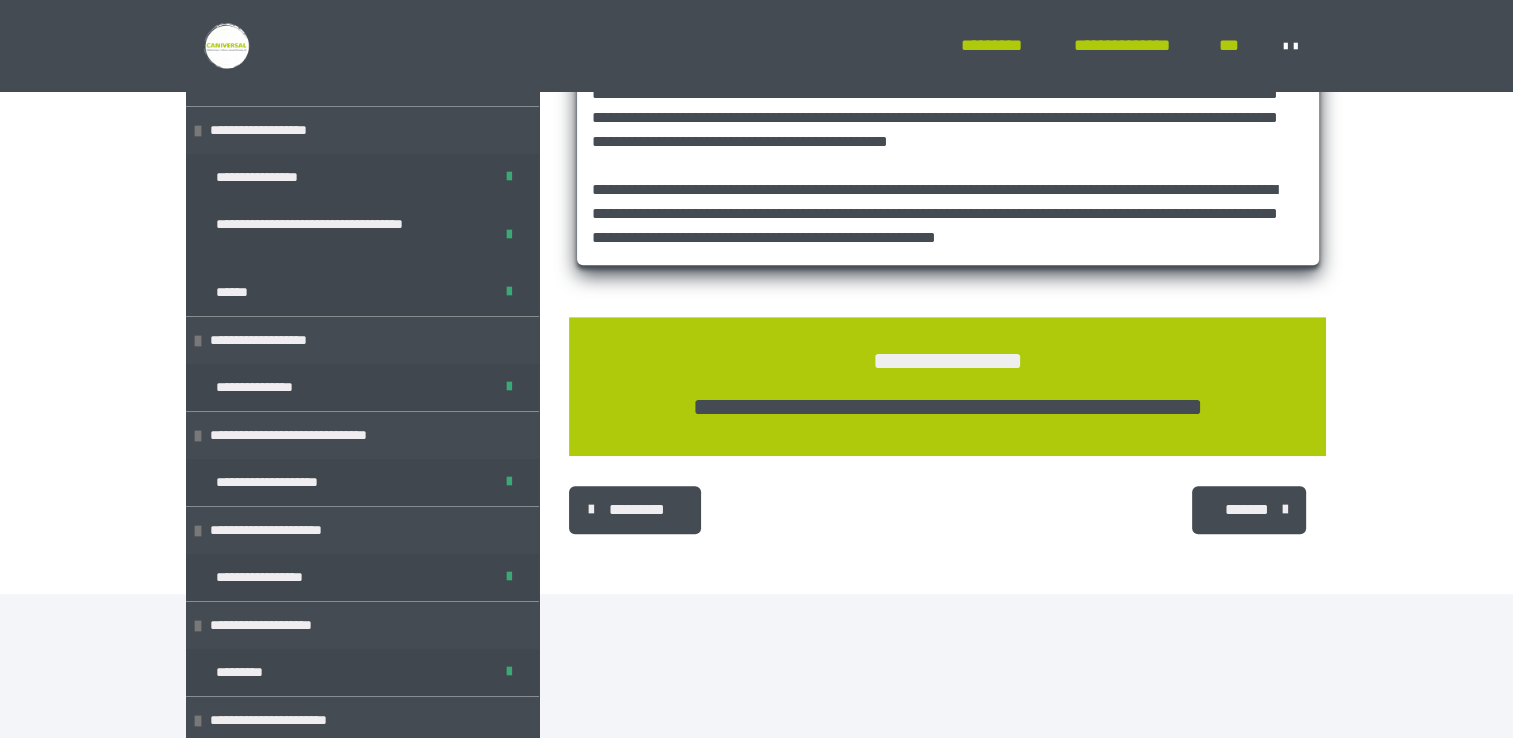 scroll, scrollTop: 1099, scrollLeft: 0, axis: vertical 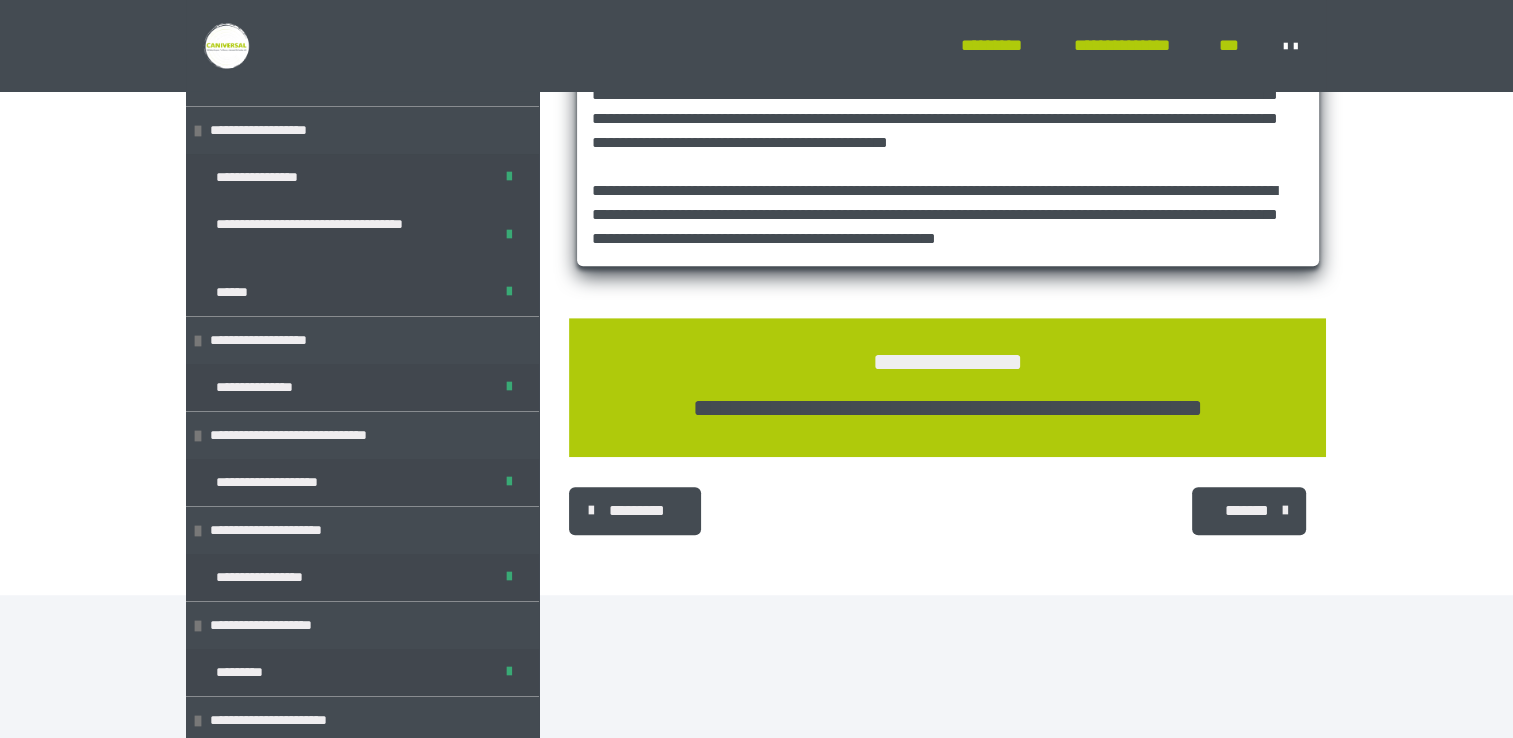 click on "*******" at bounding box center (1247, 511) 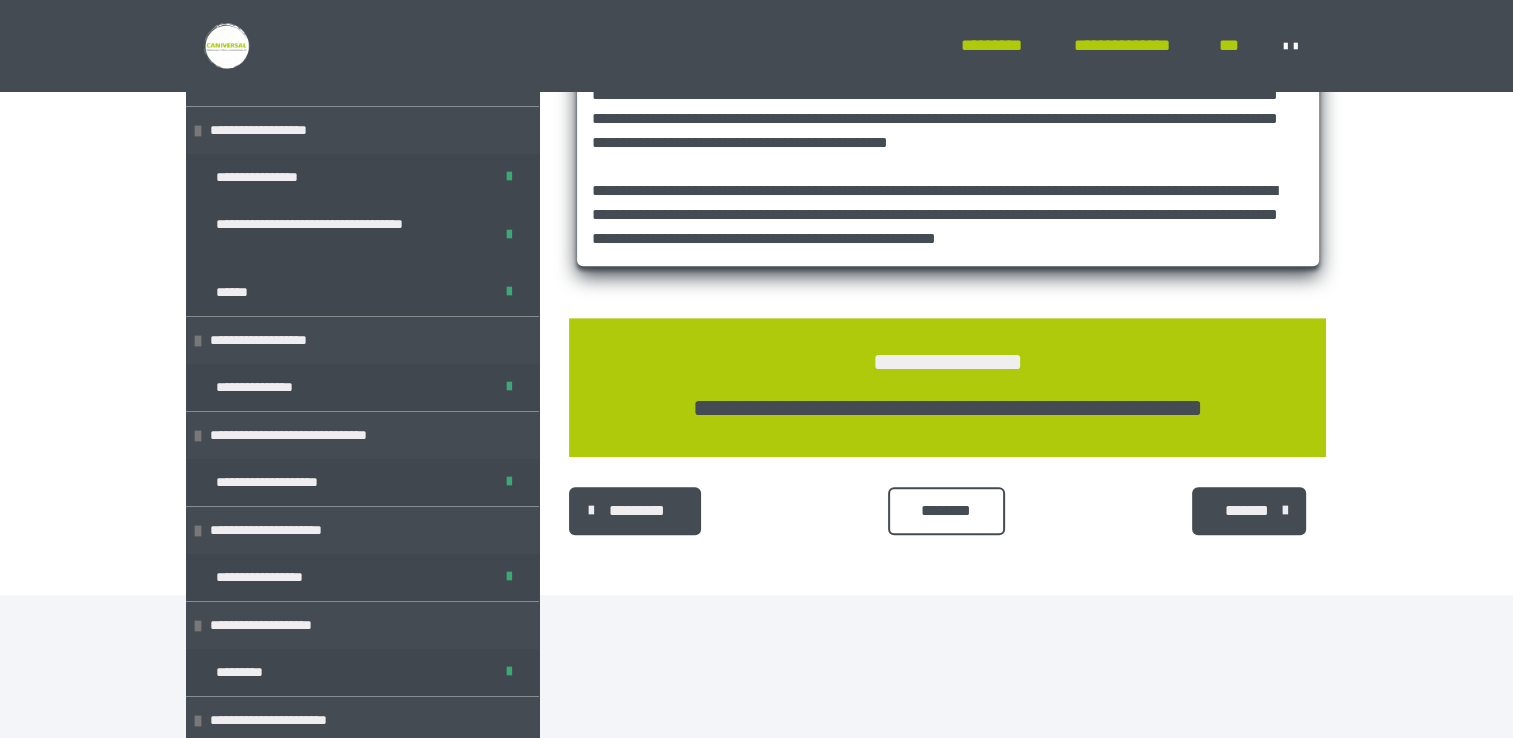 scroll, scrollTop: 1120, scrollLeft: 0, axis: vertical 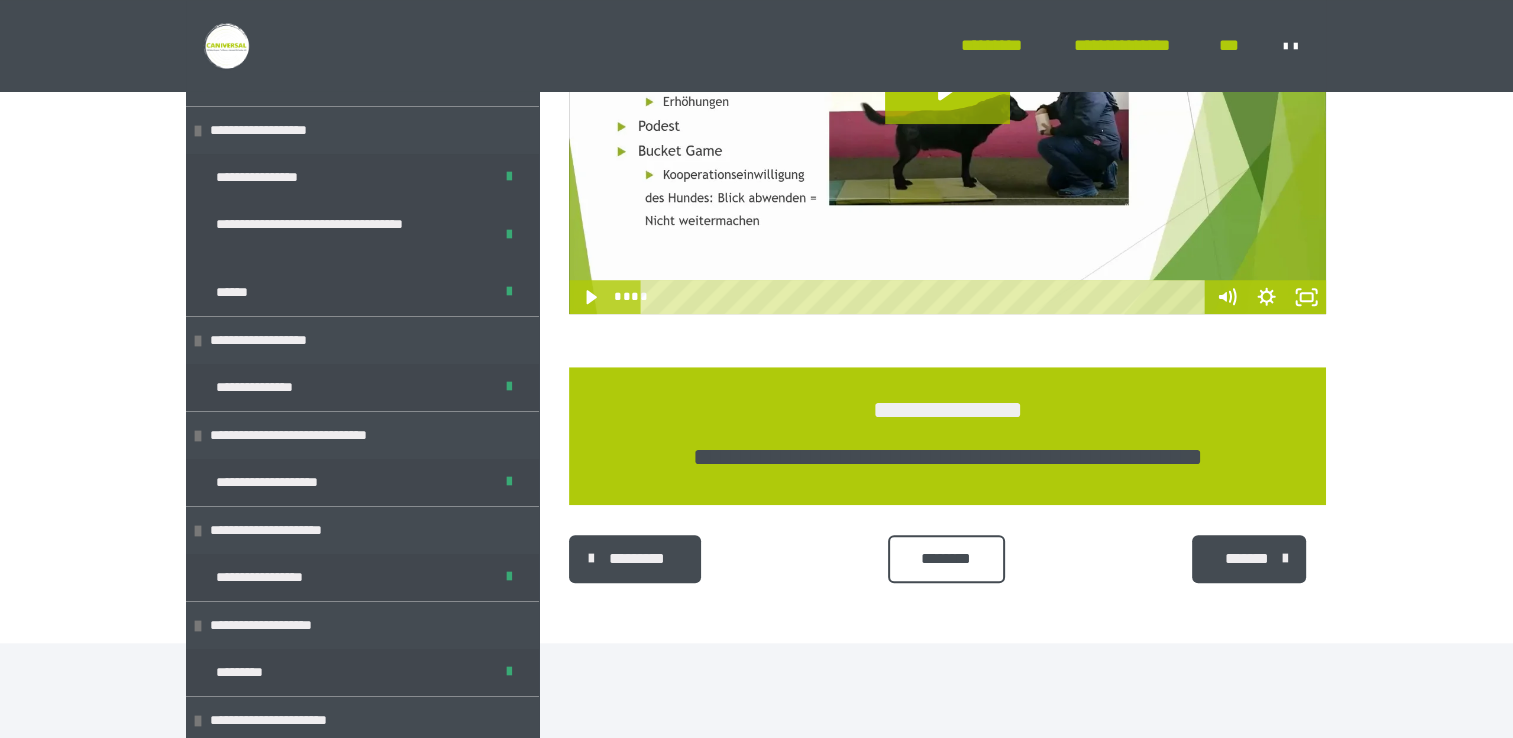 click on "*********" at bounding box center [636, 559] 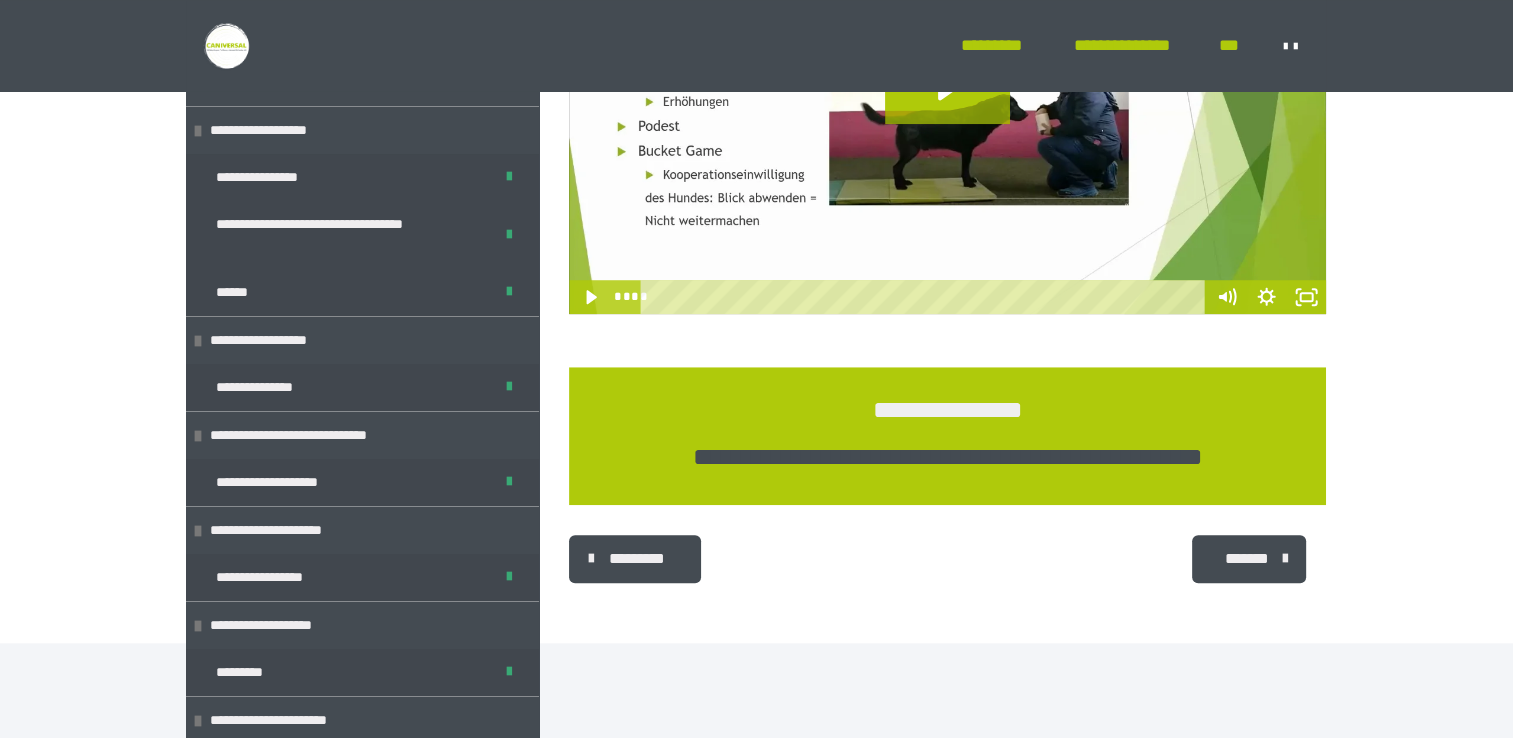 scroll, scrollTop: 1099, scrollLeft: 0, axis: vertical 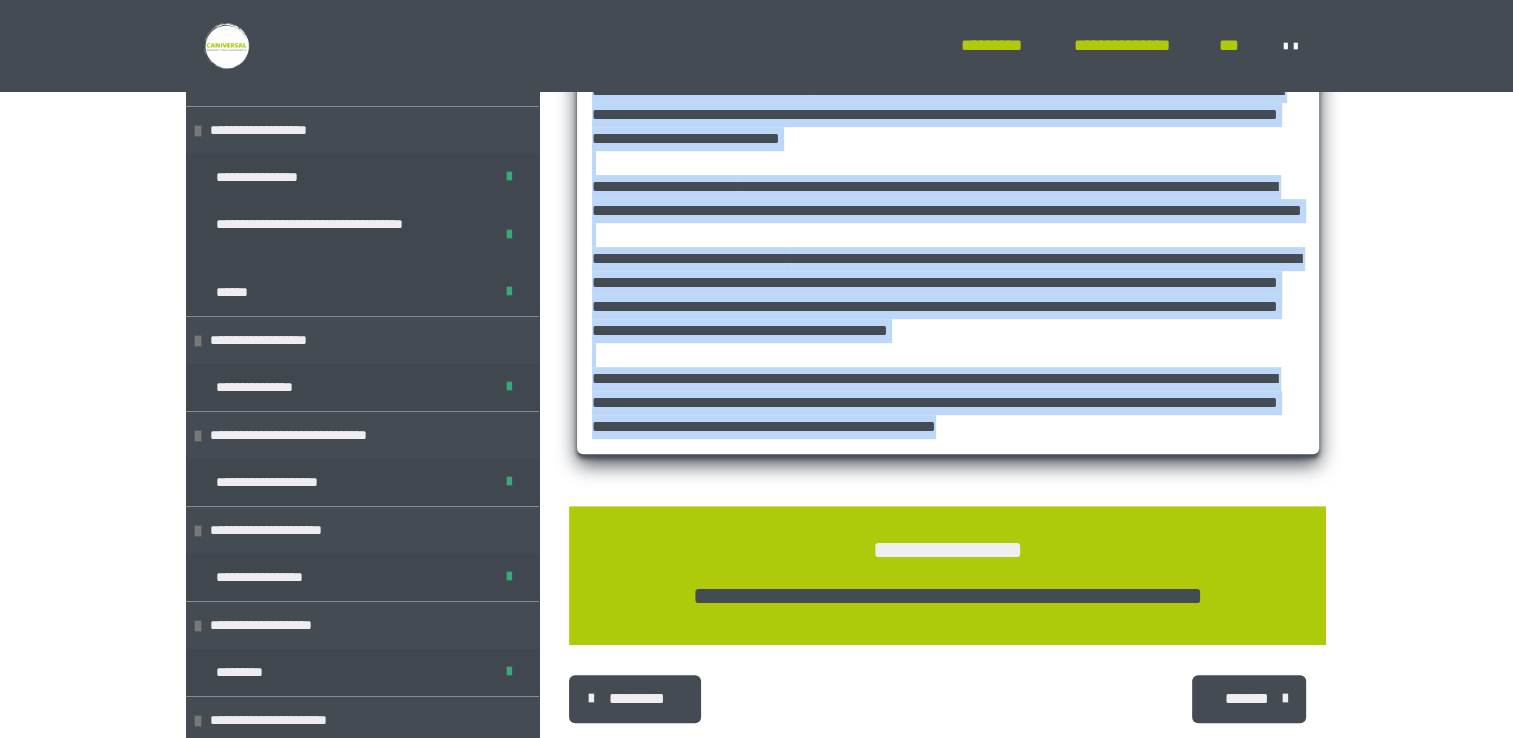 drag, startPoint x: 896, startPoint y: 129, endPoint x: 1299, endPoint y: 596, distance: 616.8452 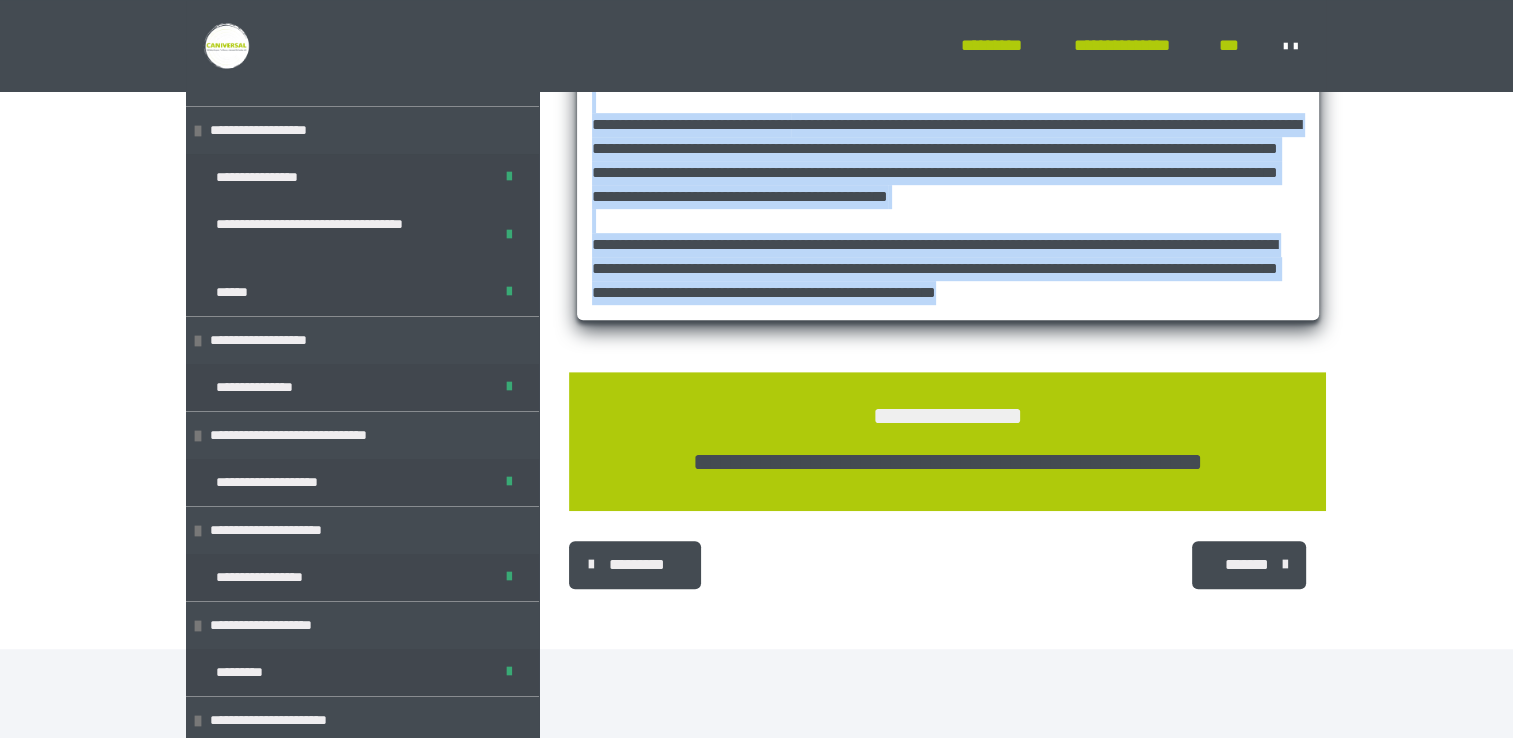 scroll, scrollTop: 1099, scrollLeft: 0, axis: vertical 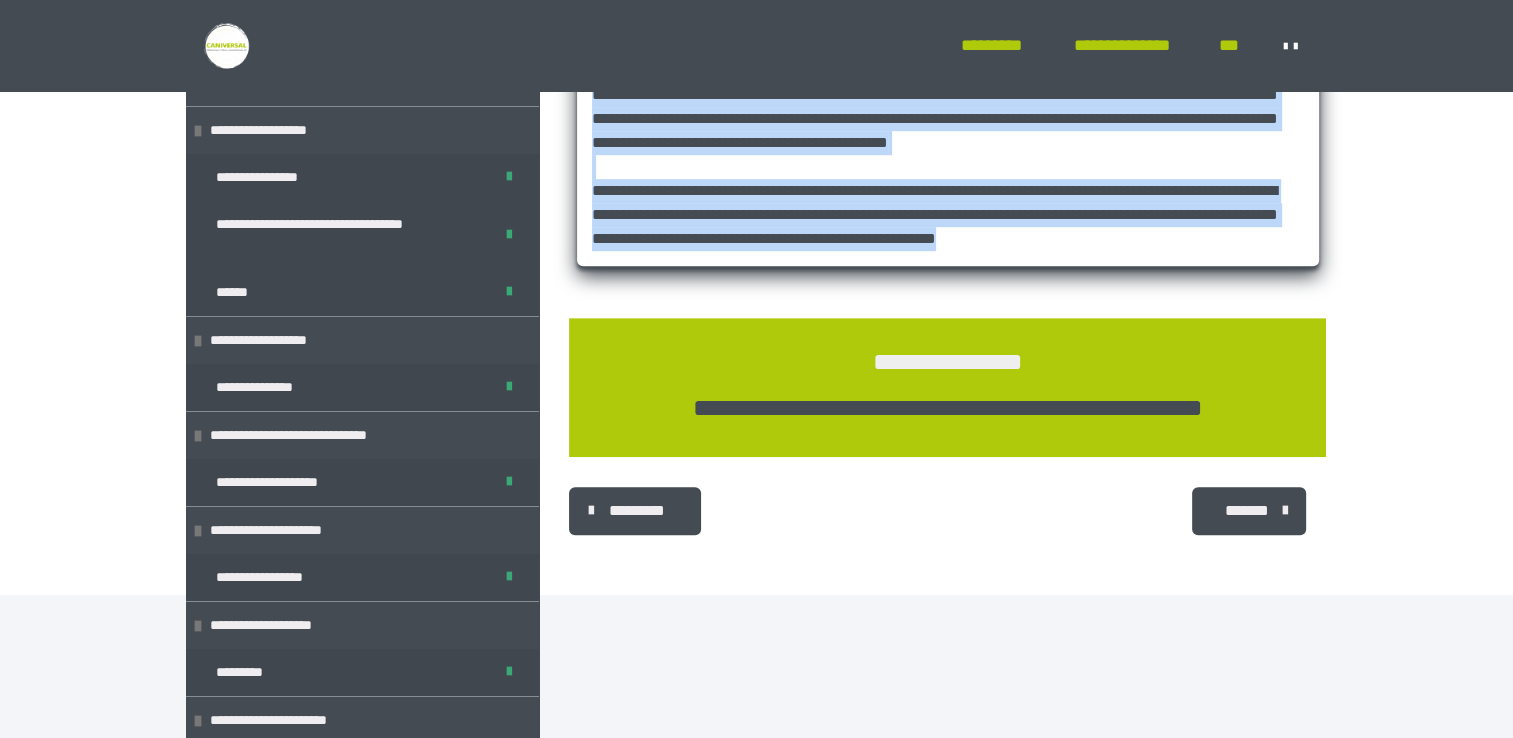 click on "*******" at bounding box center [1247, 511] 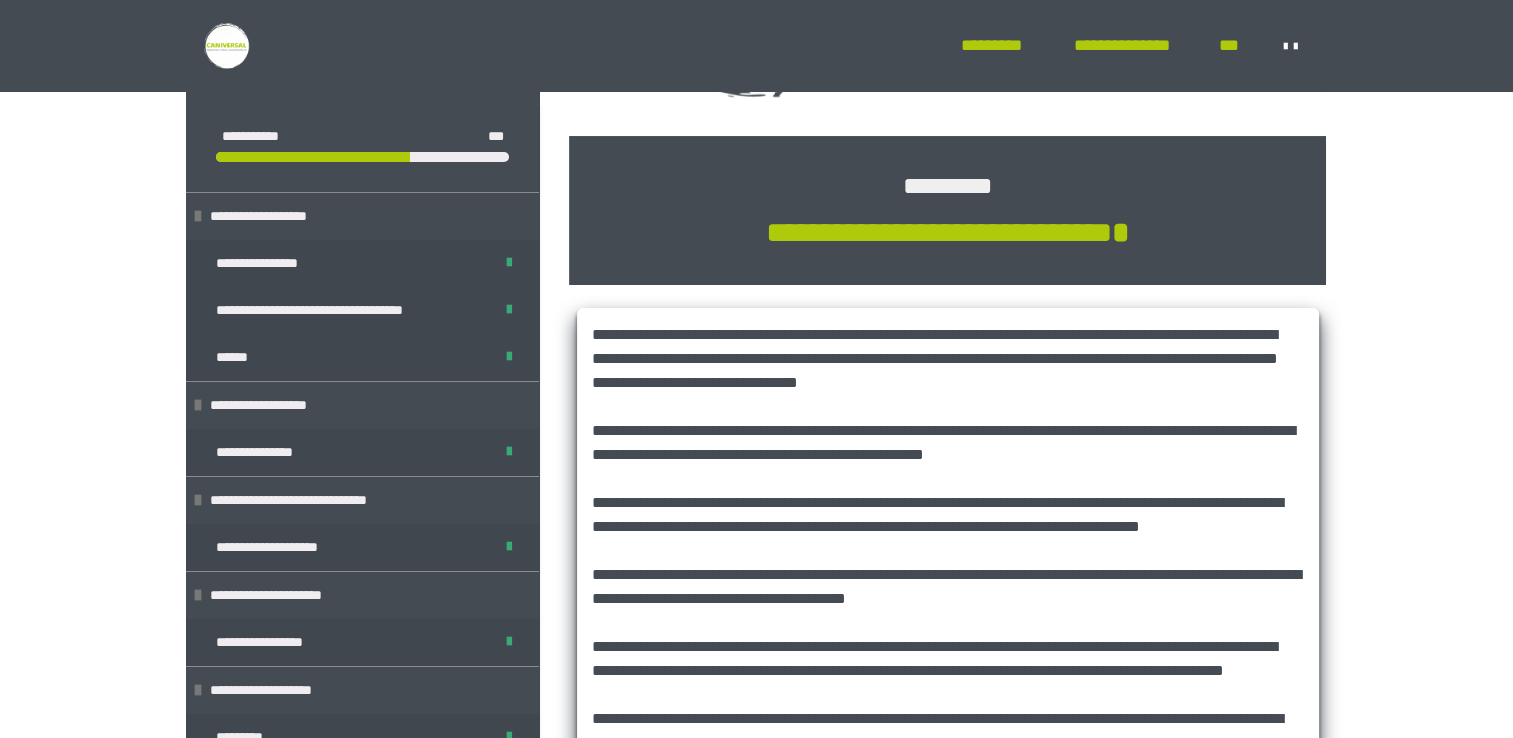 scroll, scrollTop: 285, scrollLeft: 0, axis: vertical 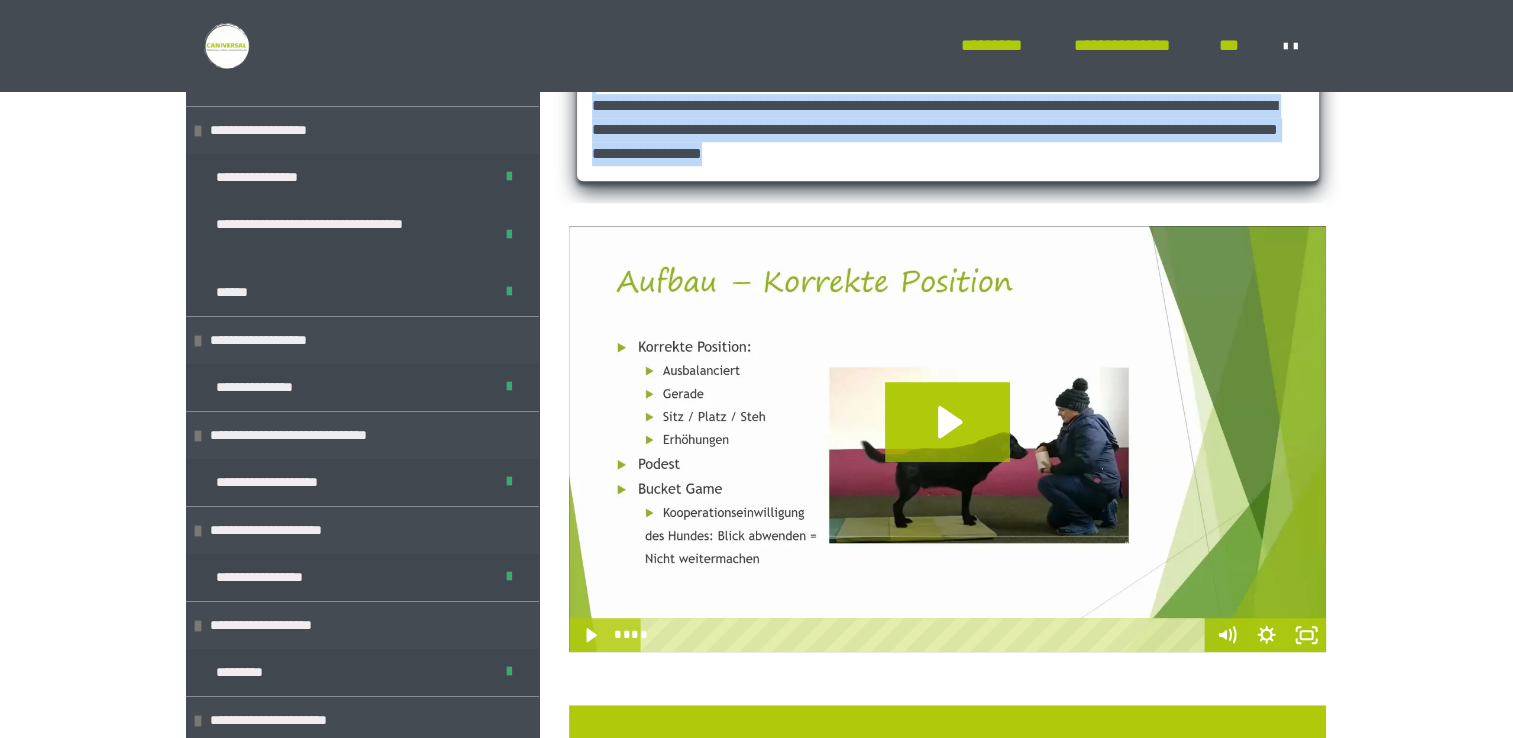 drag, startPoint x: 896, startPoint y: 185, endPoint x: 1144, endPoint y: 246, distance: 255.39186 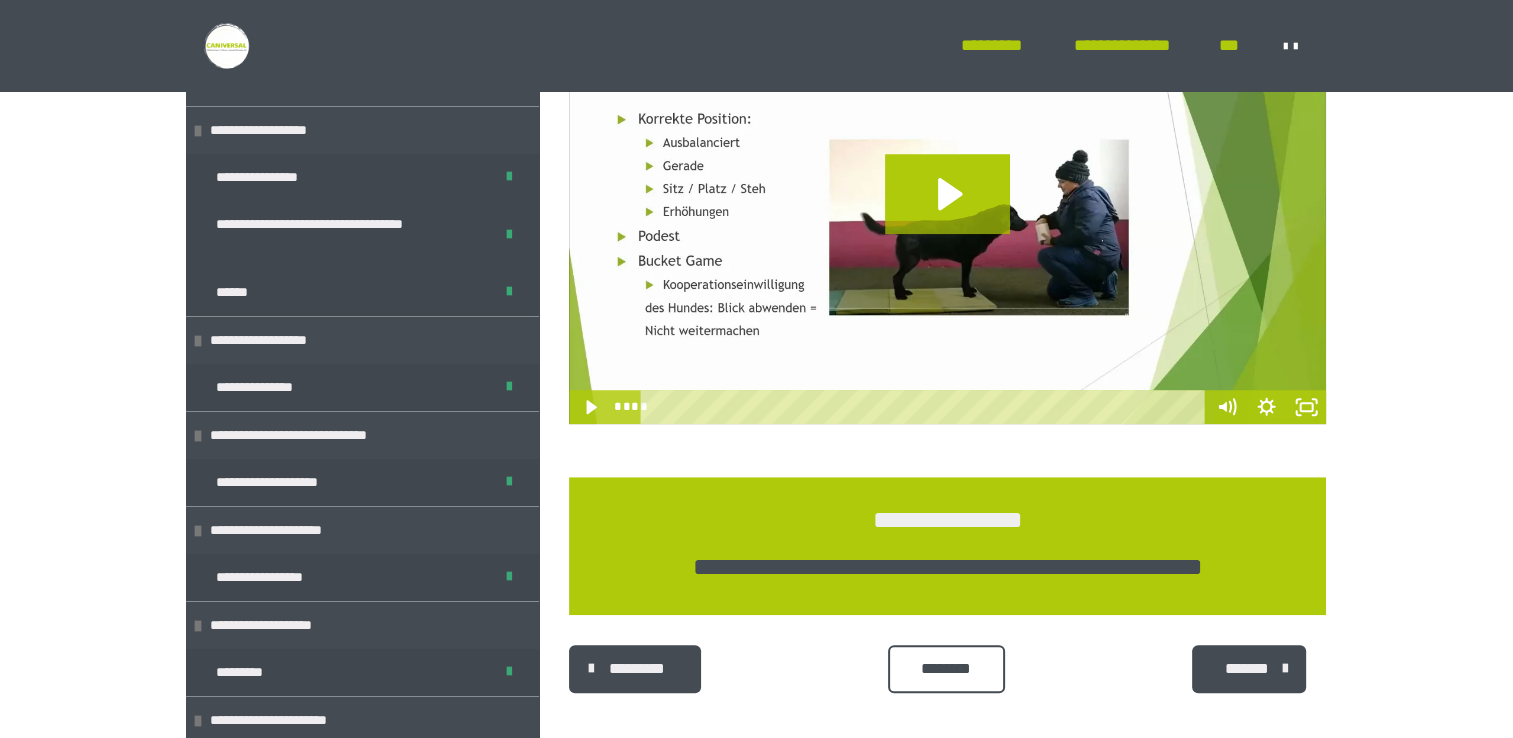 scroll, scrollTop: 1522, scrollLeft: 0, axis: vertical 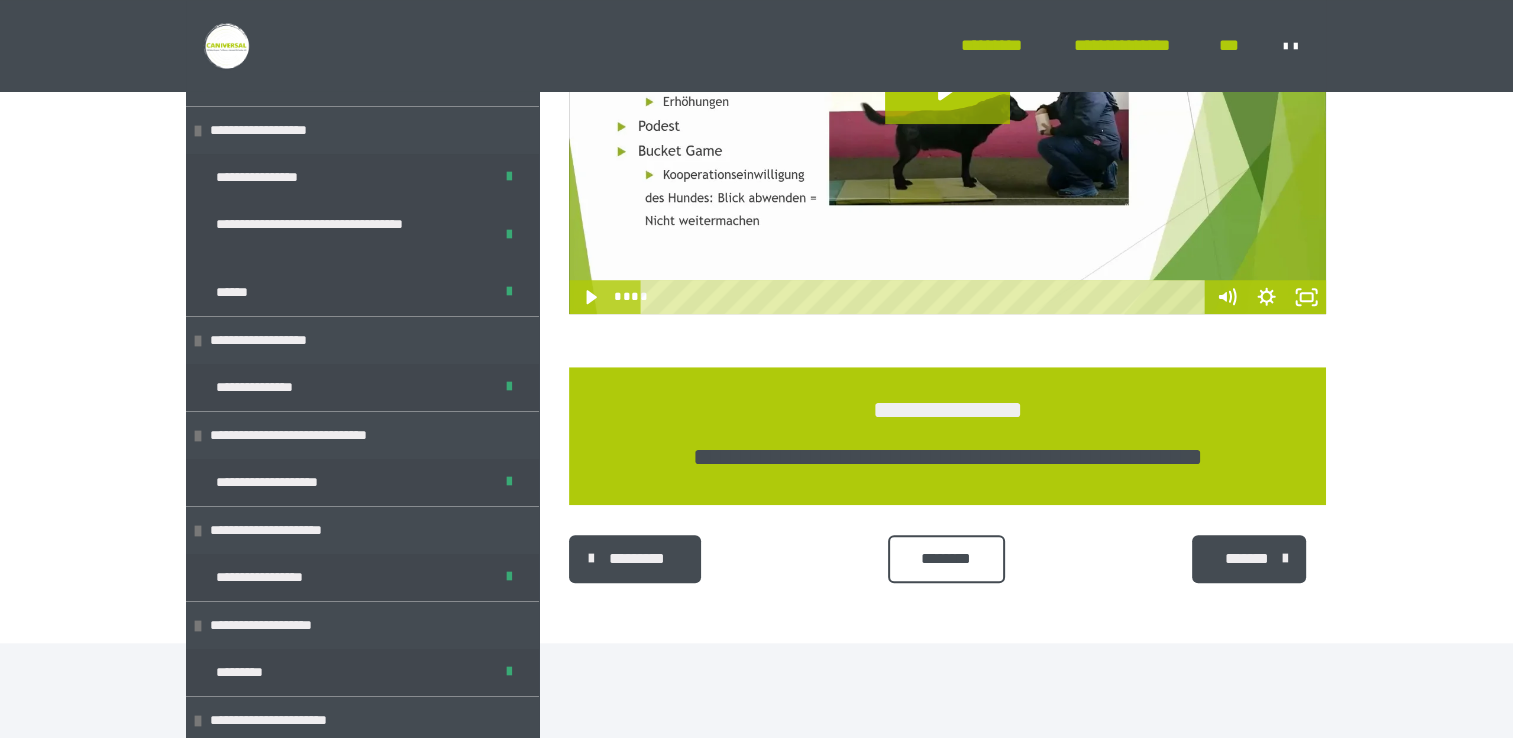 click at bounding box center [1284, 559] 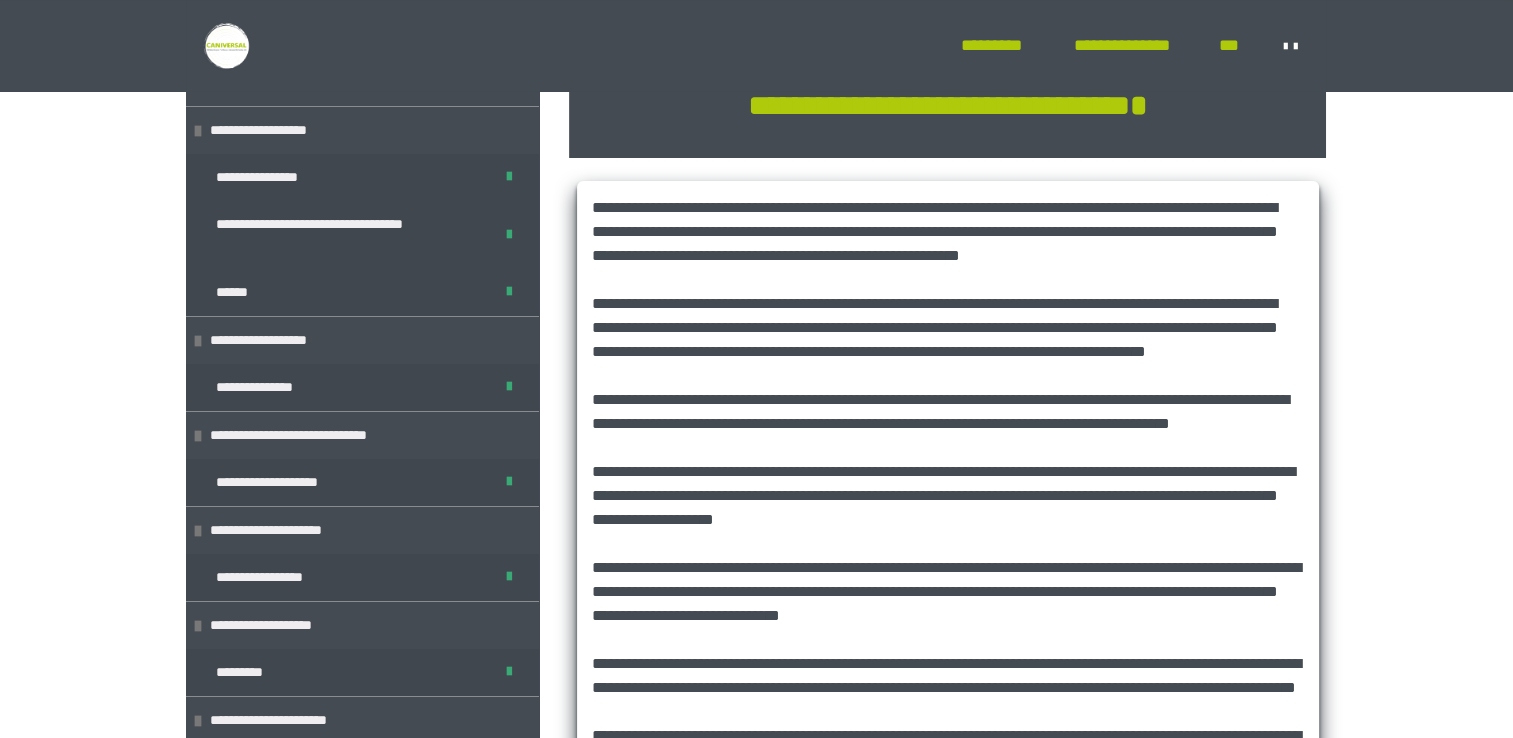 scroll, scrollTop: 327, scrollLeft: 0, axis: vertical 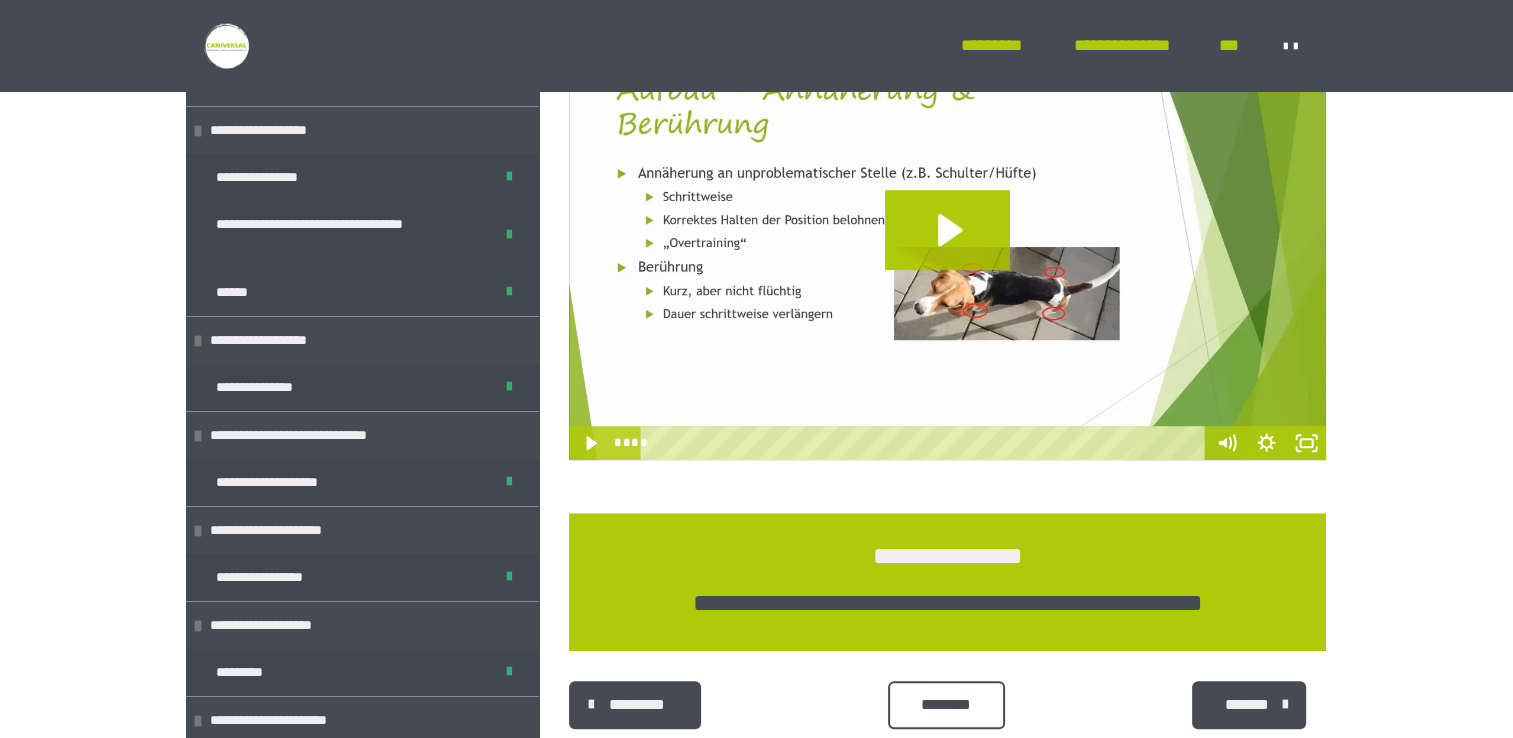 drag, startPoint x: 893, startPoint y: 140, endPoint x: 1239, endPoint y: 102, distance: 348.08044 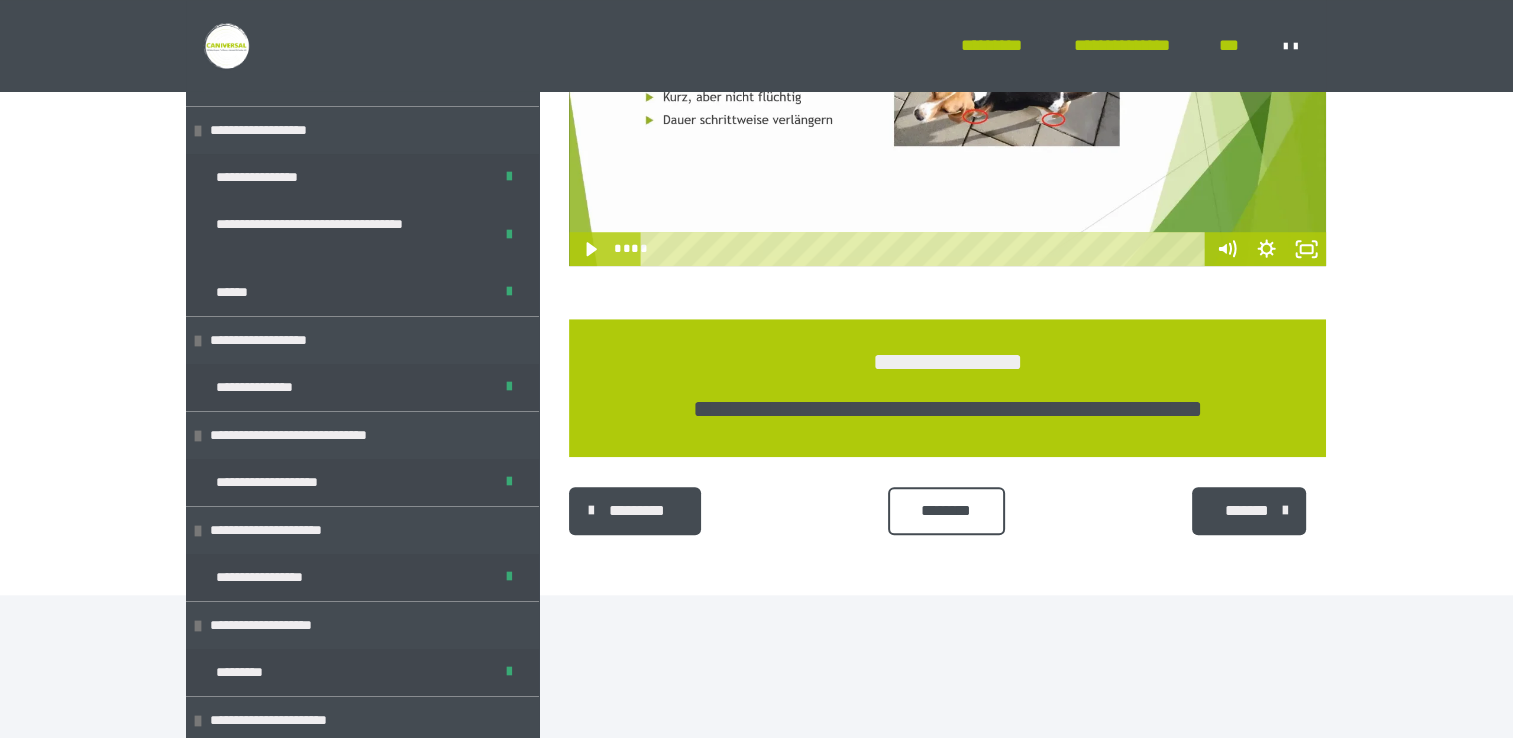 click on "*******" at bounding box center [1247, 511] 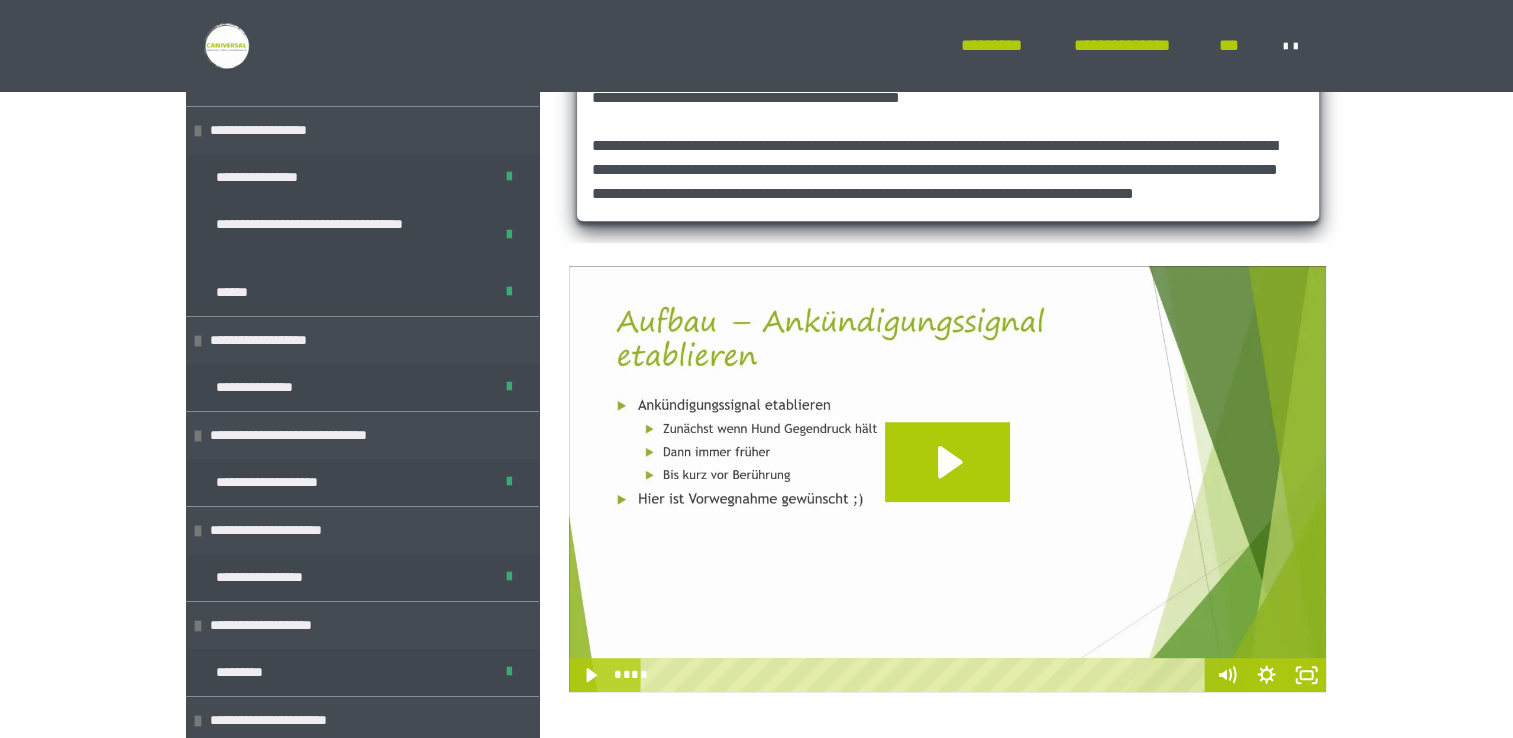 scroll, scrollTop: 355, scrollLeft: 0, axis: vertical 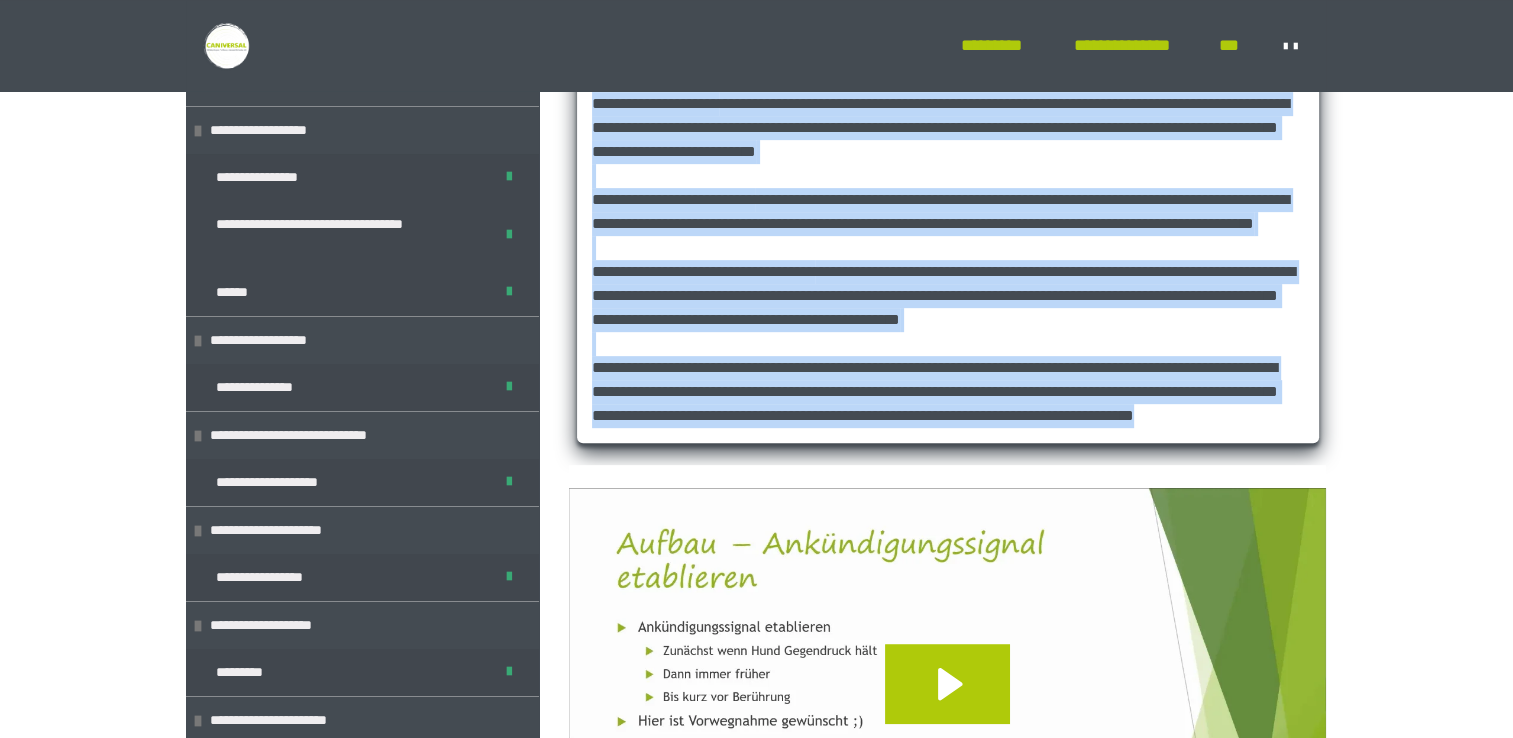 drag, startPoint x: 899, startPoint y: 117, endPoint x: 1237, endPoint y: 536, distance: 538.3354 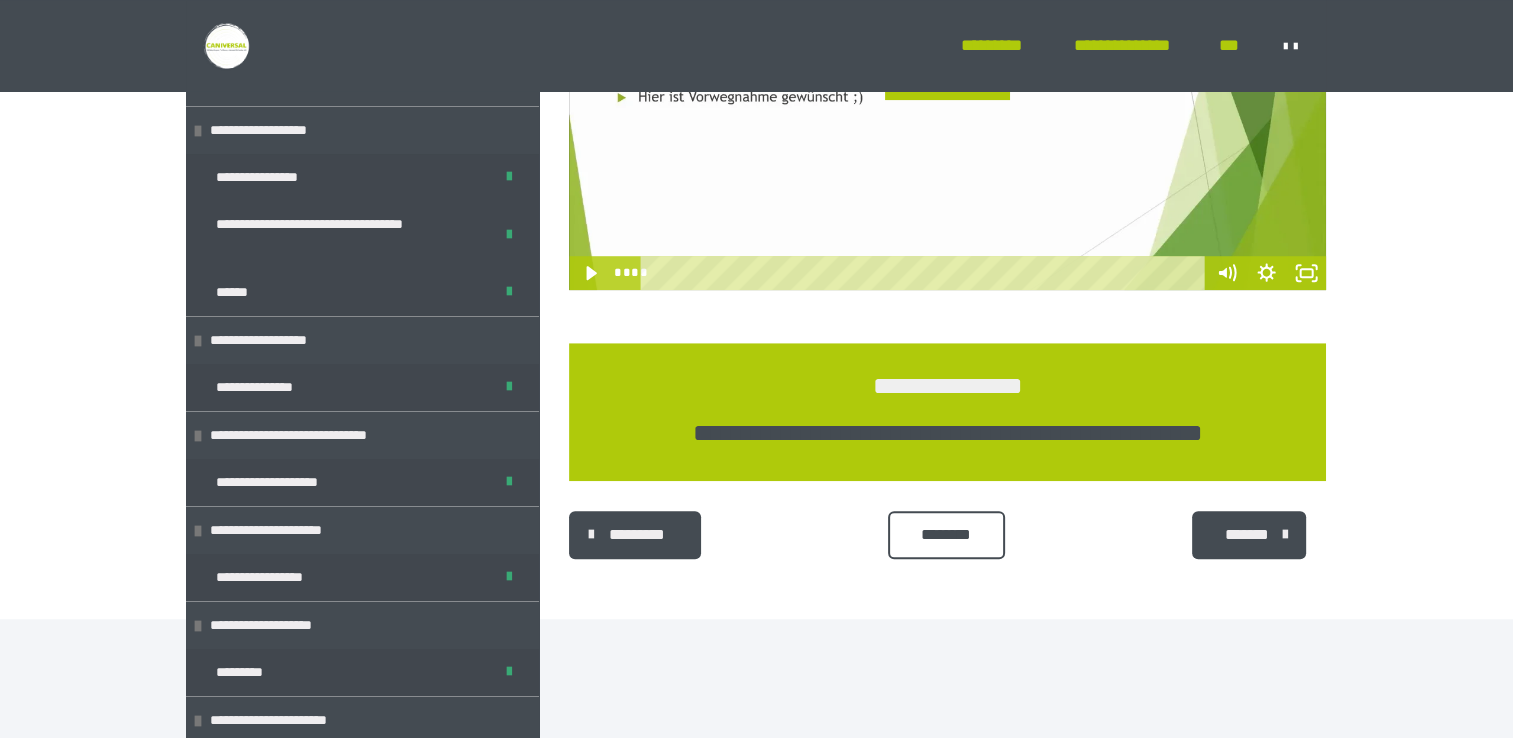click on "*******" at bounding box center (1247, 535) 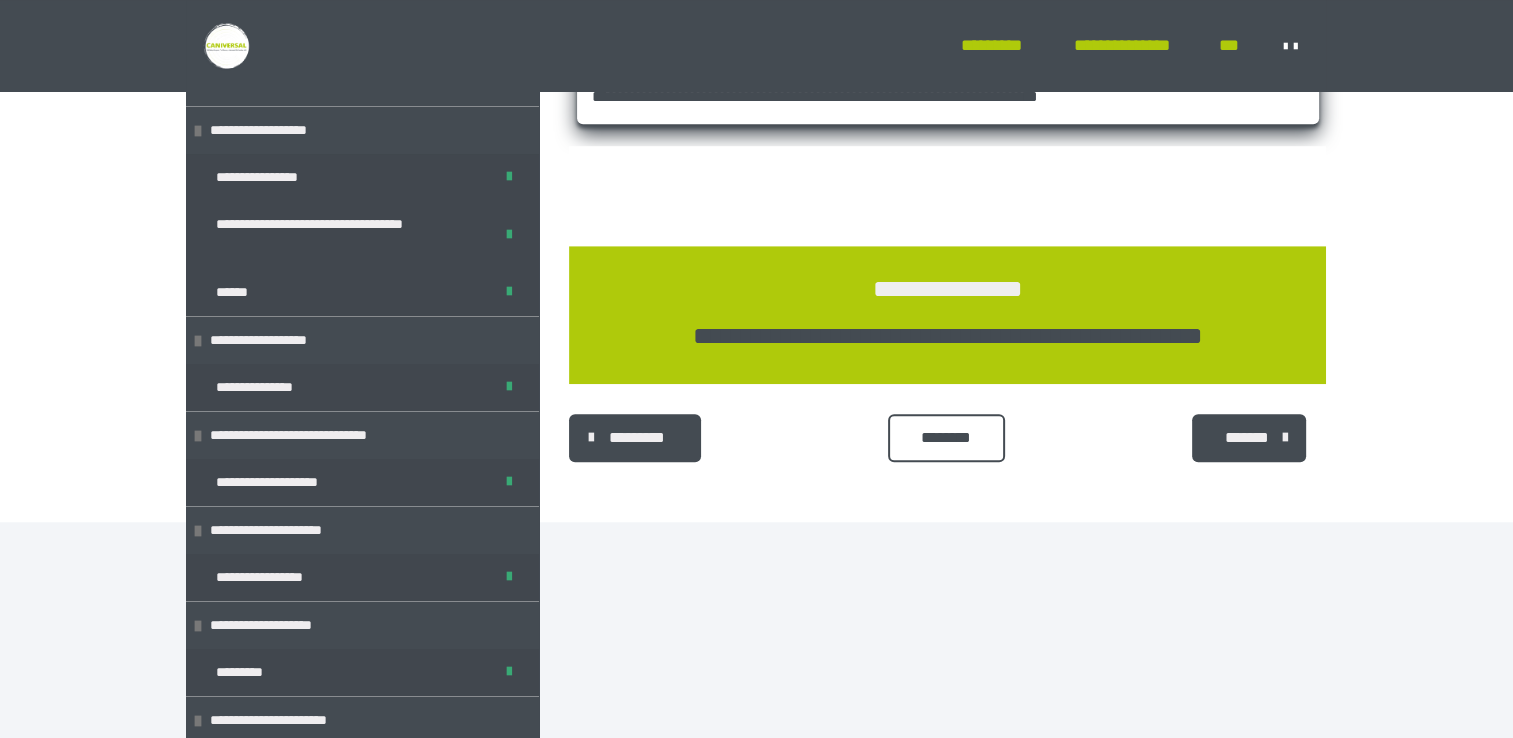 scroll, scrollTop: 1348, scrollLeft: 0, axis: vertical 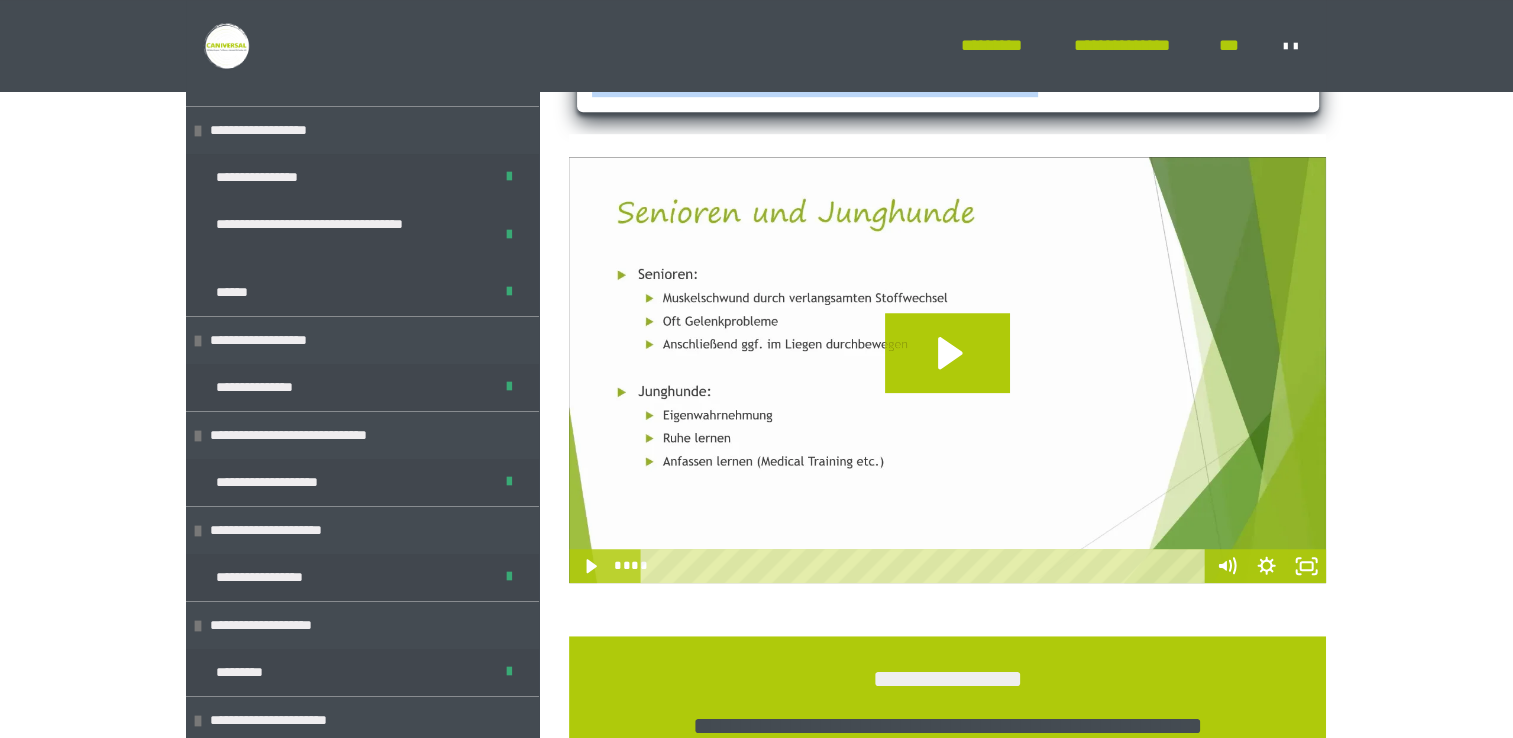 drag, startPoint x: 897, startPoint y: 208, endPoint x: 1215, endPoint y: 310, distance: 333.95807 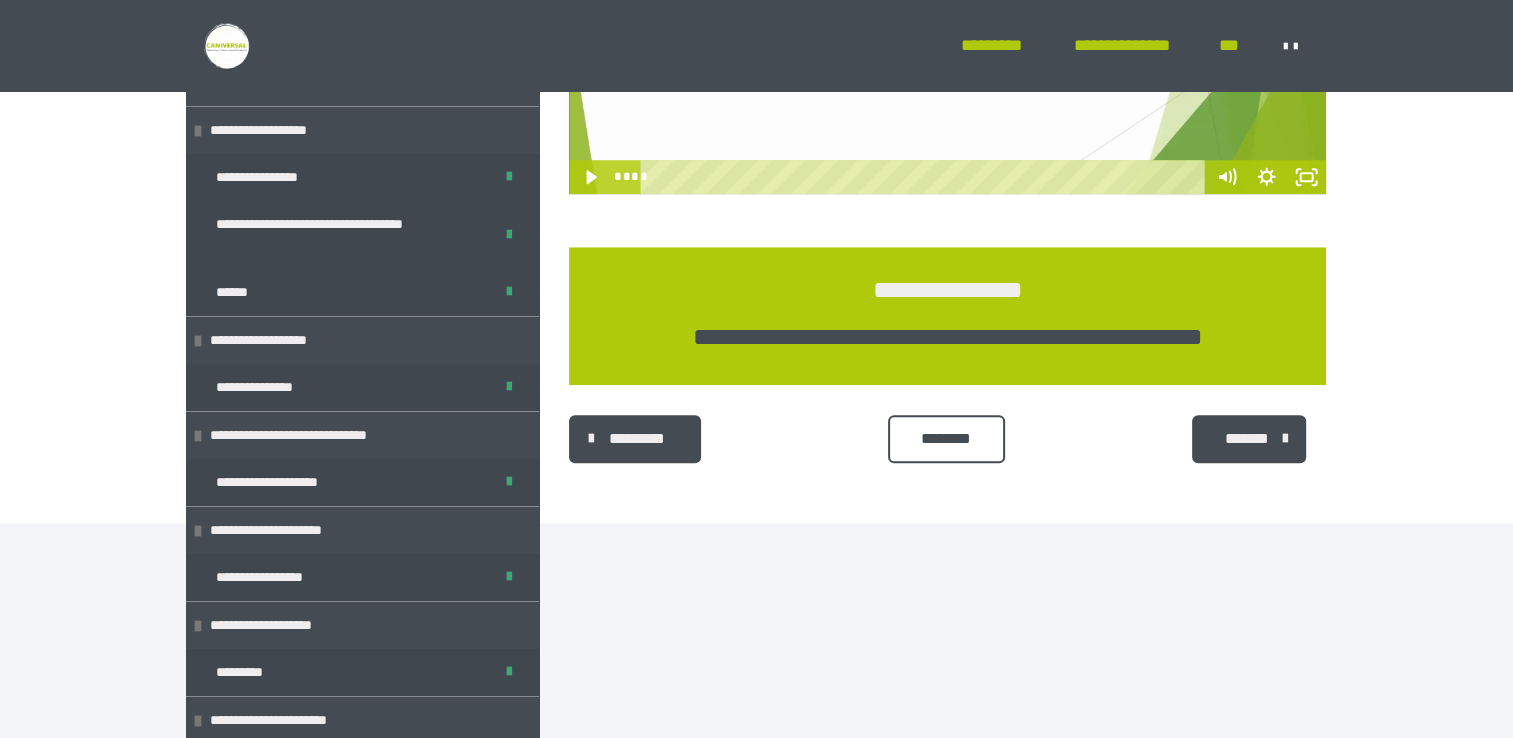 click on "*******" at bounding box center [1247, 439] 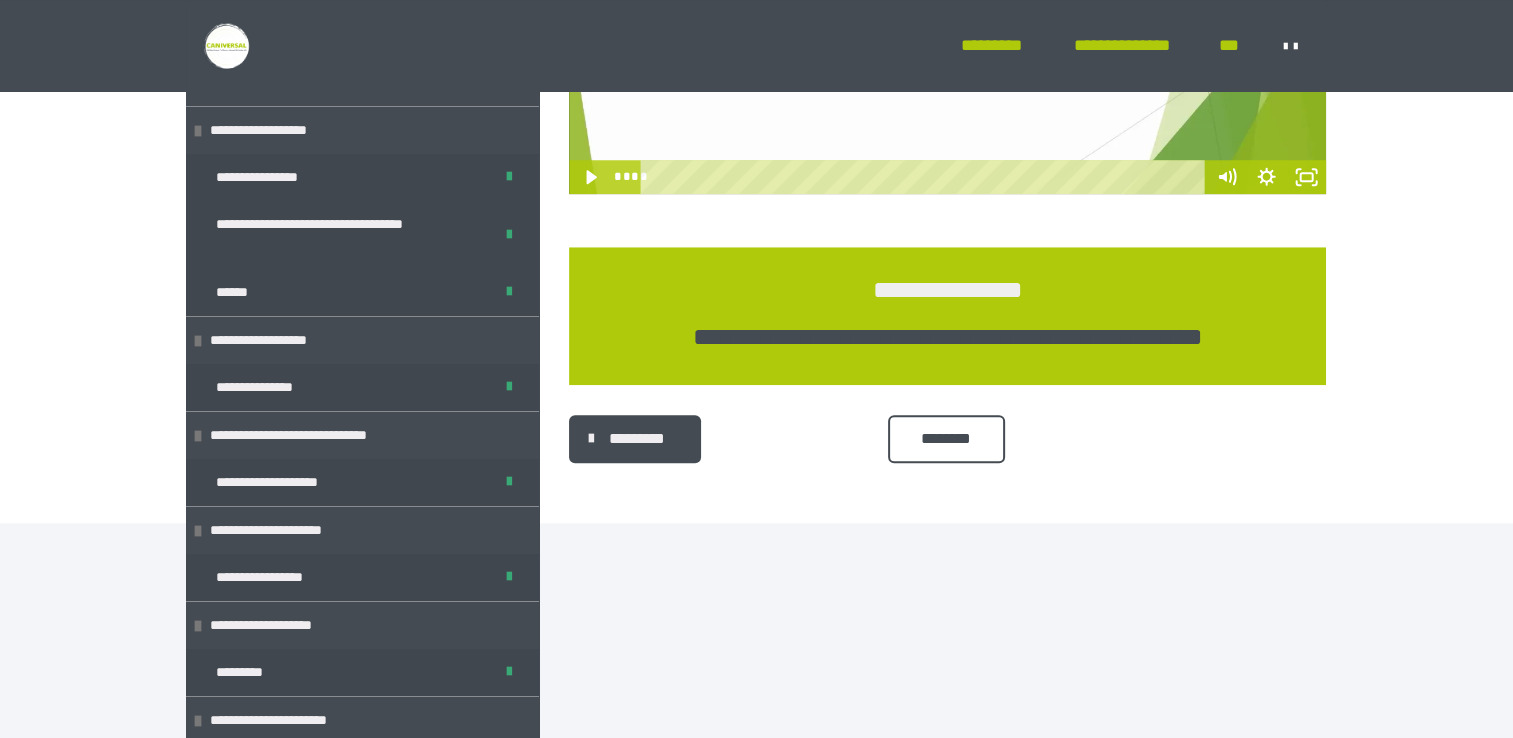 scroll, scrollTop: 448, scrollLeft: 0, axis: vertical 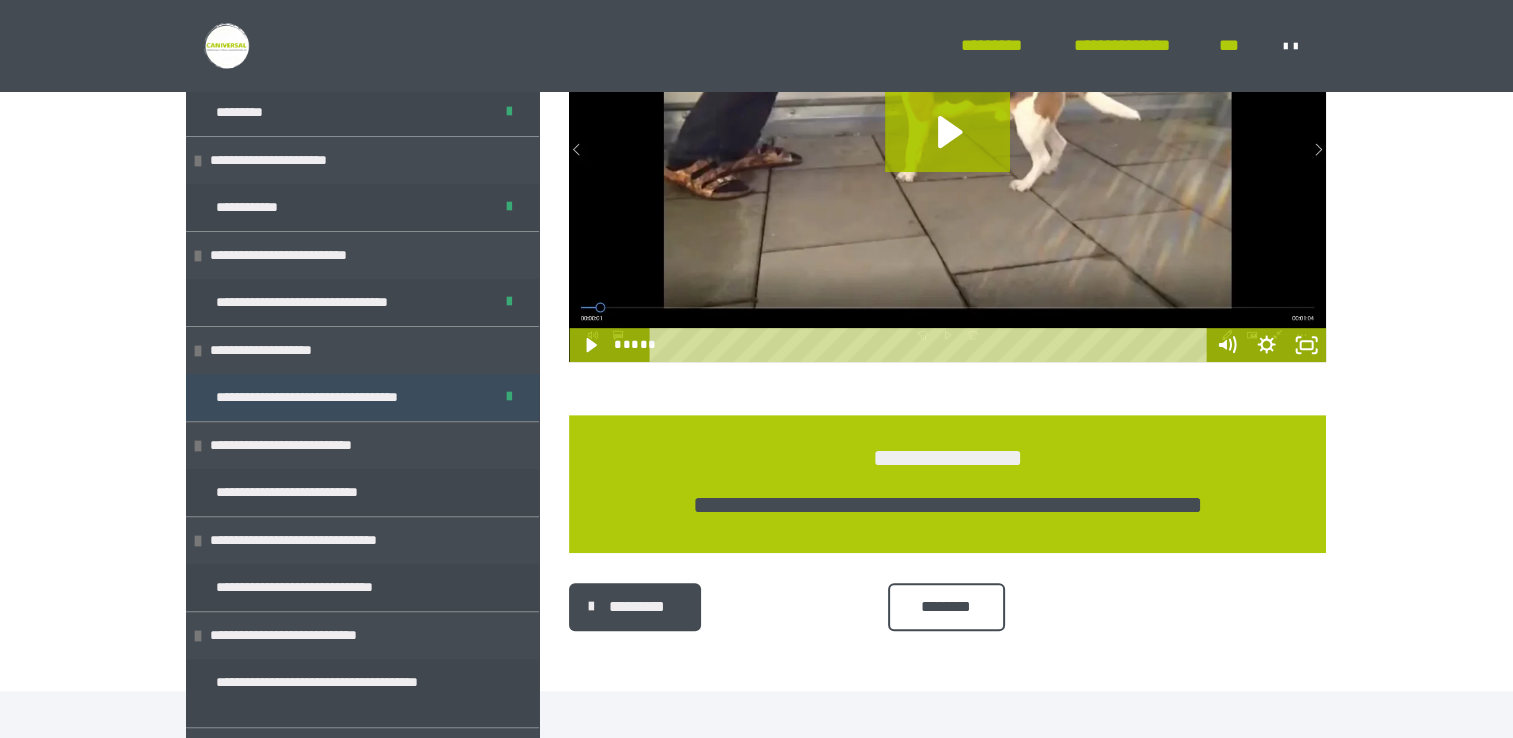 click on "**********" at bounding box center [332, 397] 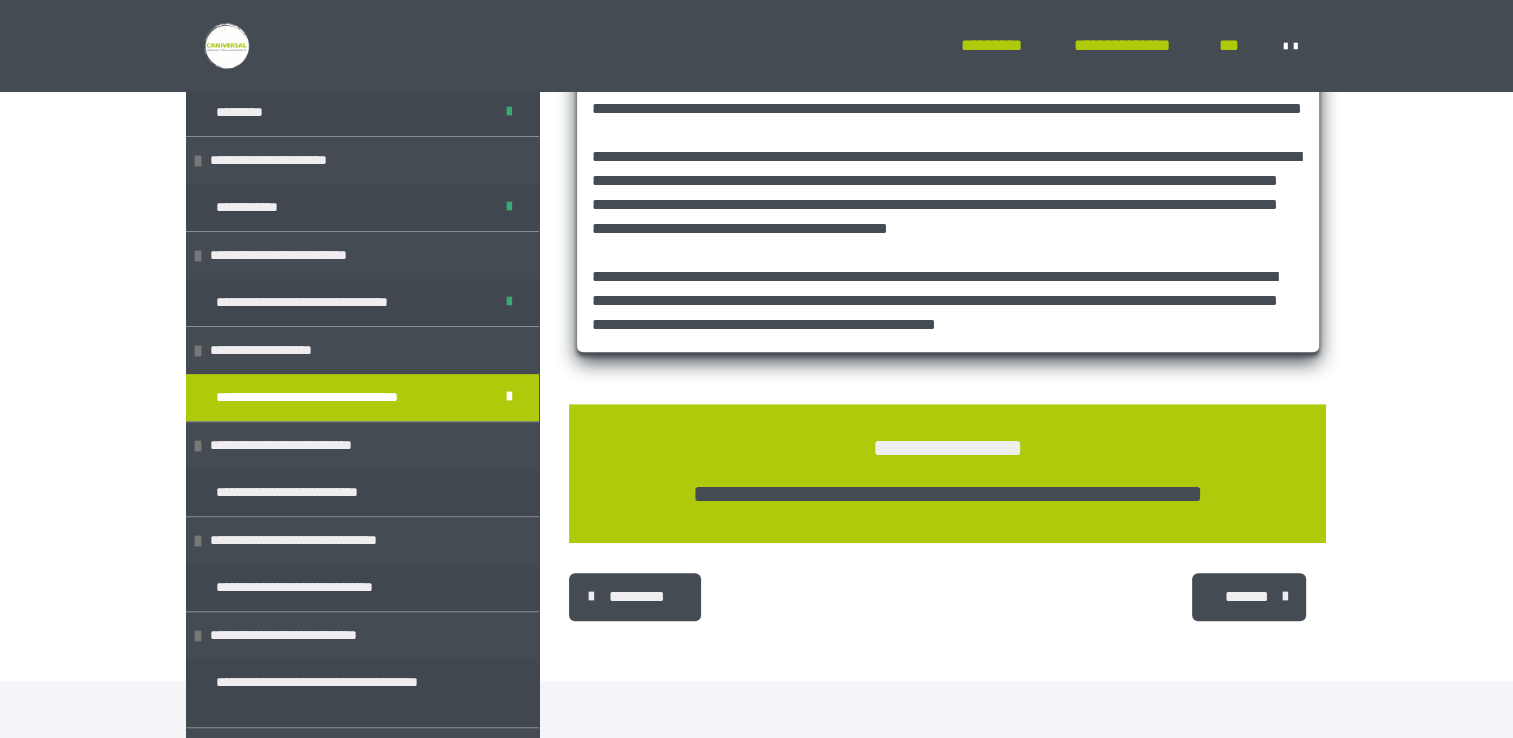 scroll, scrollTop: 1099, scrollLeft: 0, axis: vertical 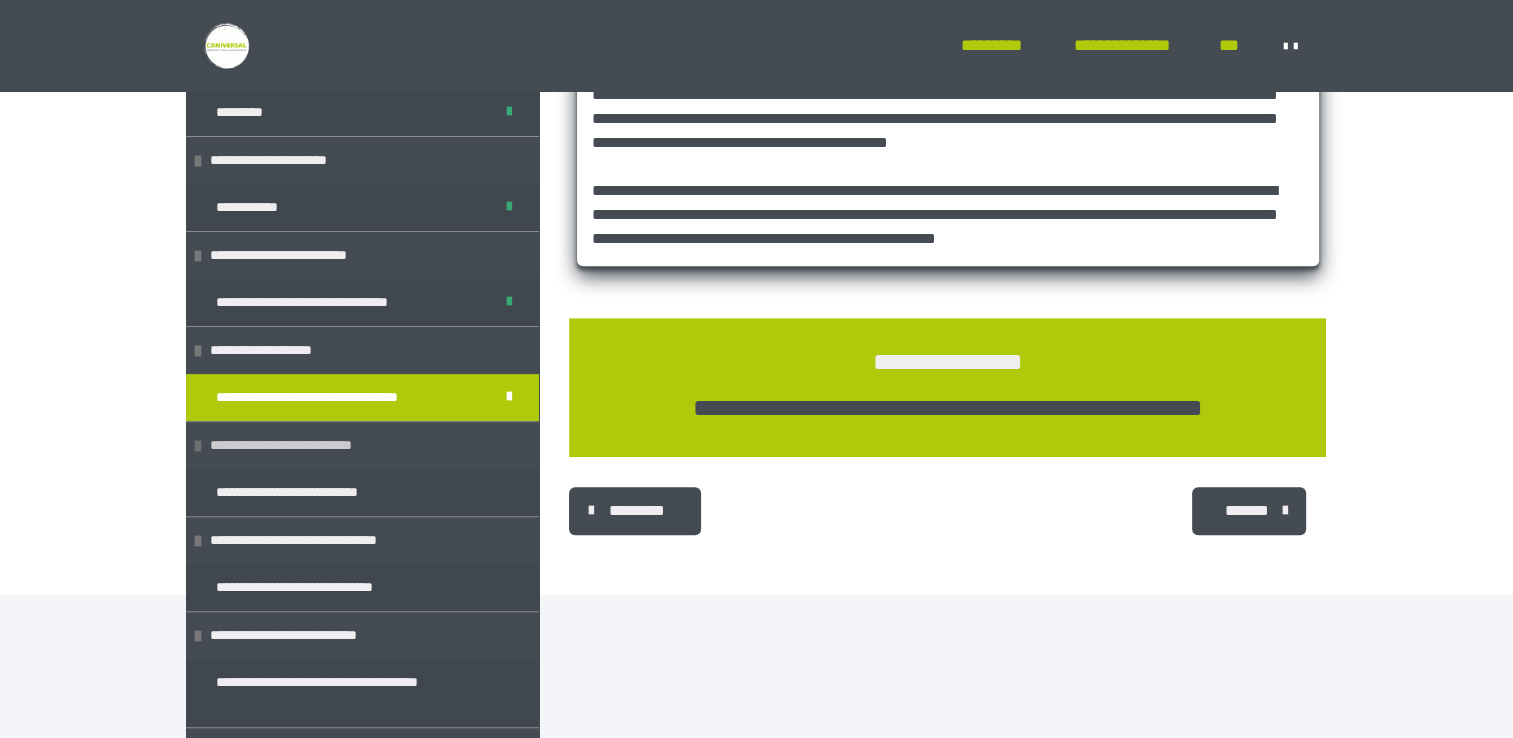 click on "**********" at bounding box center (362, 445) 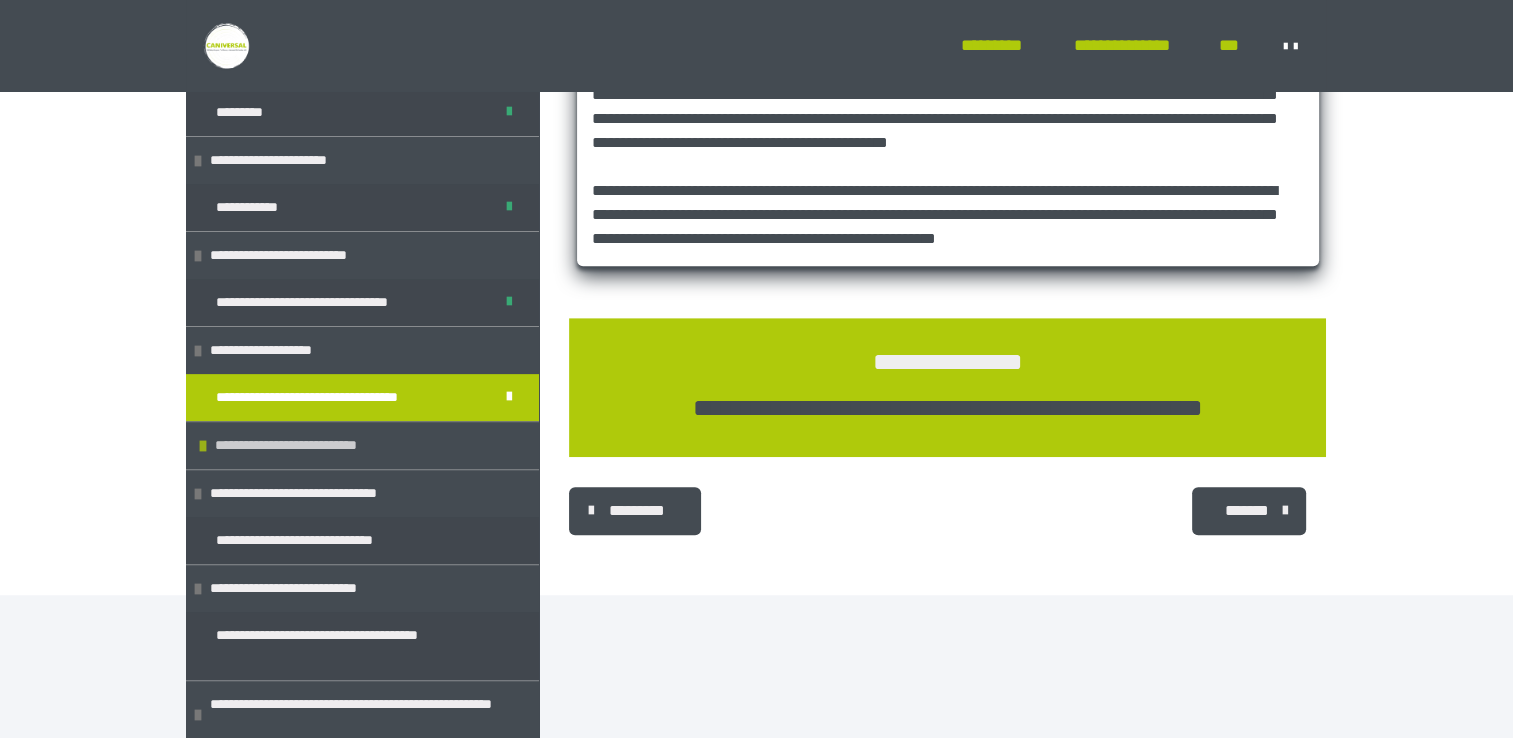 click on "**********" at bounding box center [362, 445] 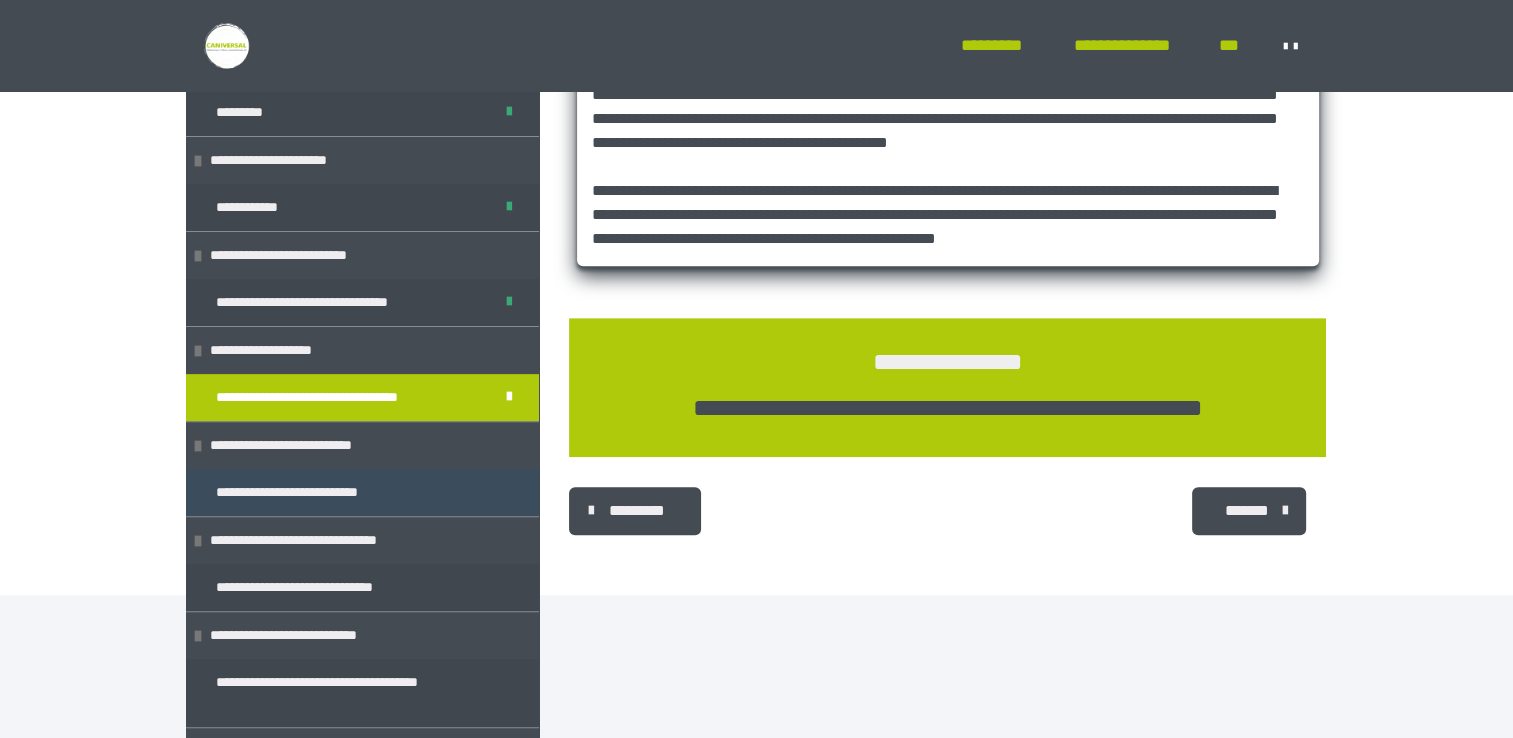 click on "**********" at bounding box center [303, 492] 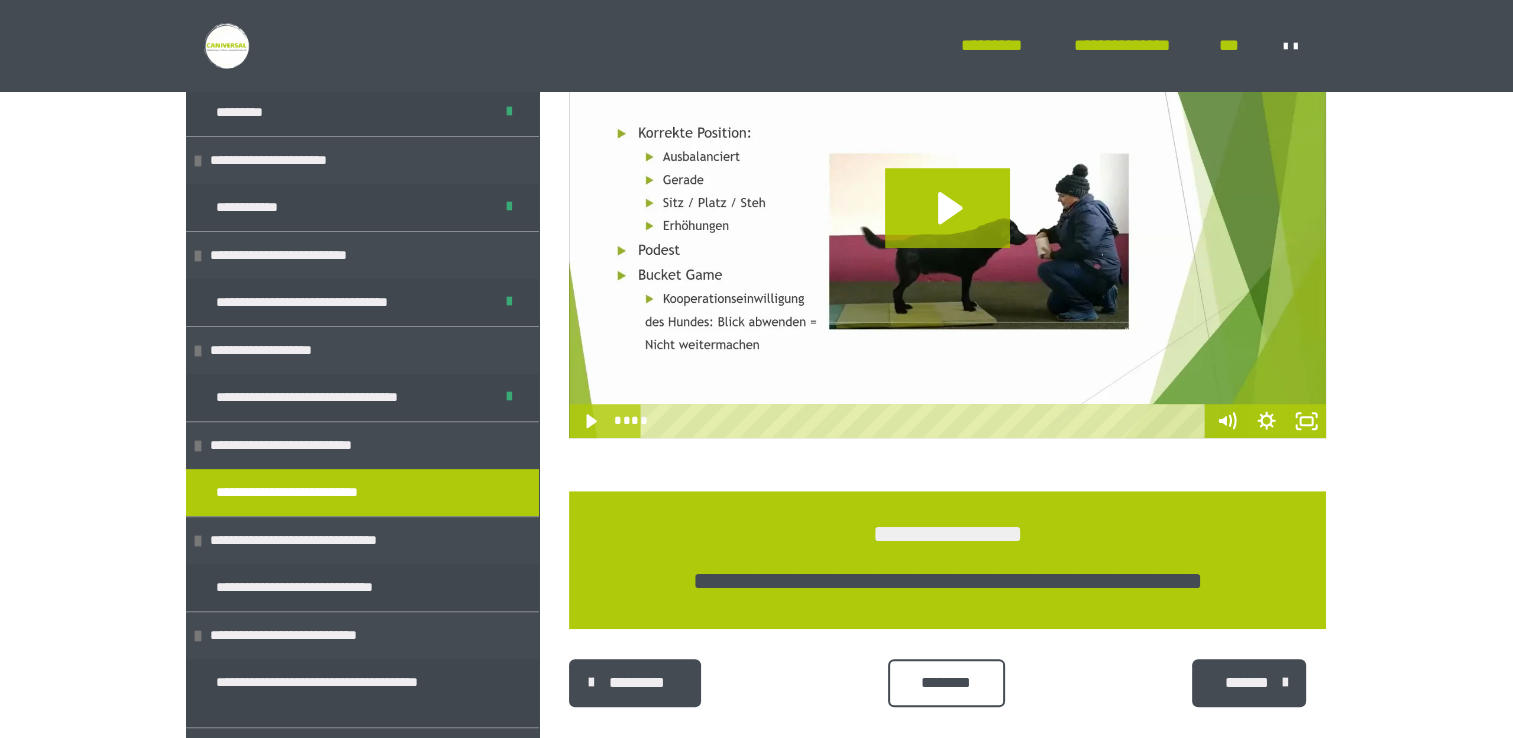 scroll, scrollTop: 1444, scrollLeft: 0, axis: vertical 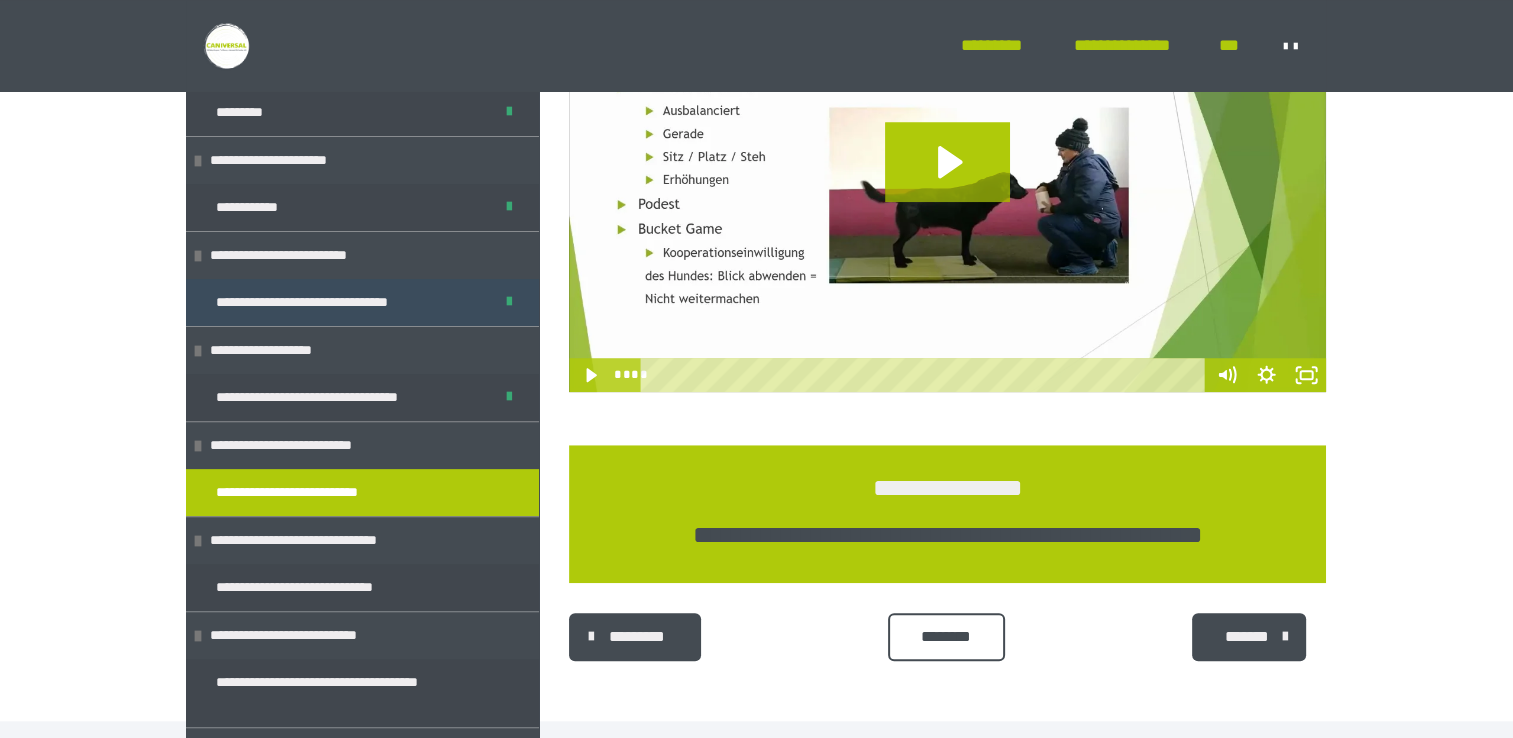 click on "**********" at bounding box center (362, 302) 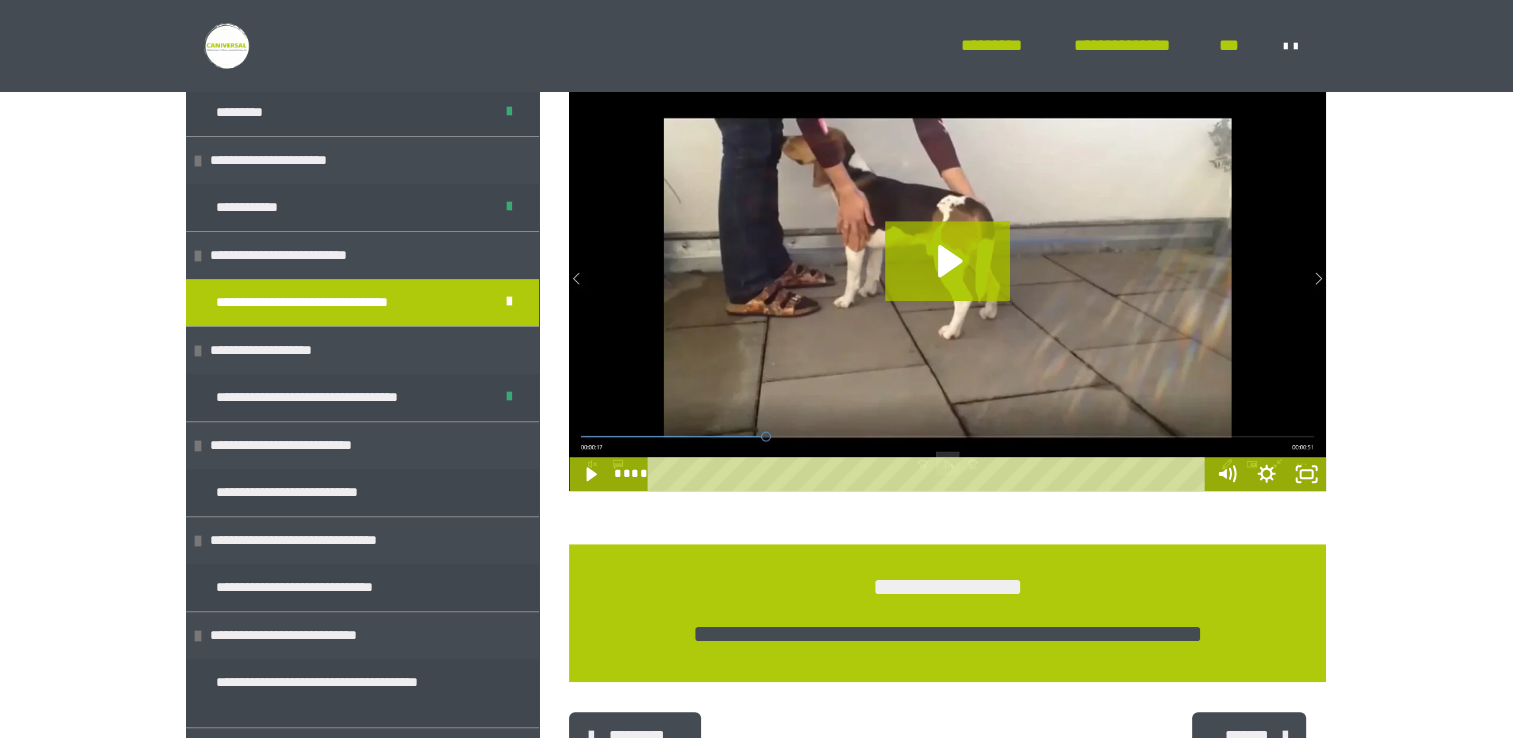 scroll, scrollTop: 1412, scrollLeft: 0, axis: vertical 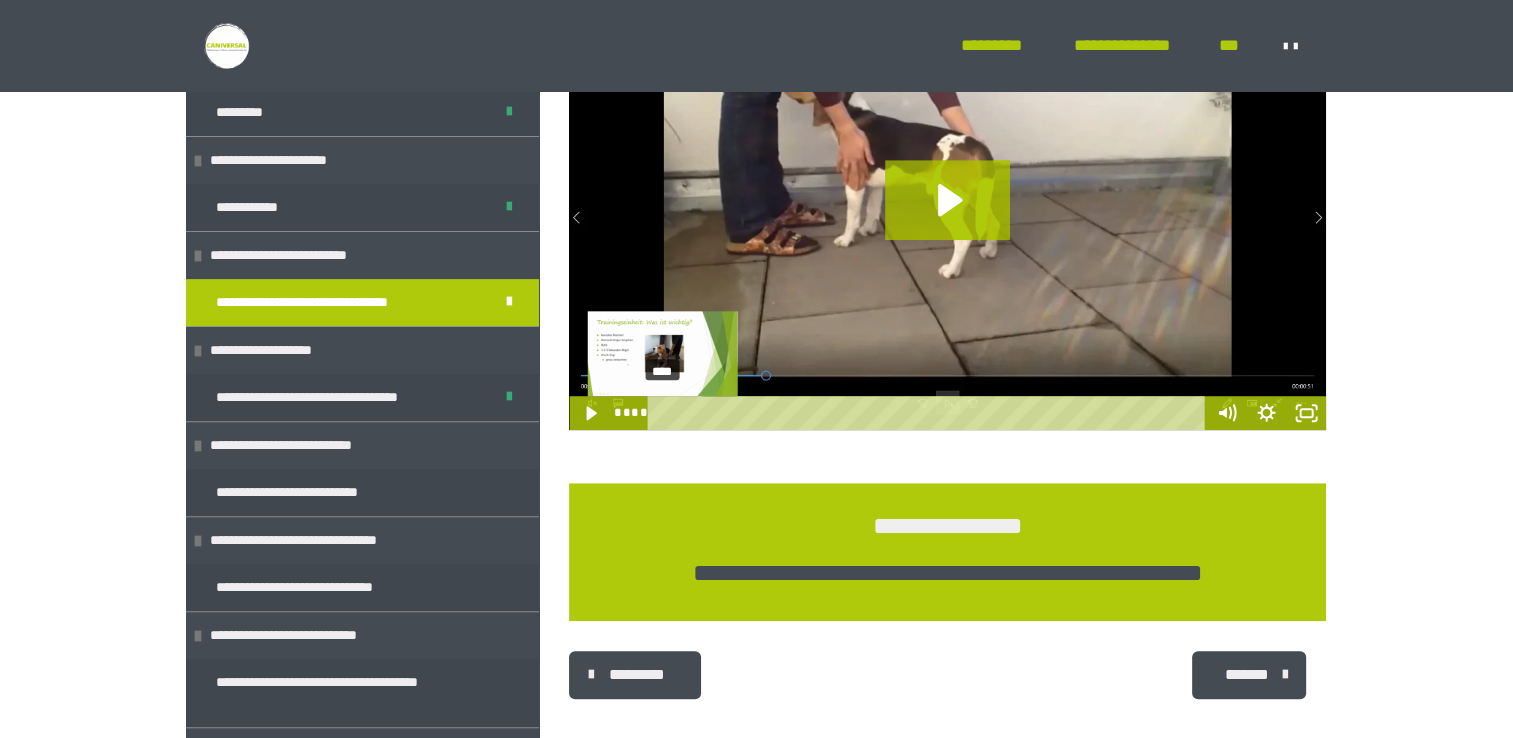 click on "****" at bounding box center (929, 413) 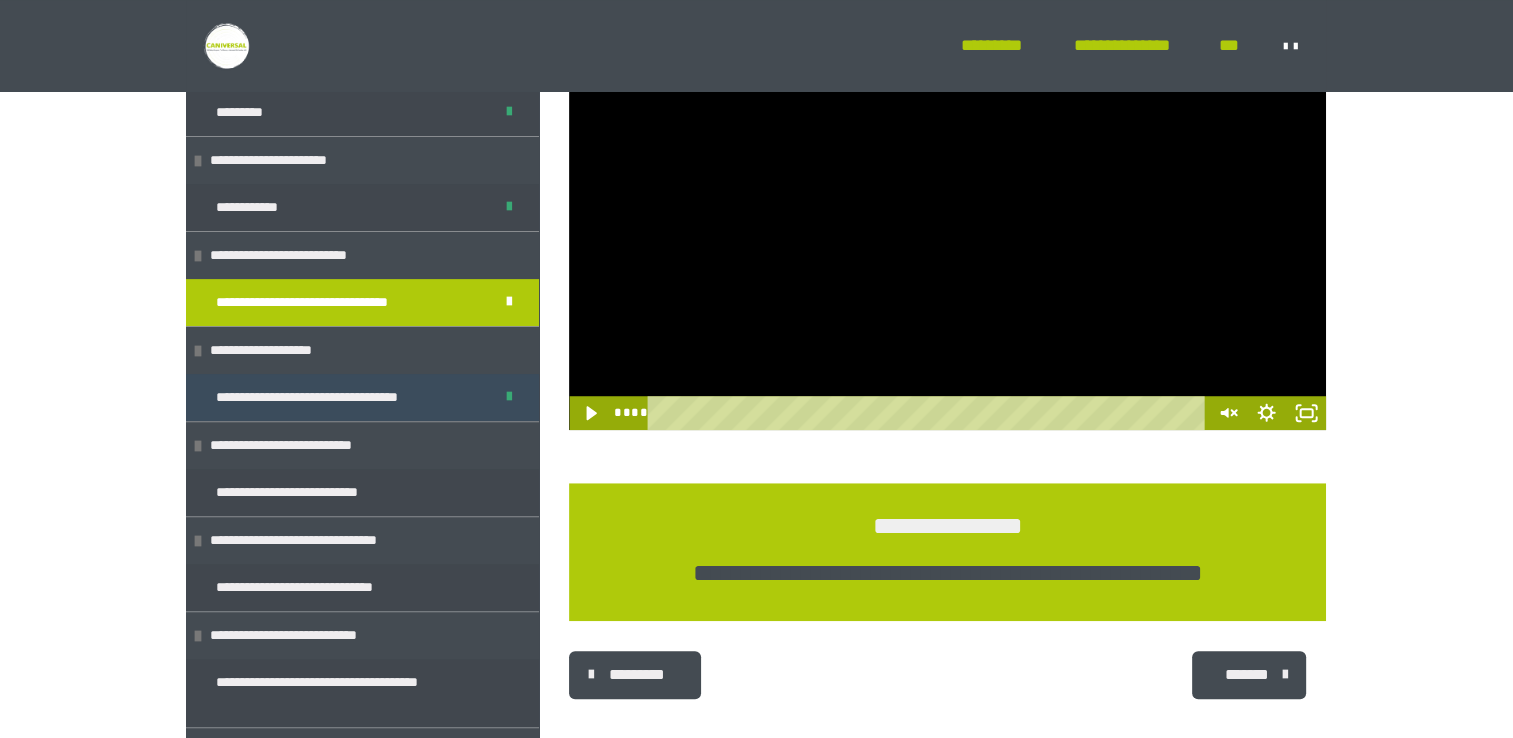 click on "**********" at bounding box center [332, 397] 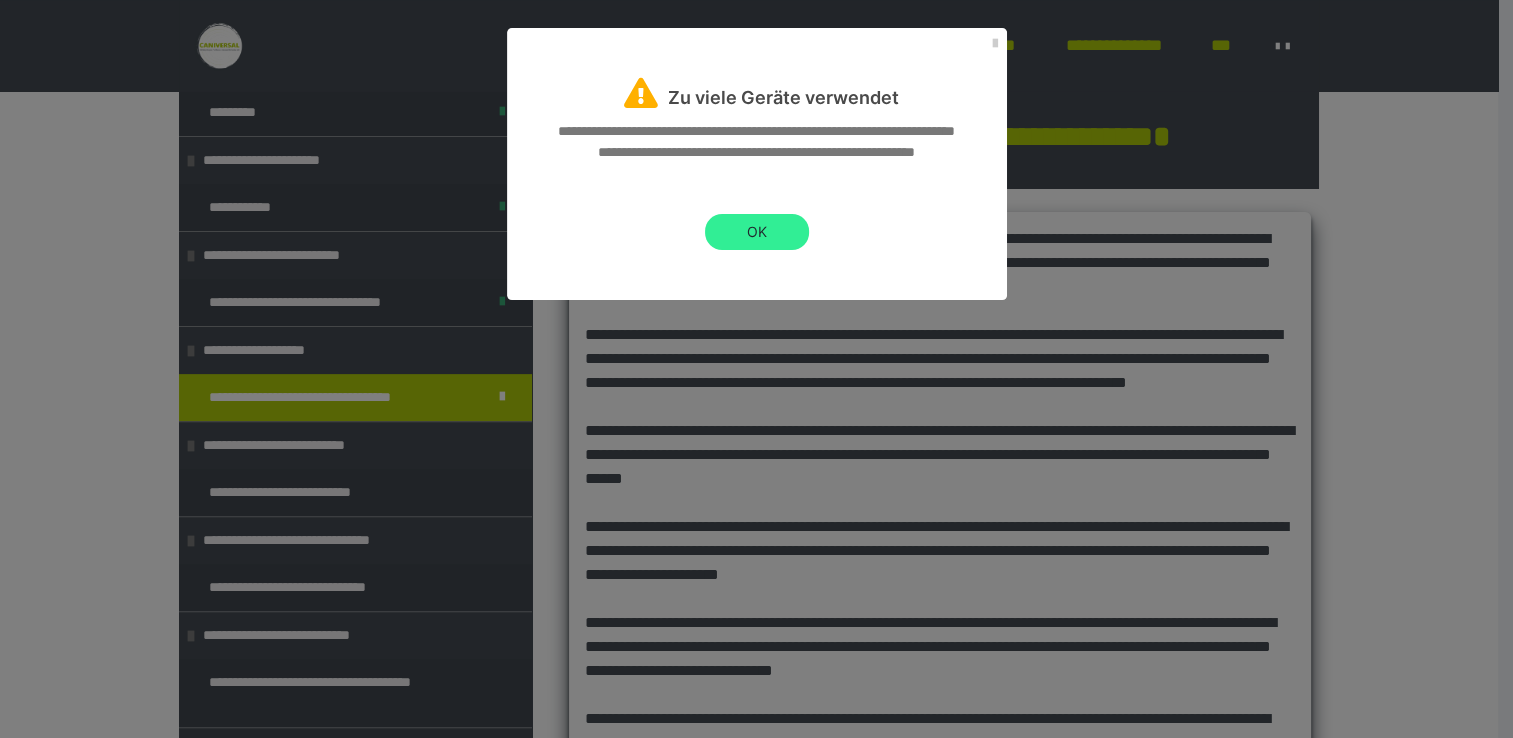 click on "OK" at bounding box center [757, 232] 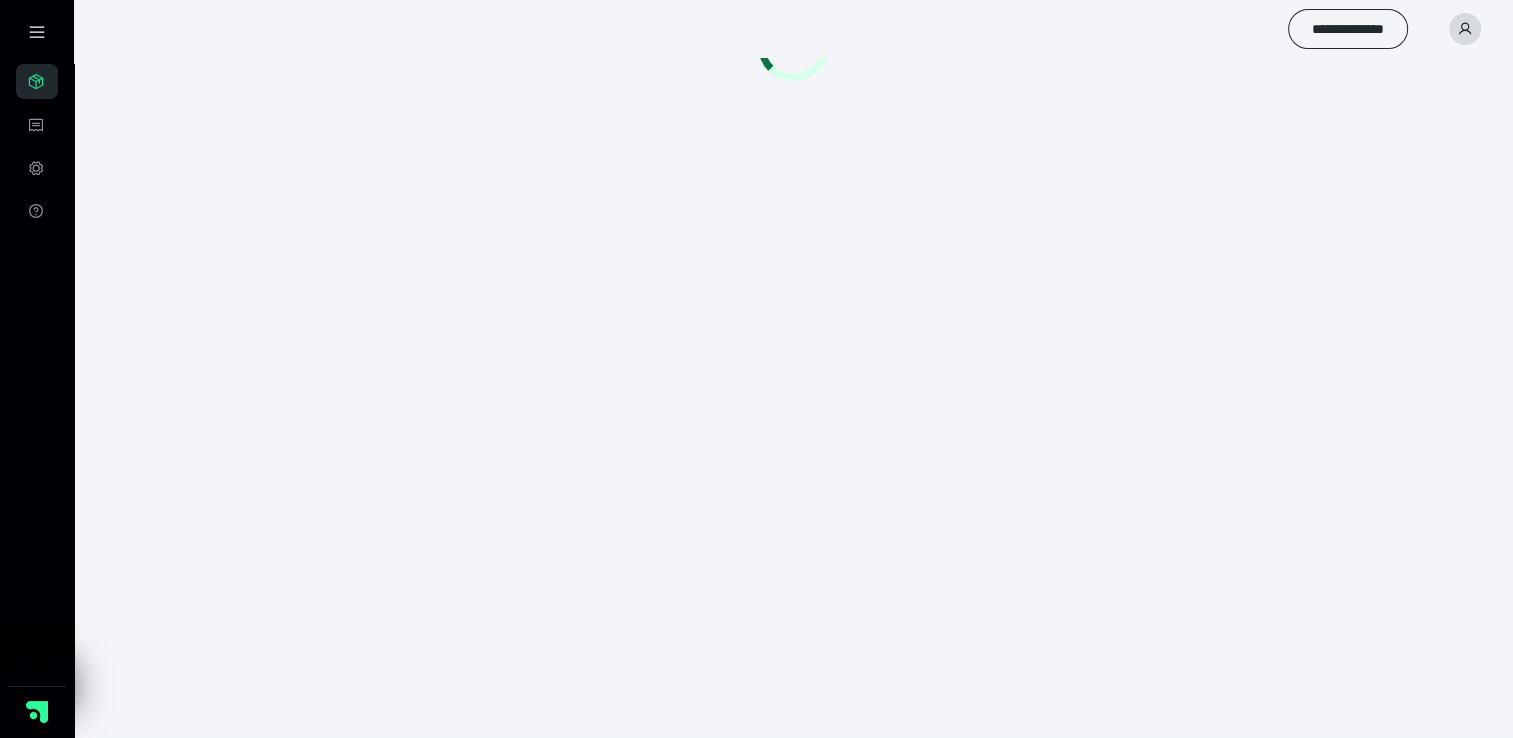 scroll, scrollTop: 0, scrollLeft: 0, axis: both 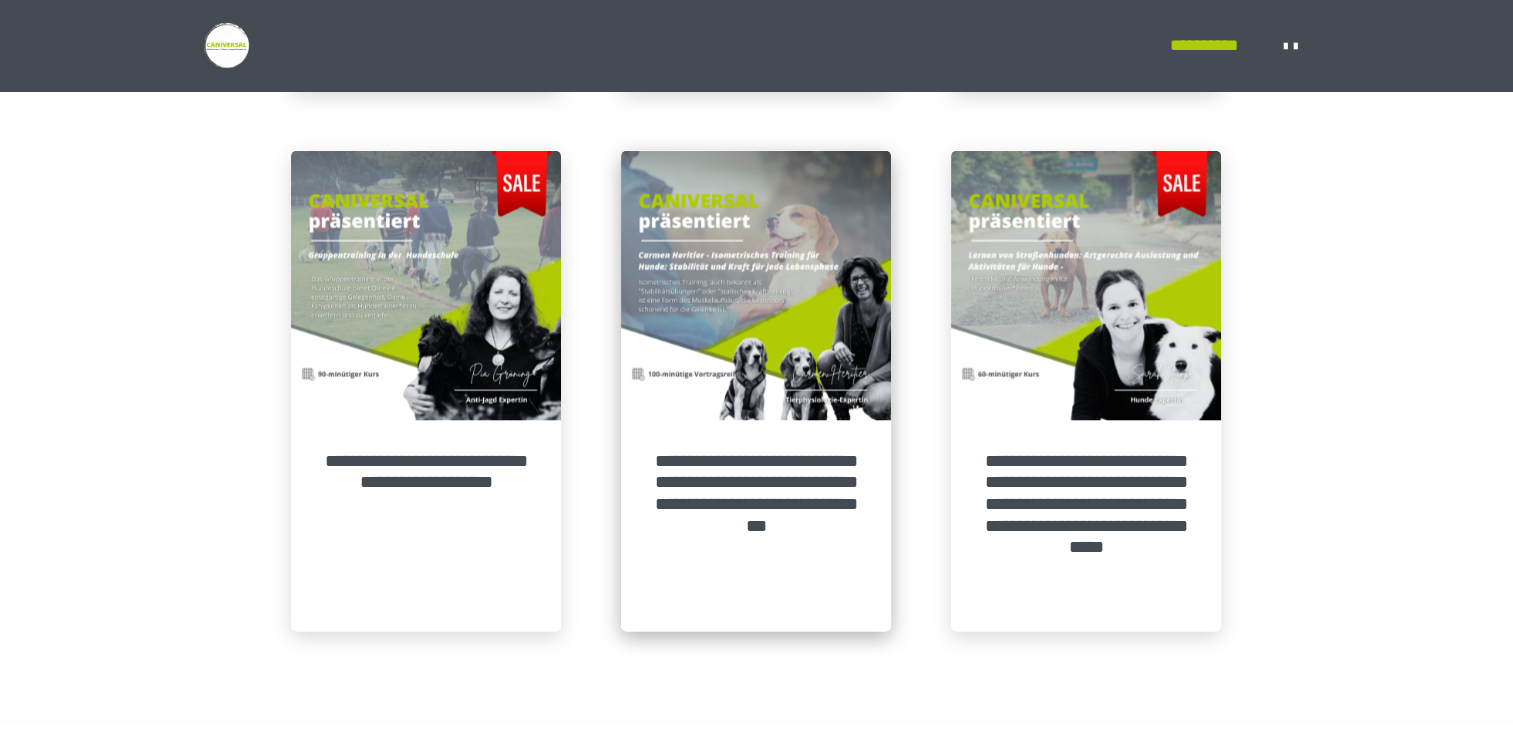 click on "**********" at bounding box center [756, 526] 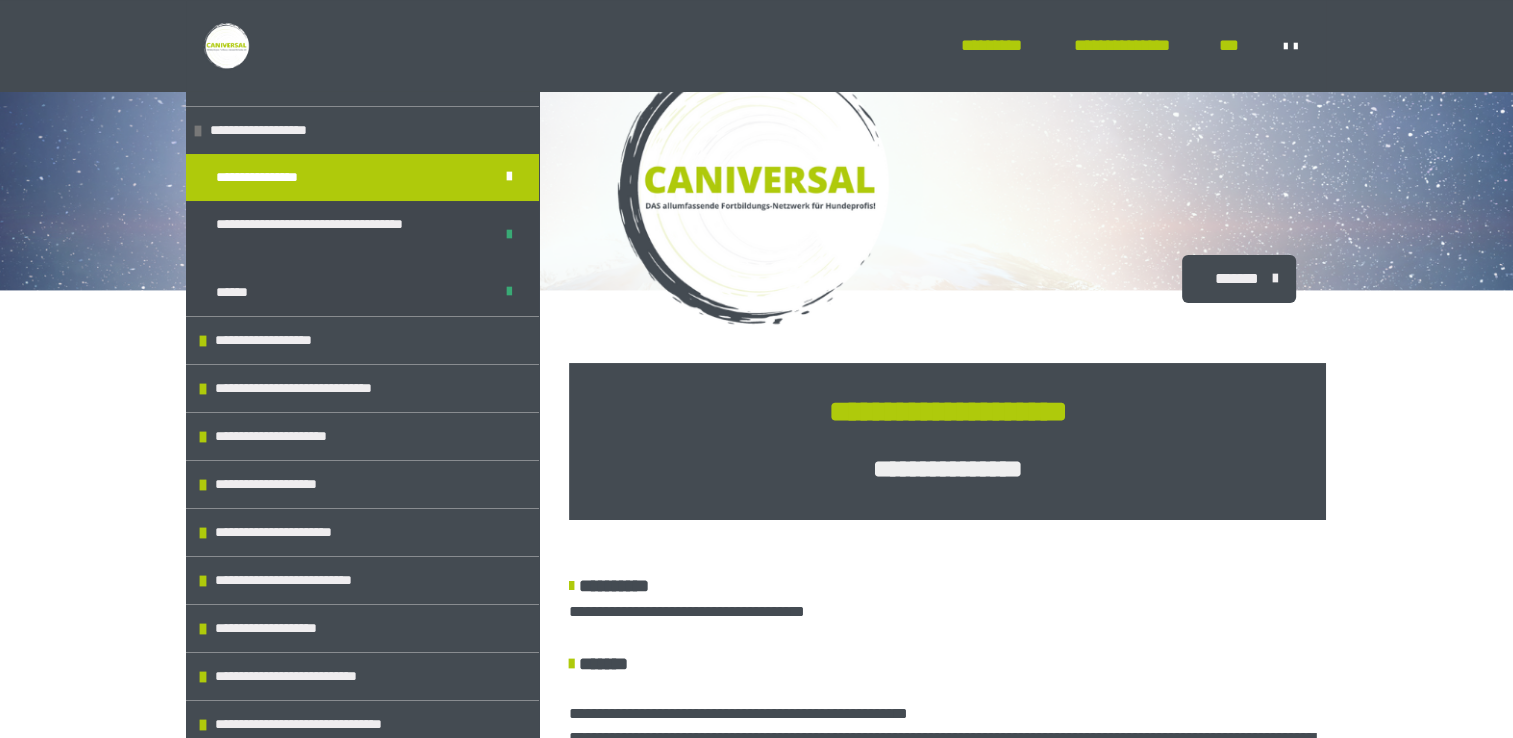 scroll, scrollTop: 701, scrollLeft: 0, axis: vertical 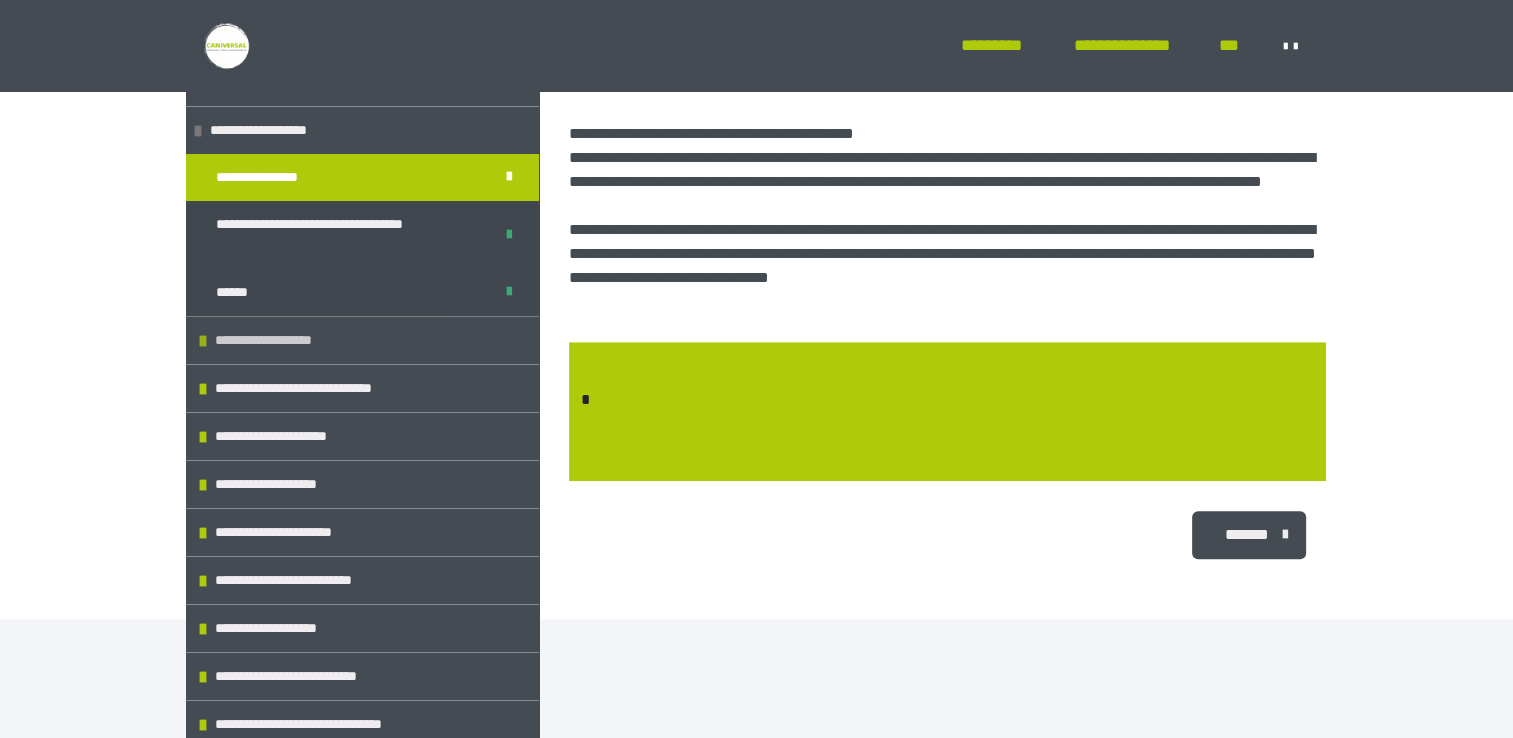click on "**********" at bounding box center [362, 340] 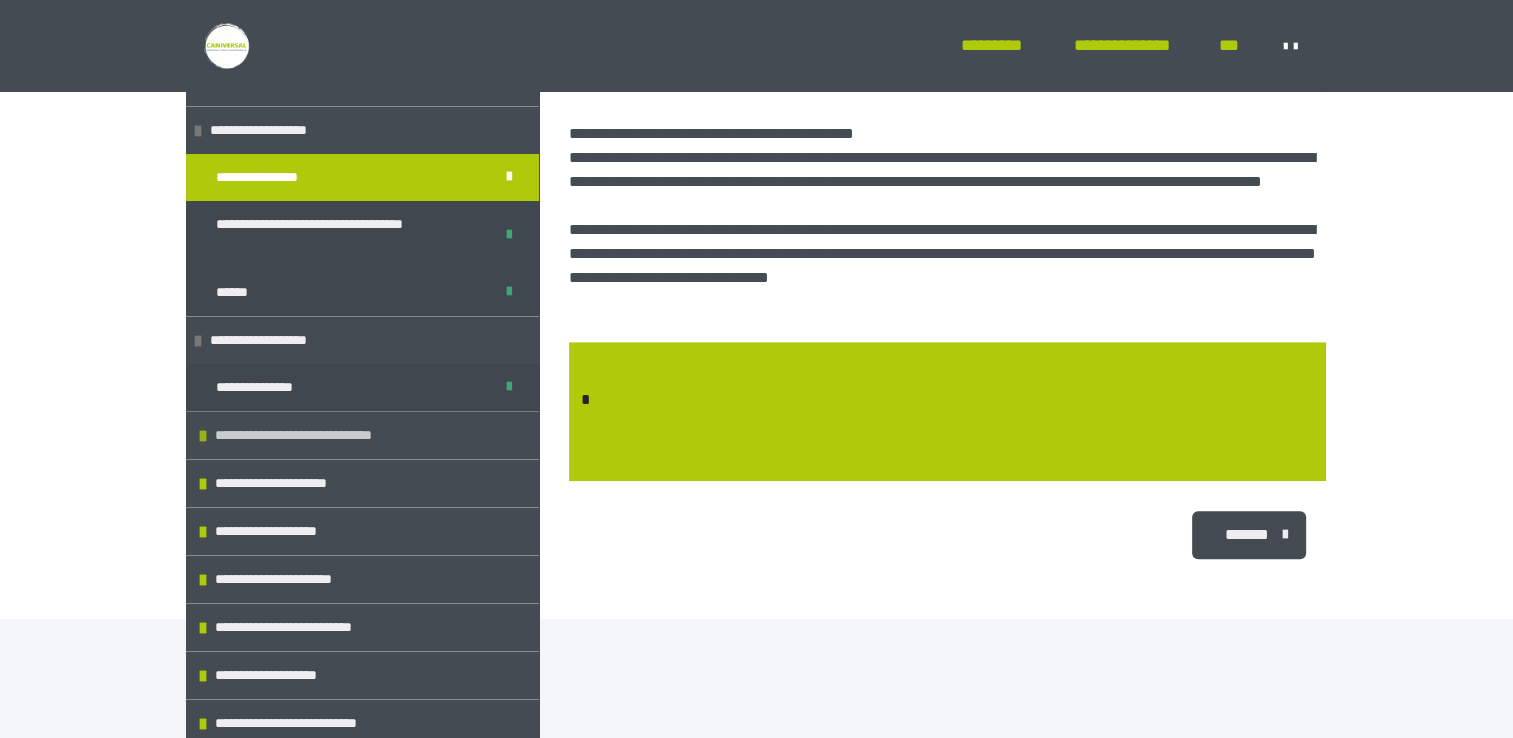 click on "**********" at bounding box center [320, 435] 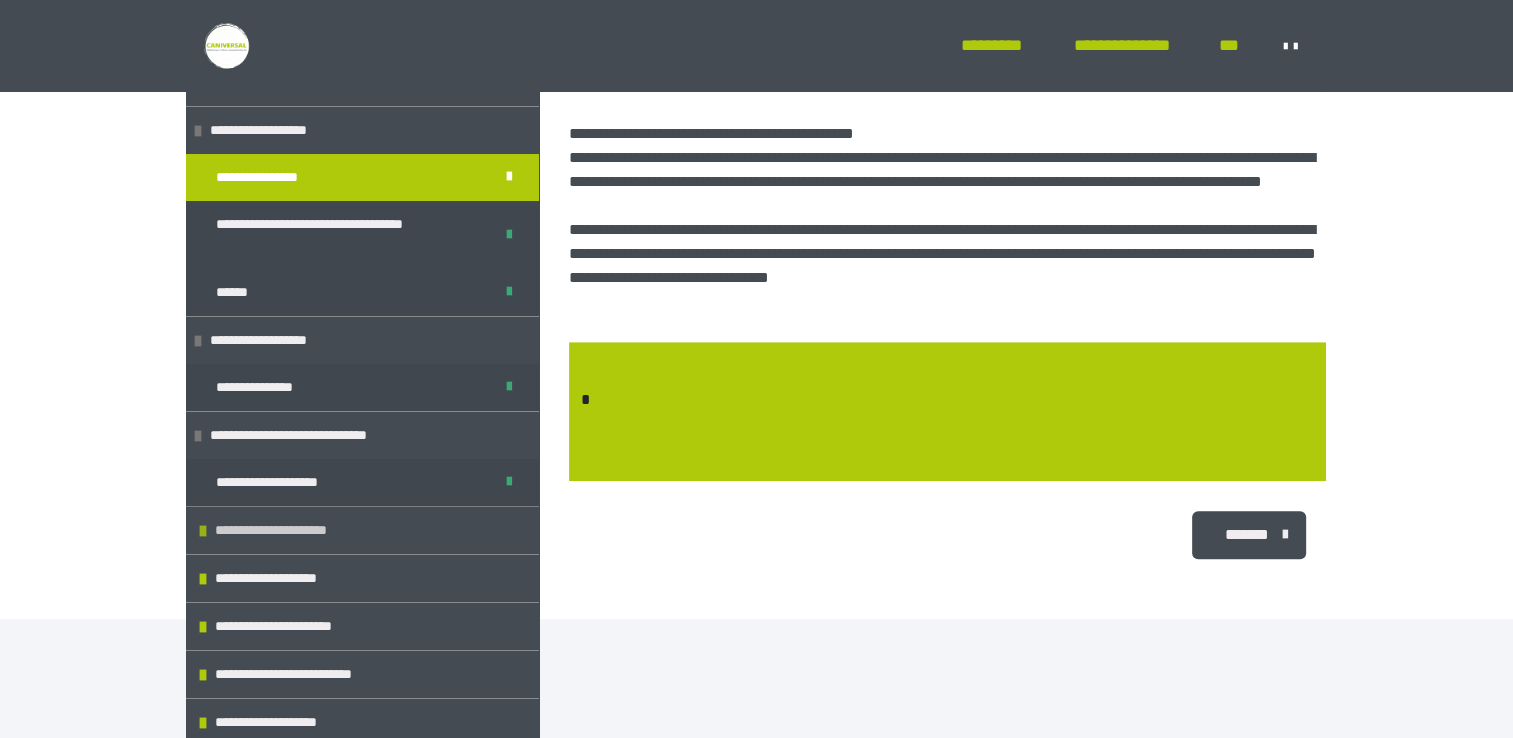 click on "**********" at bounding box center [287, 530] 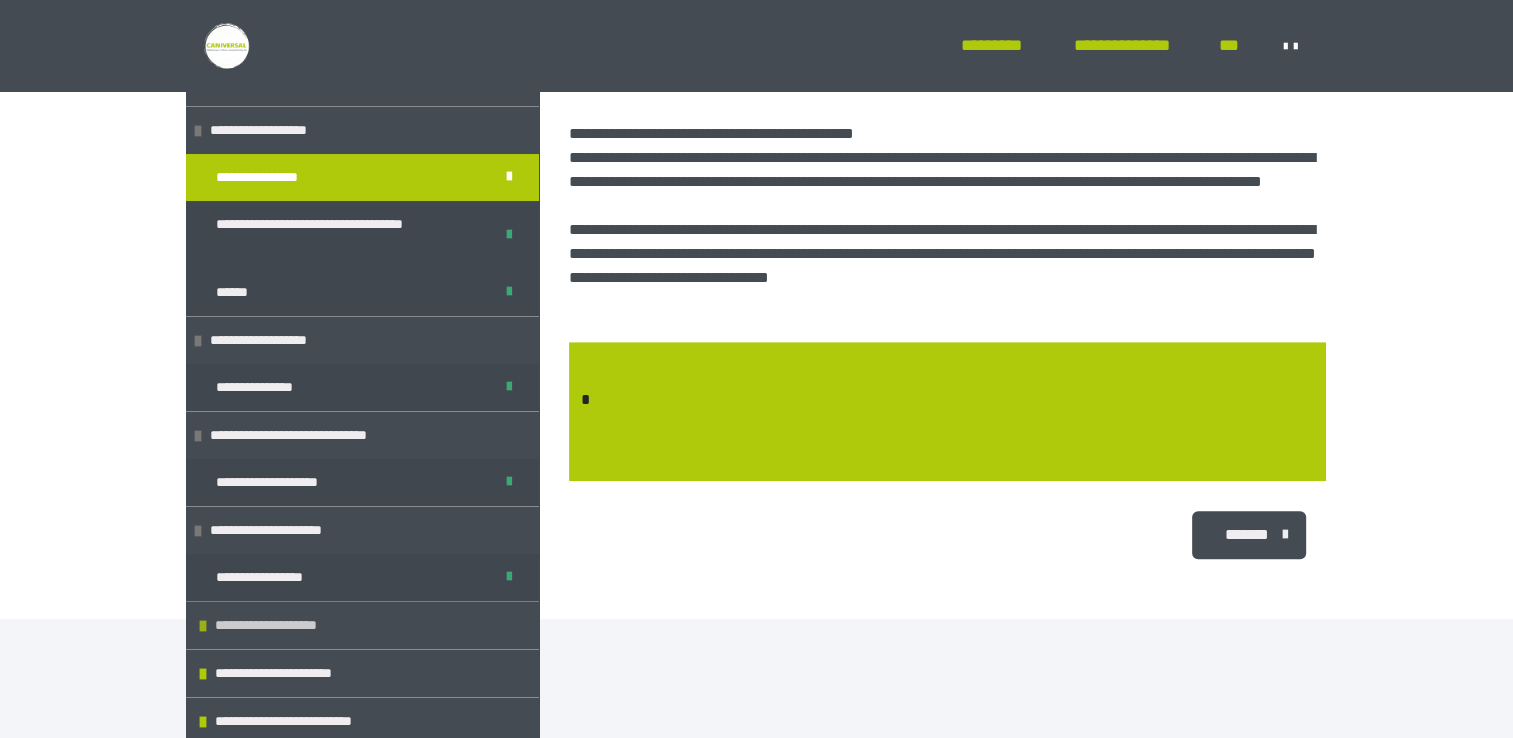 click on "**********" at bounding box center [275, 625] 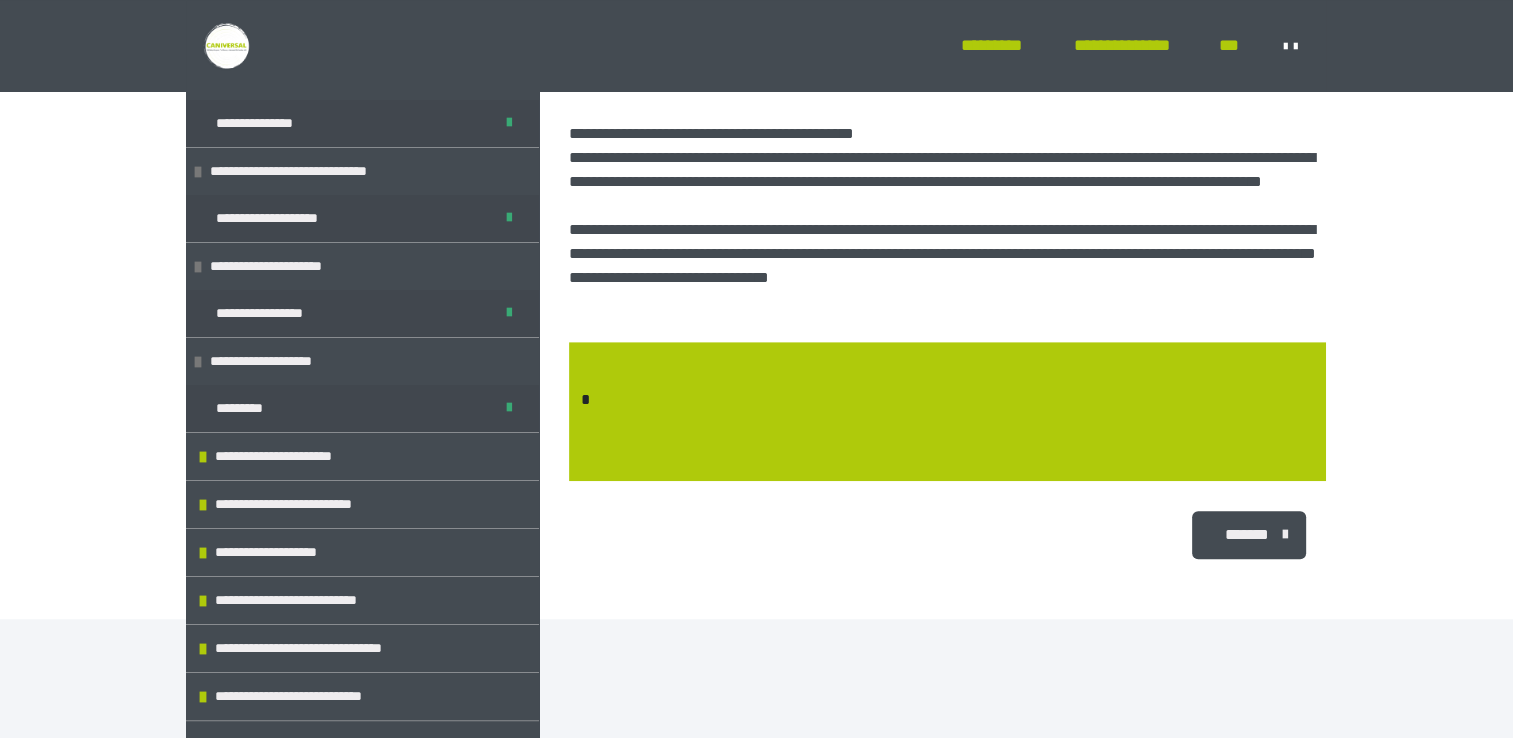 scroll, scrollTop: 355, scrollLeft: 0, axis: vertical 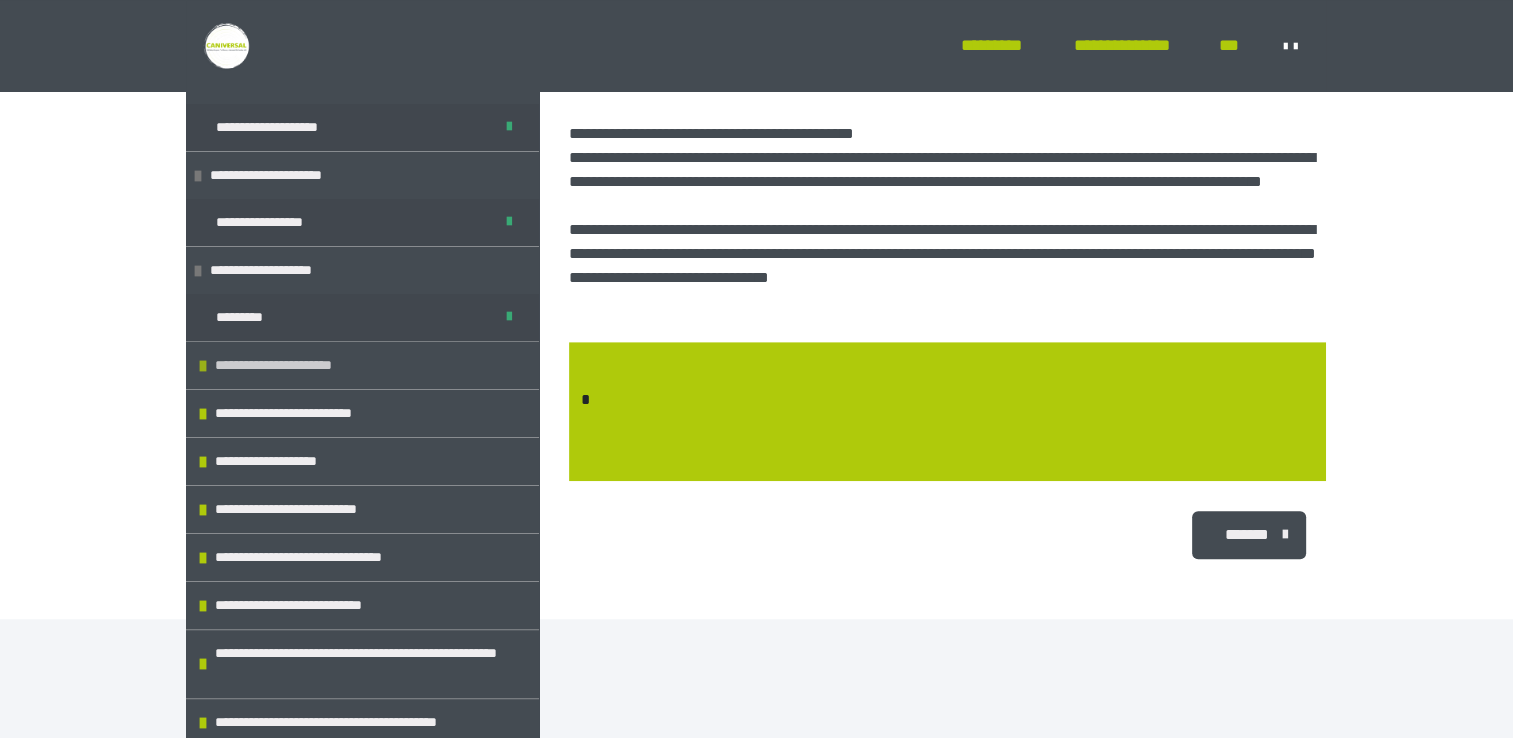 click on "**********" at bounding box center [290, 365] 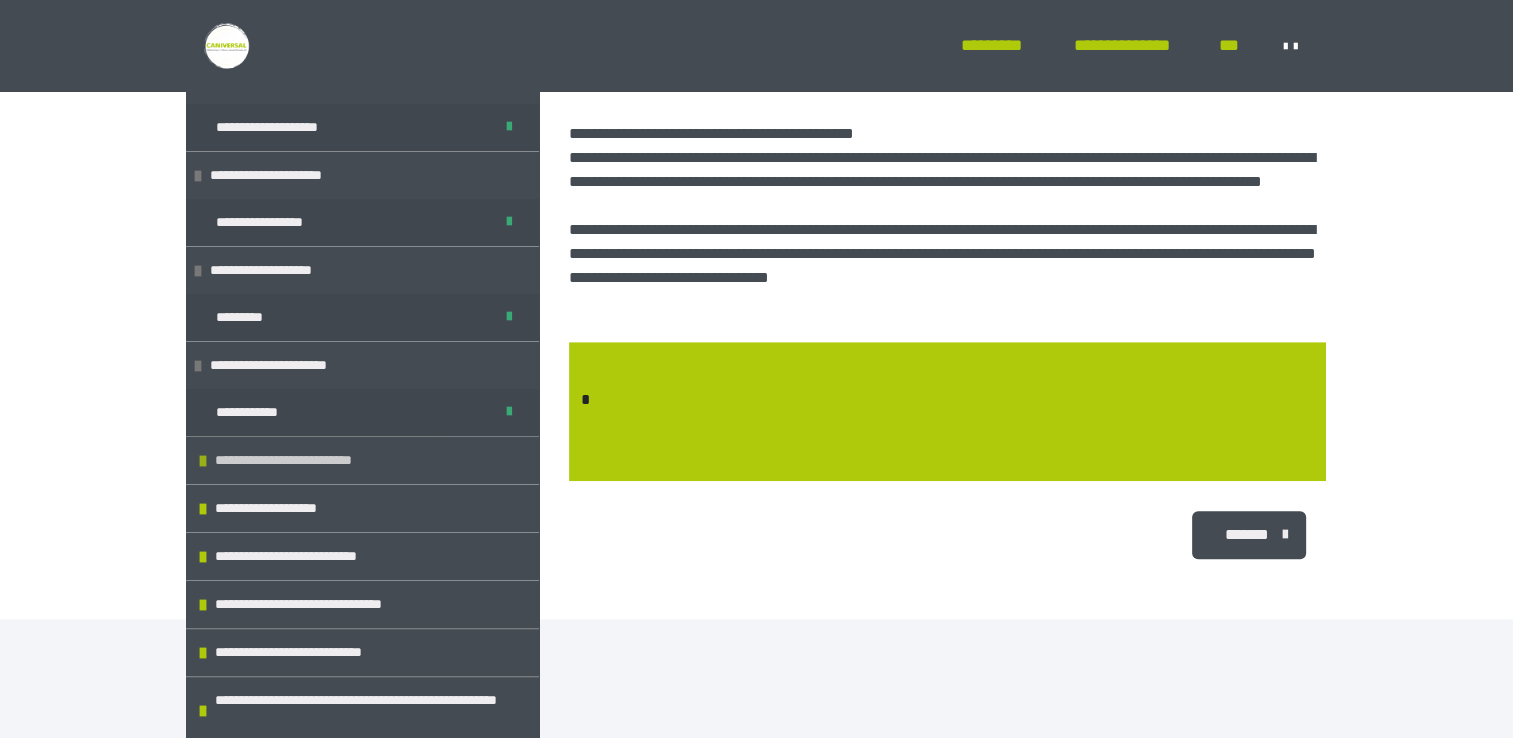 click on "**********" at bounding box center (297, 460) 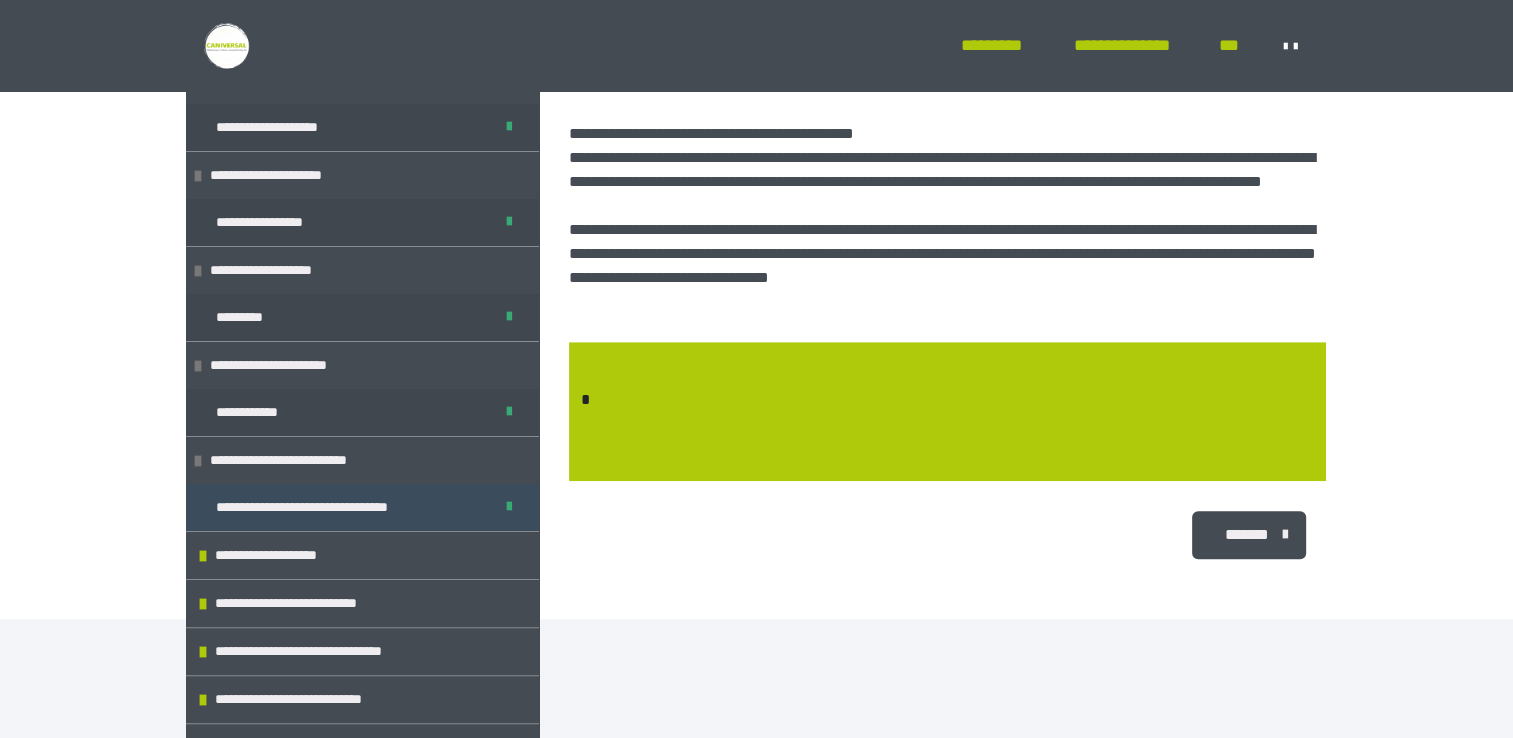 click on "**********" at bounding box center [323, 507] 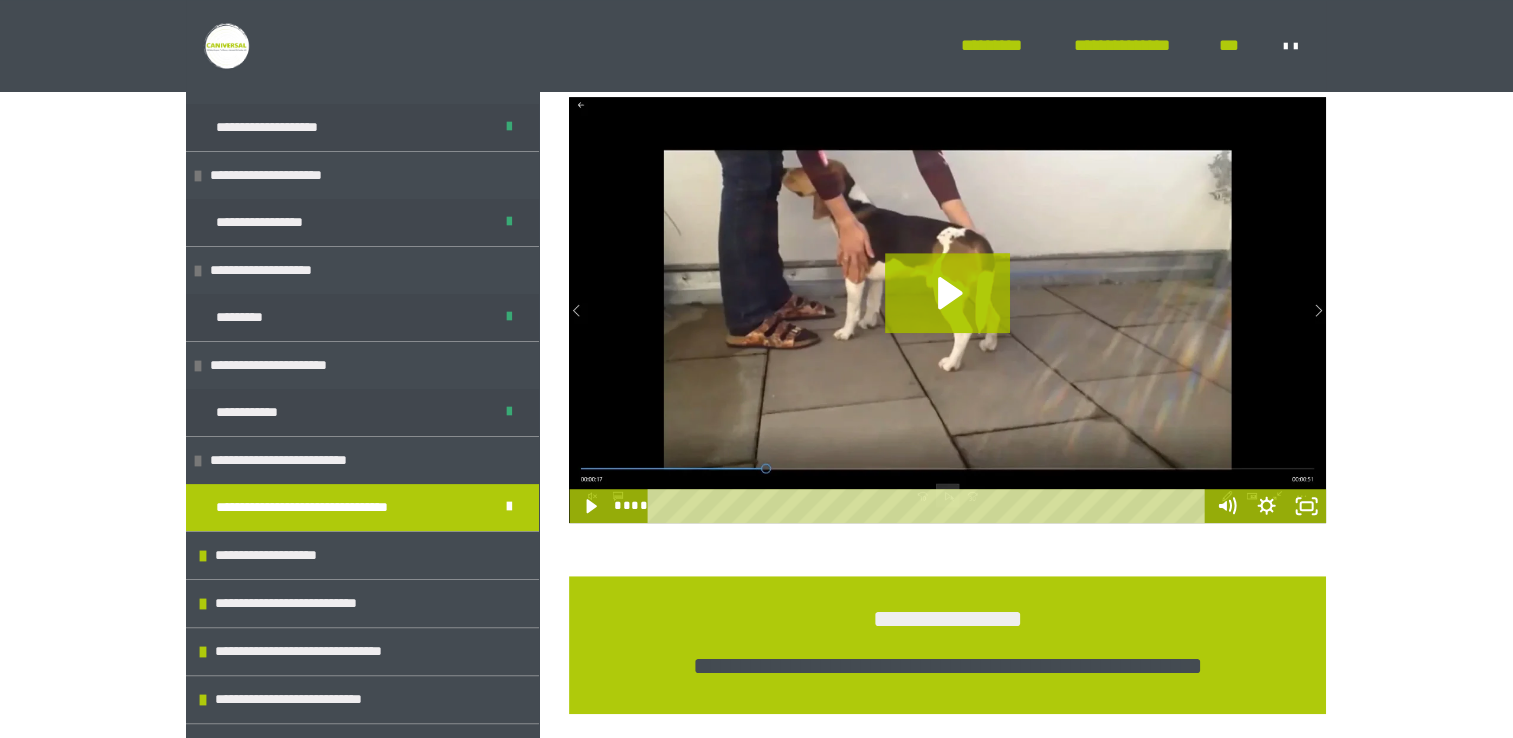 scroll, scrollTop: 1321, scrollLeft: 0, axis: vertical 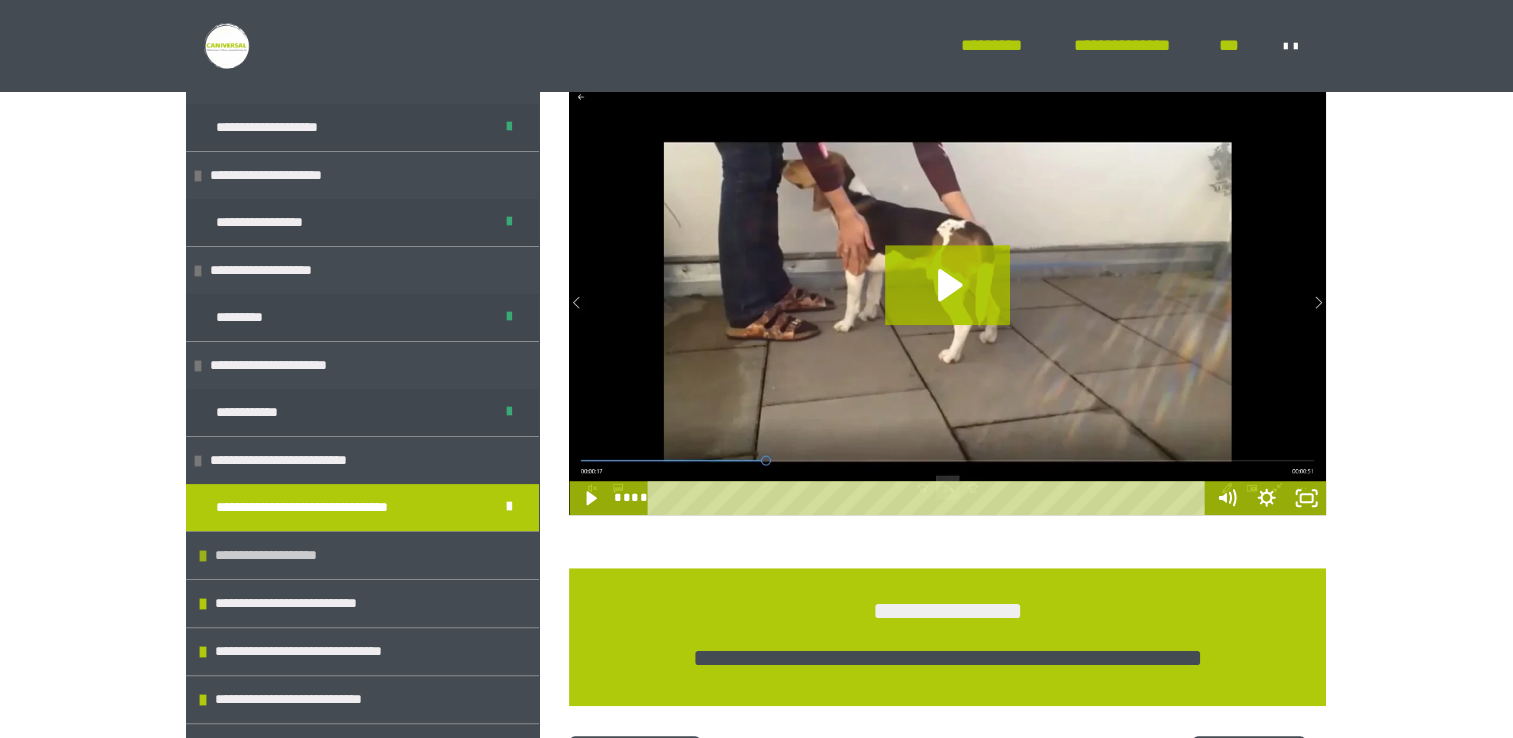 click on "**********" at bounding box center (362, 555) 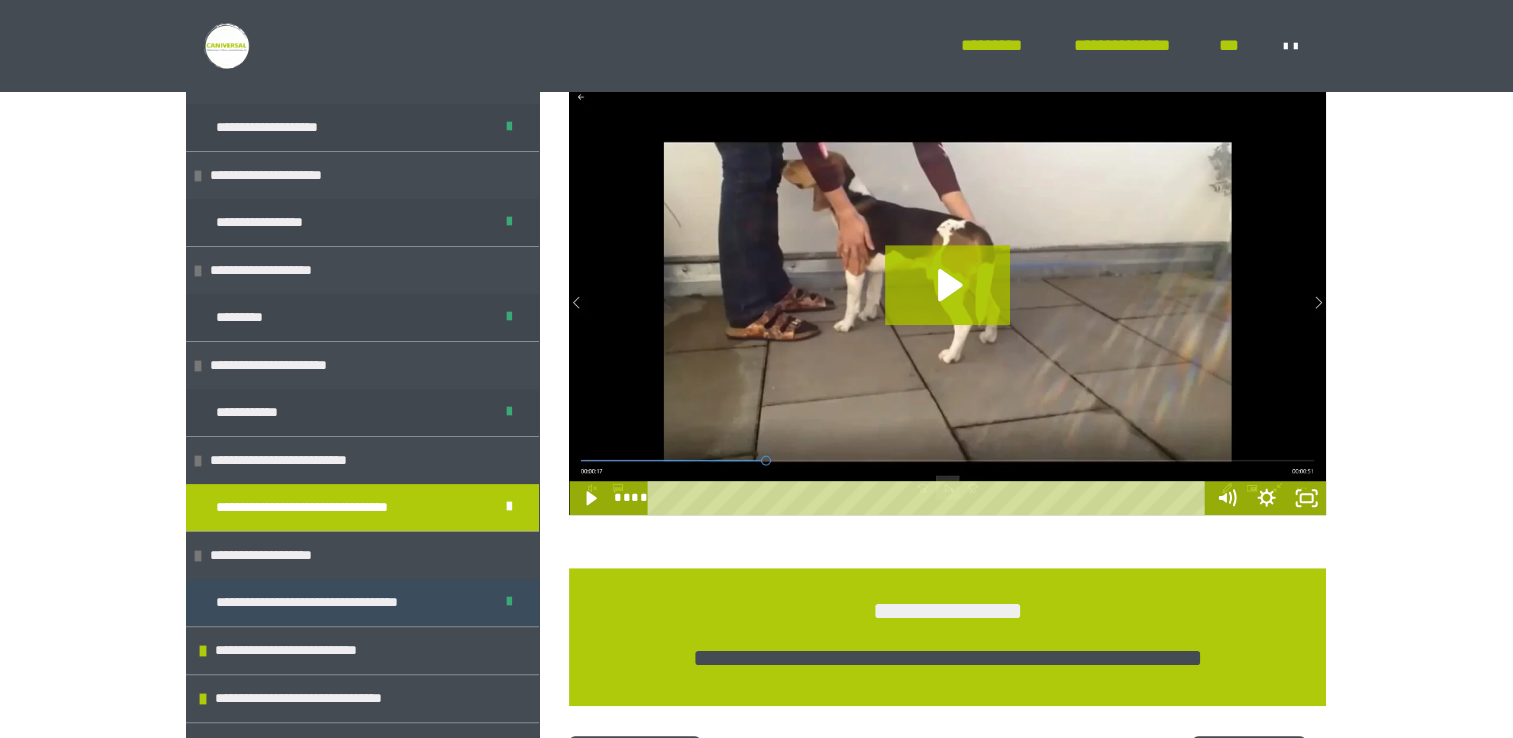 click on "**********" at bounding box center [332, 602] 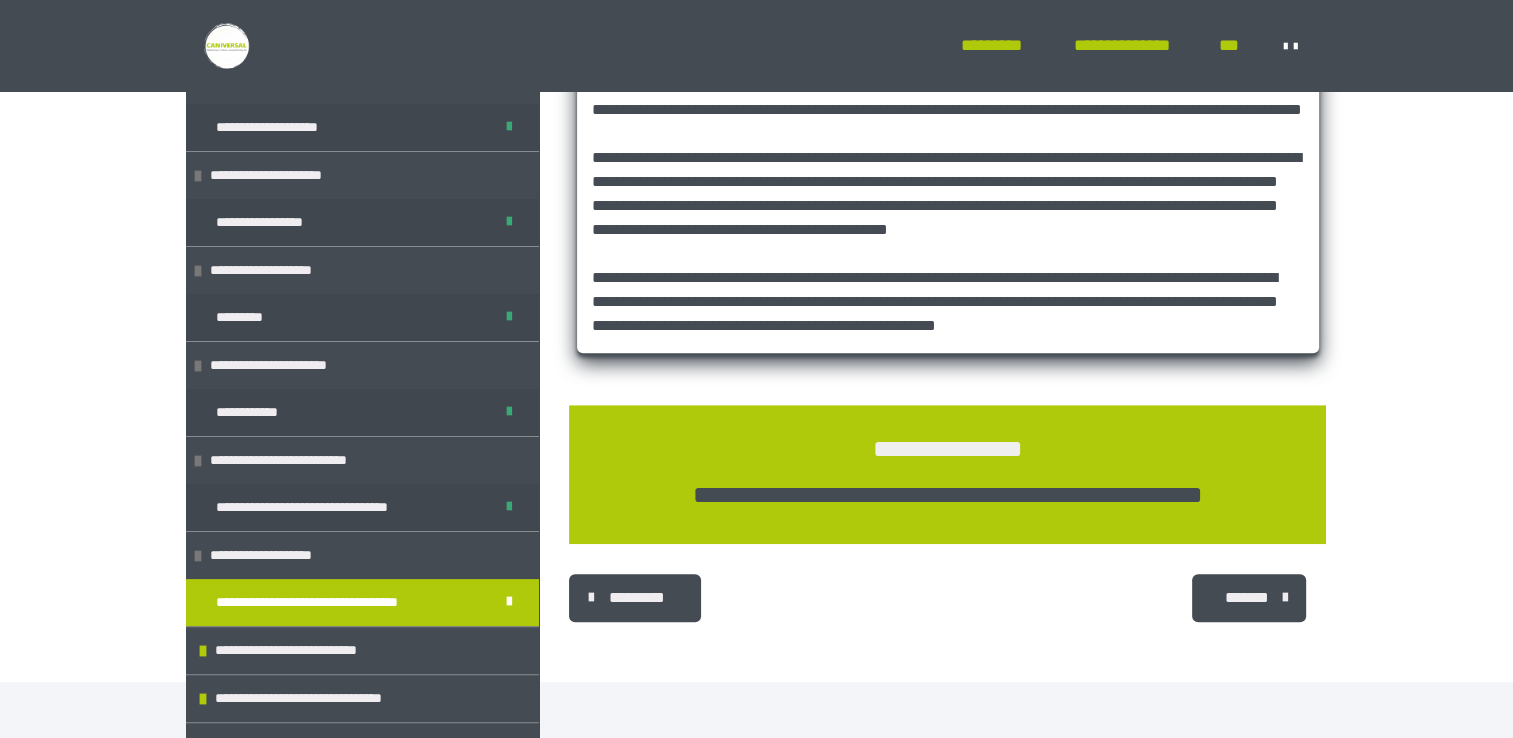 scroll, scrollTop: 1099, scrollLeft: 0, axis: vertical 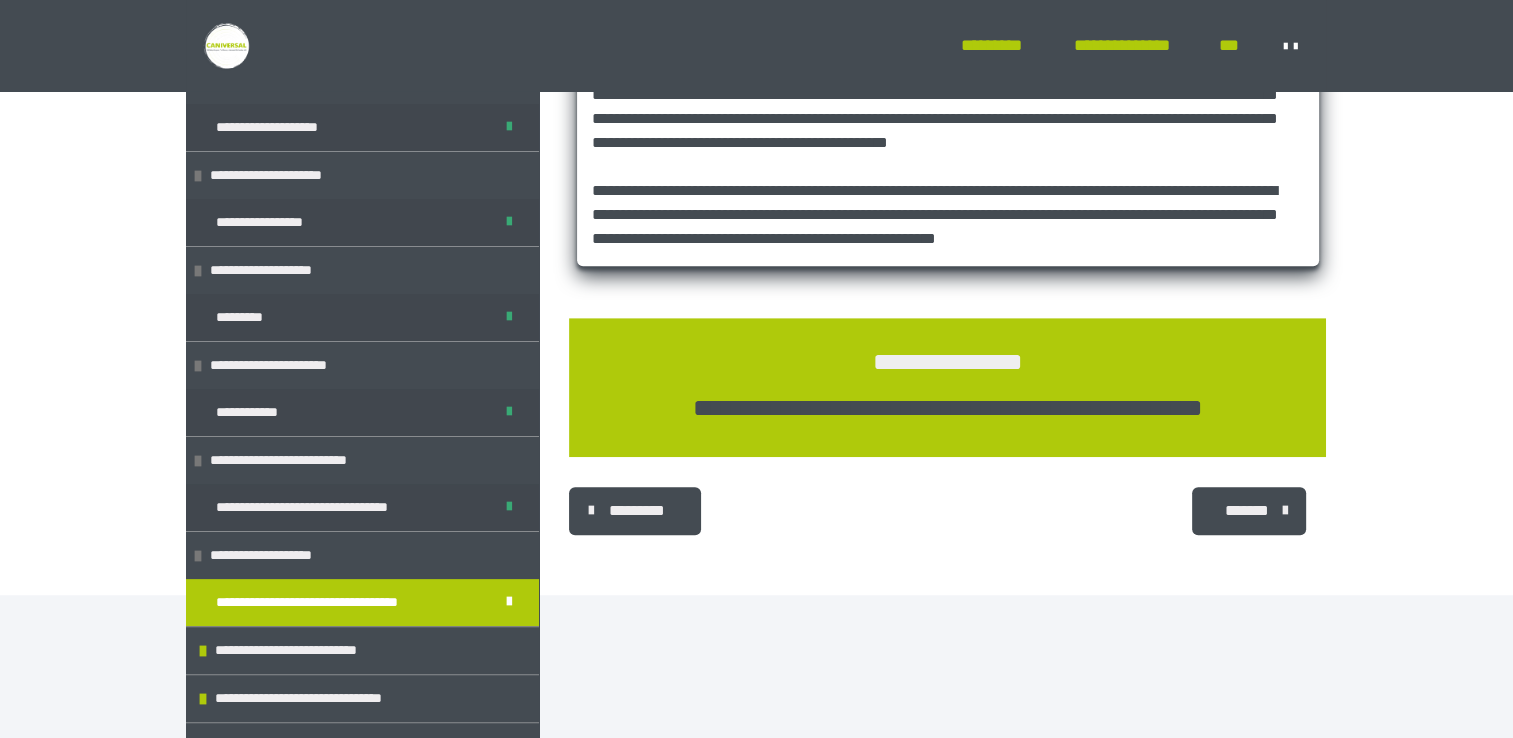 click on "*******" at bounding box center [1249, 511] 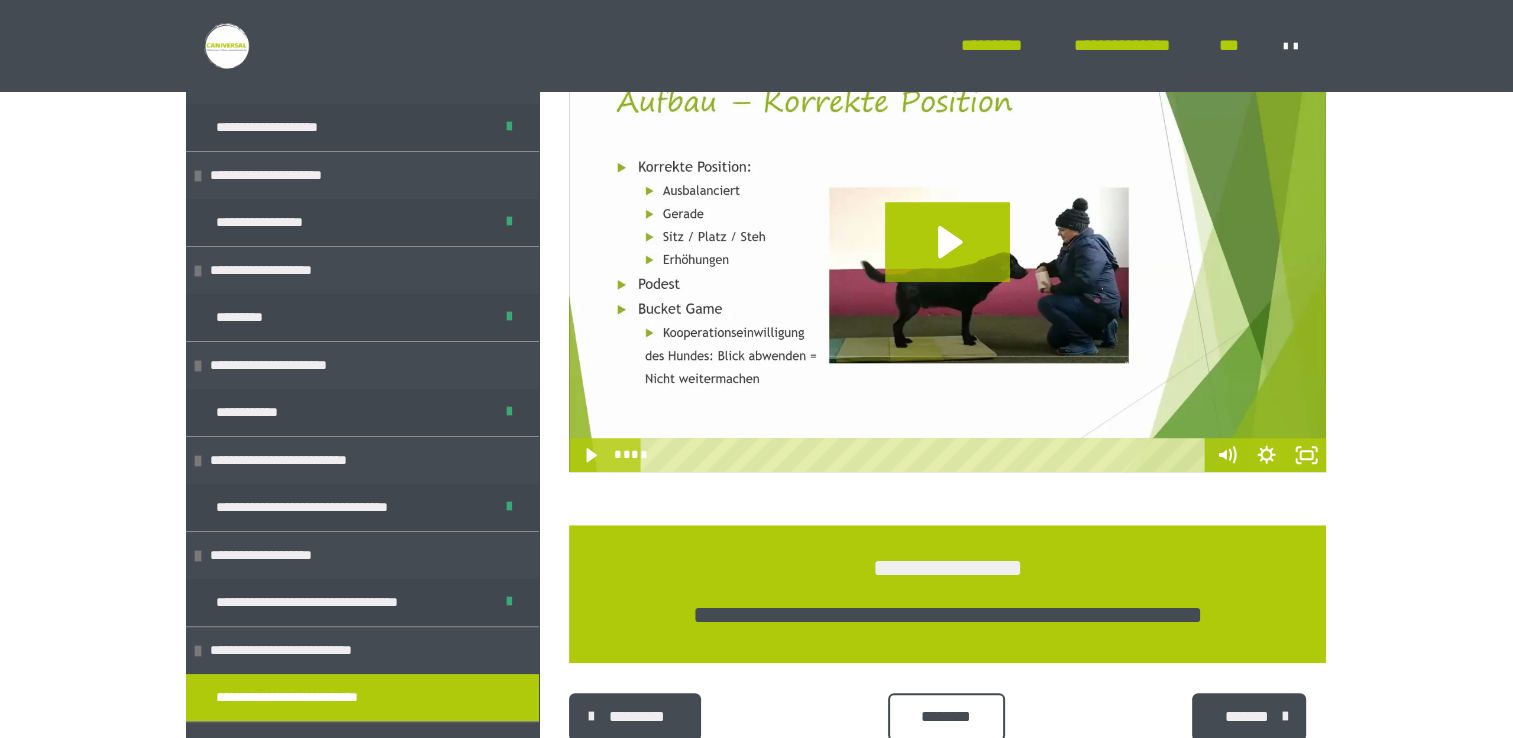 scroll, scrollTop: 1354, scrollLeft: 0, axis: vertical 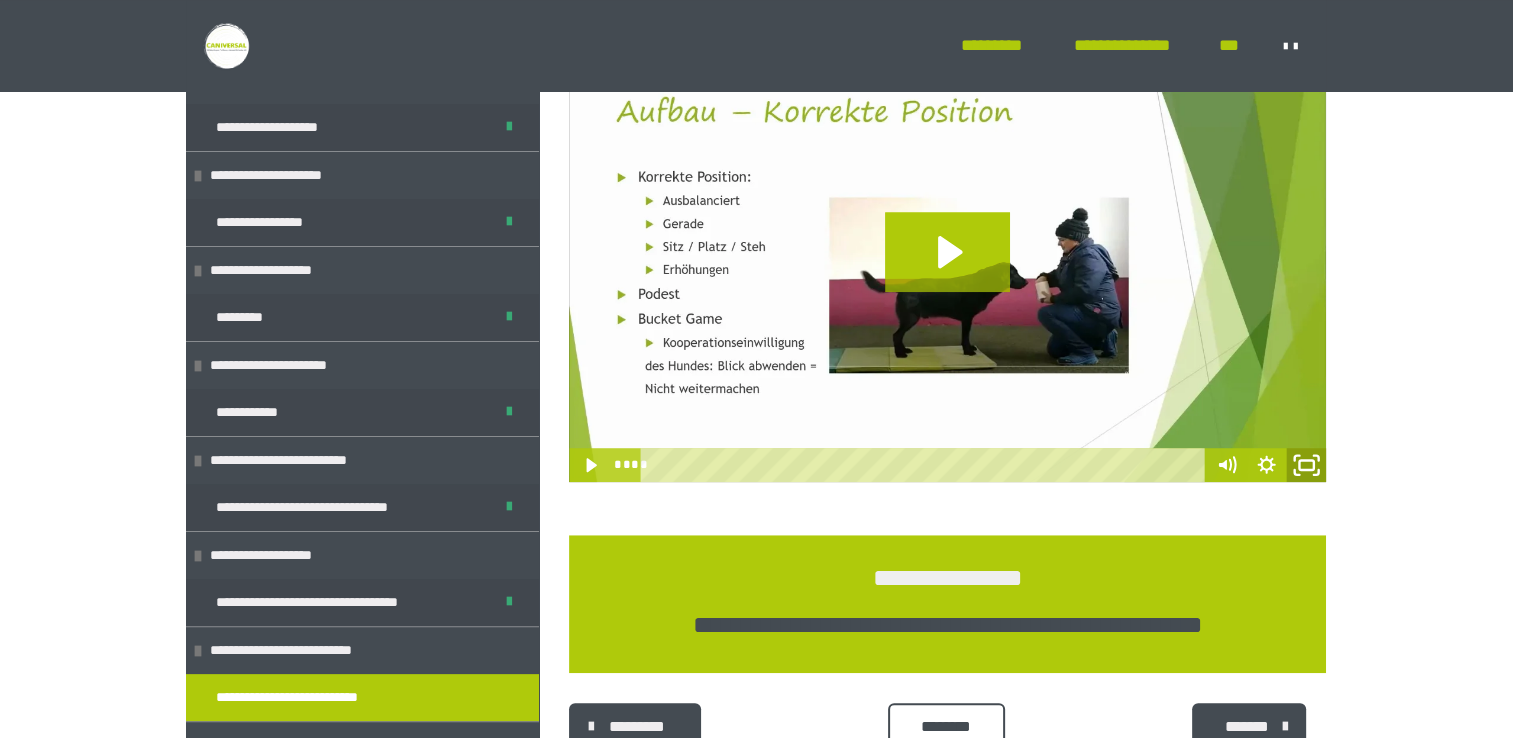 click 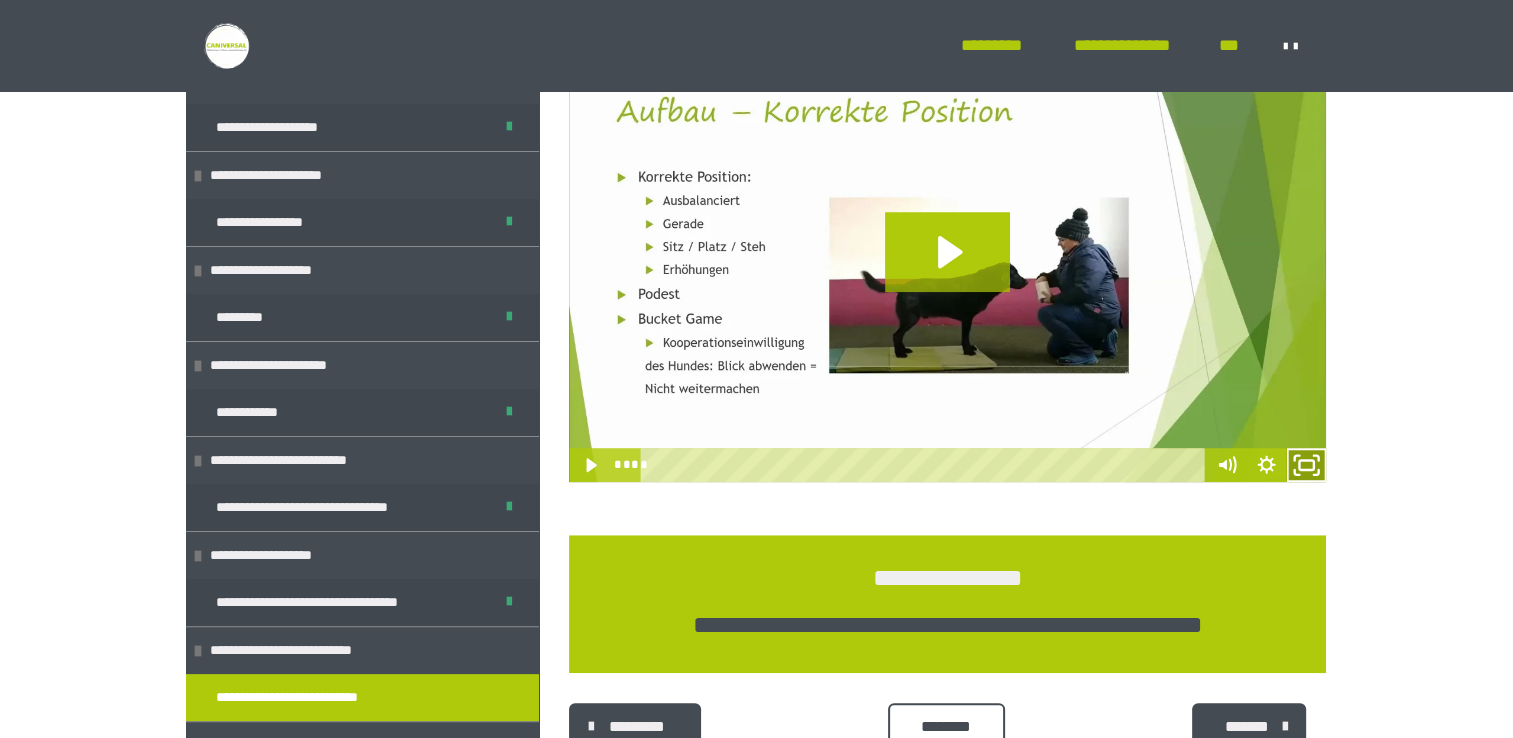 click 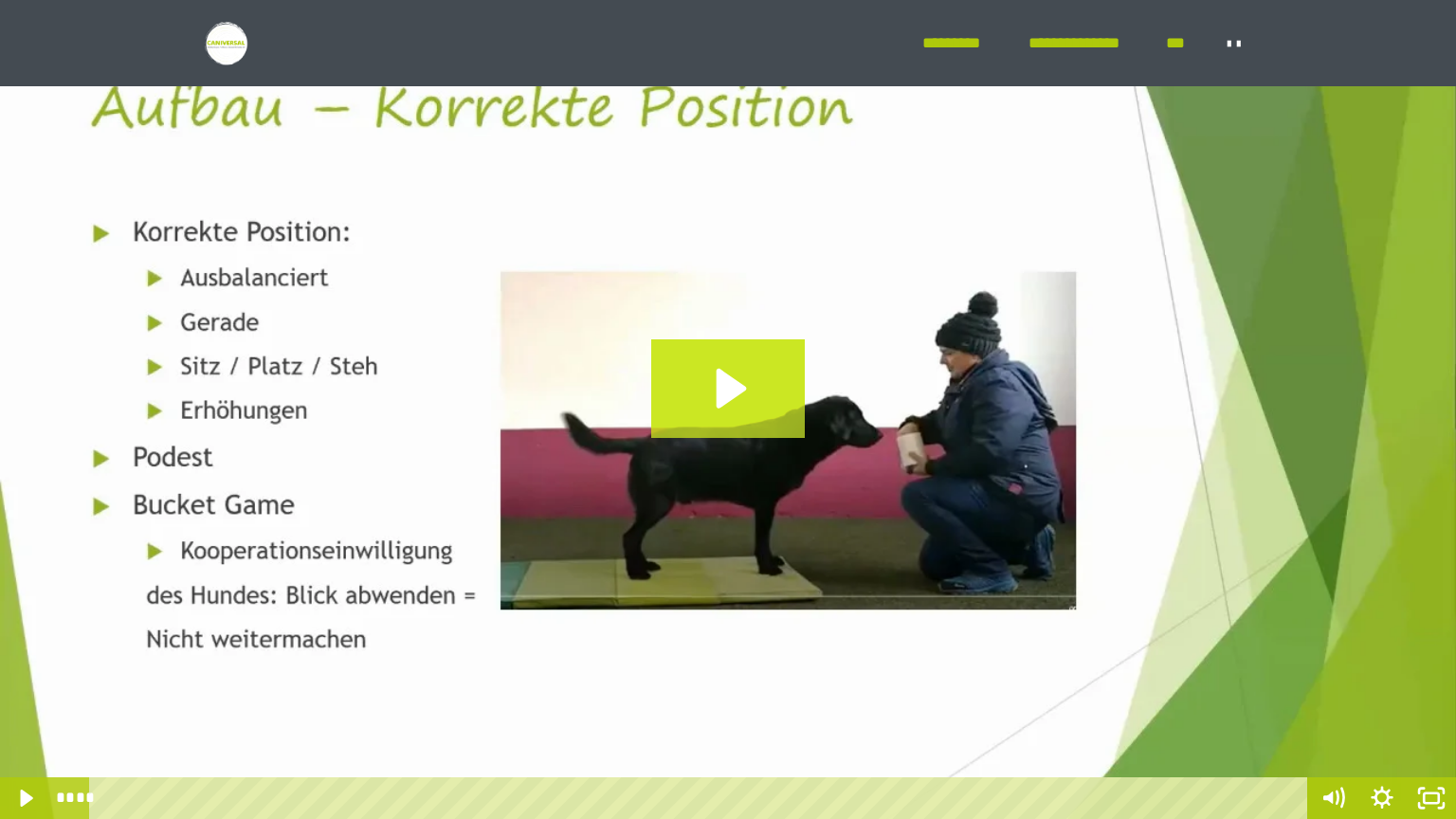 click 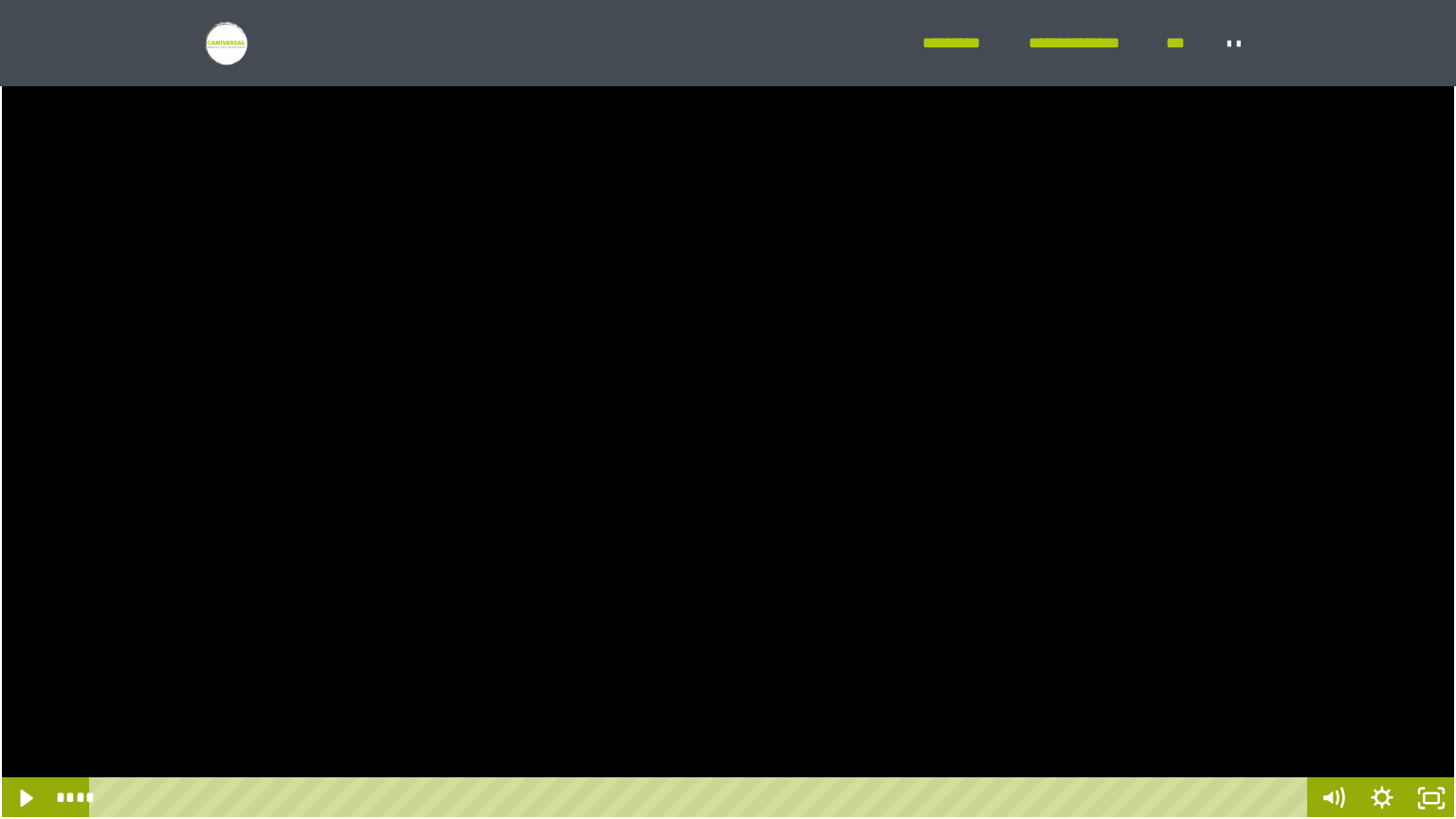 click at bounding box center [728, 410] 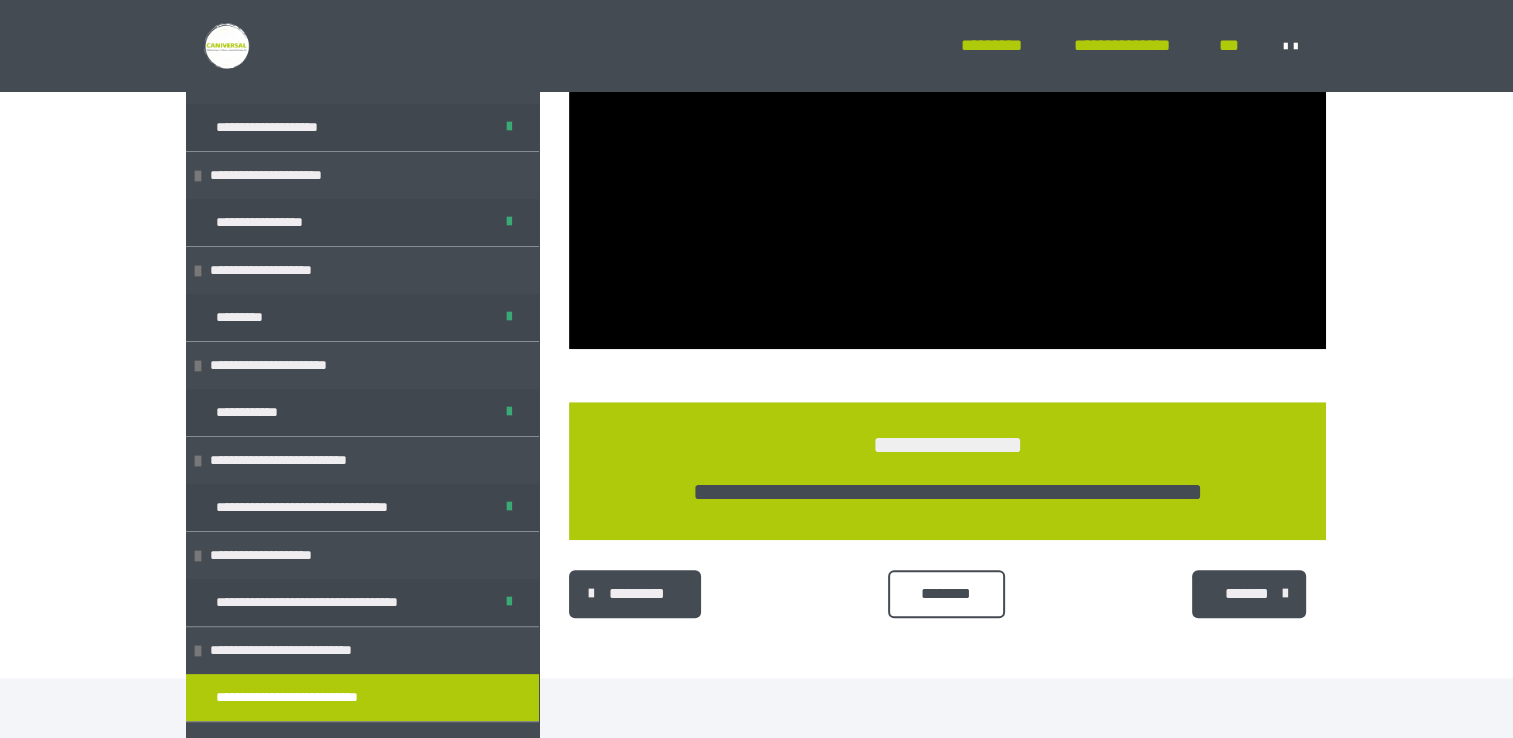 scroll, scrollTop: 1522, scrollLeft: 0, axis: vertical 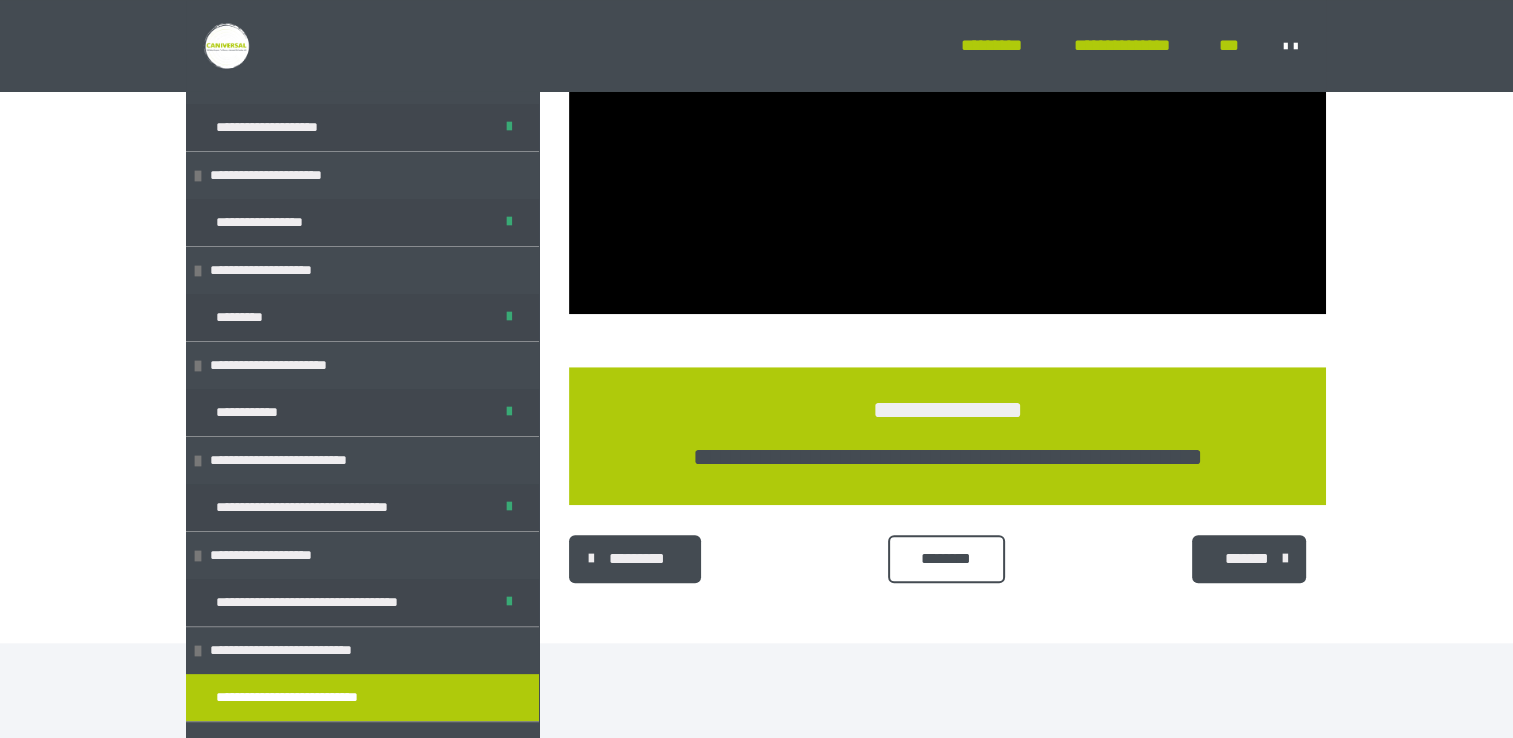 click on "********" at bounding box center (946, 559) 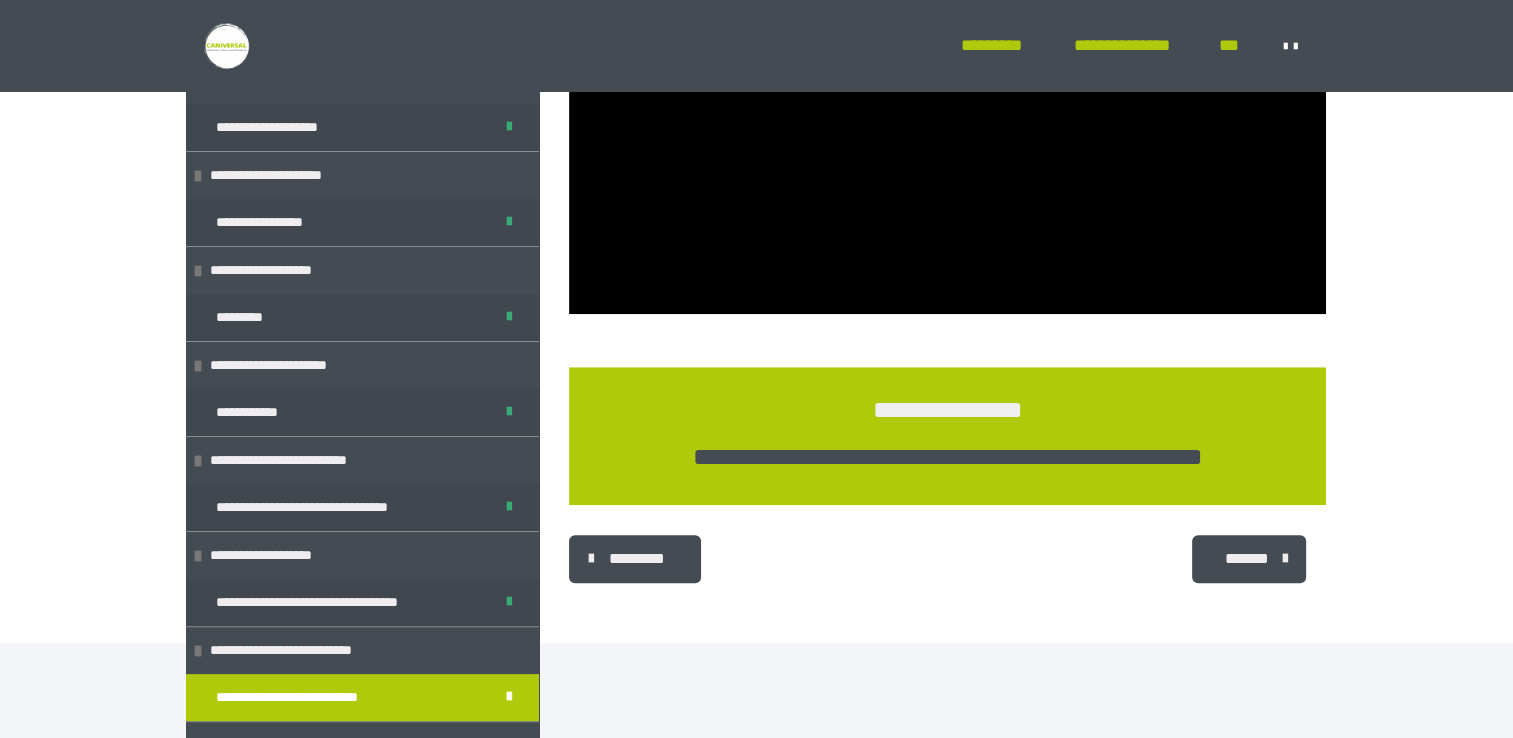 click on "*******" at bounding box center [1247, 559] 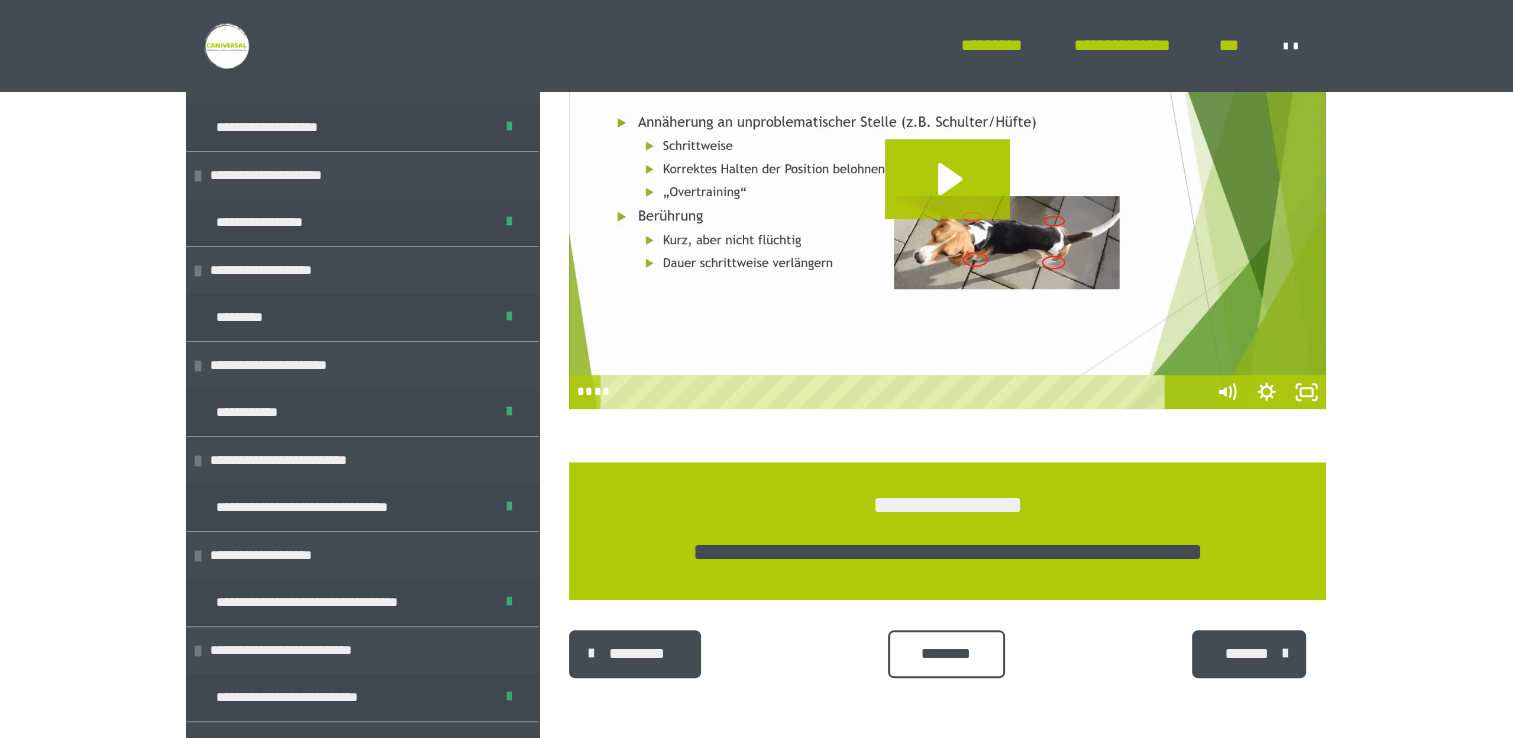 scroll, scrollTop: 1120, scrollLeft: 0, axis: vertical 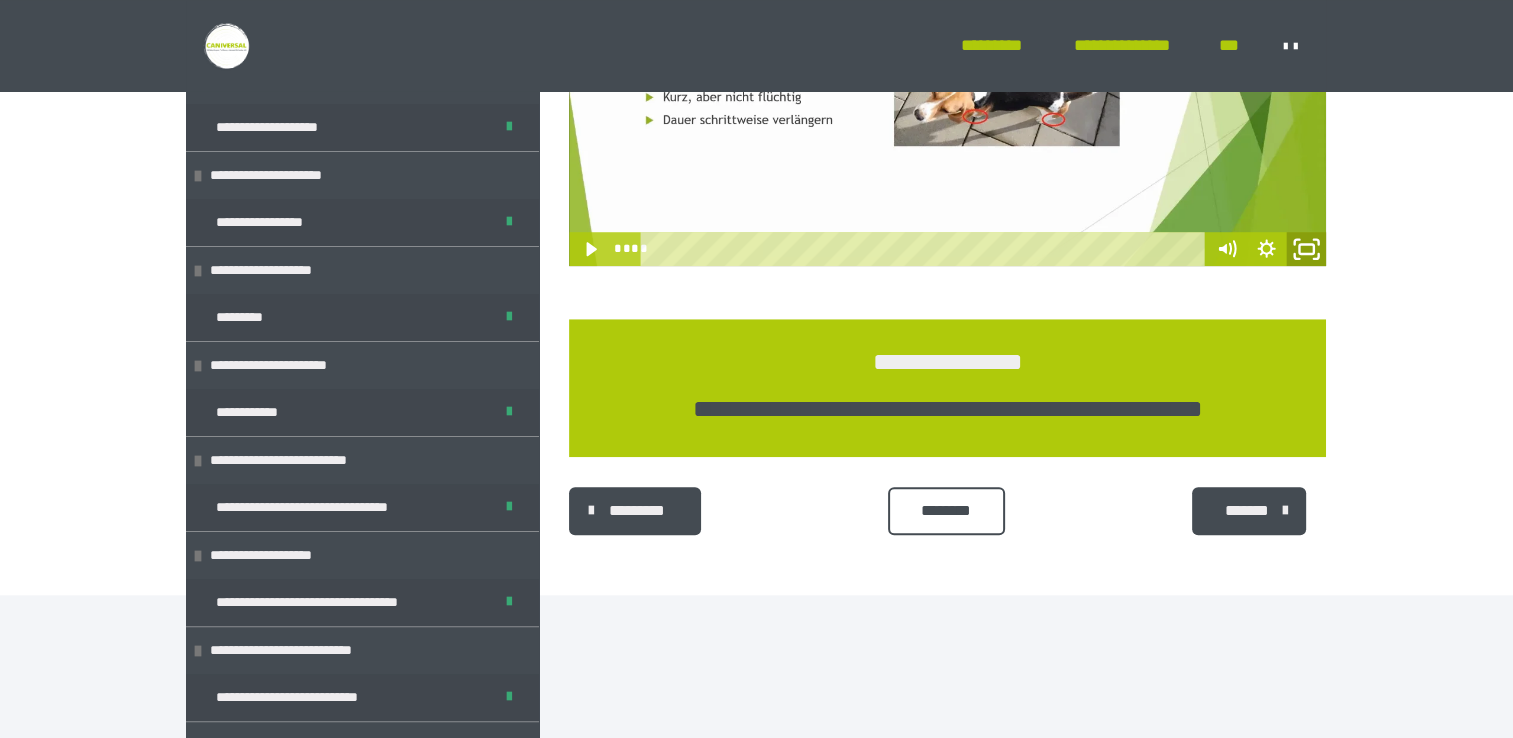 click 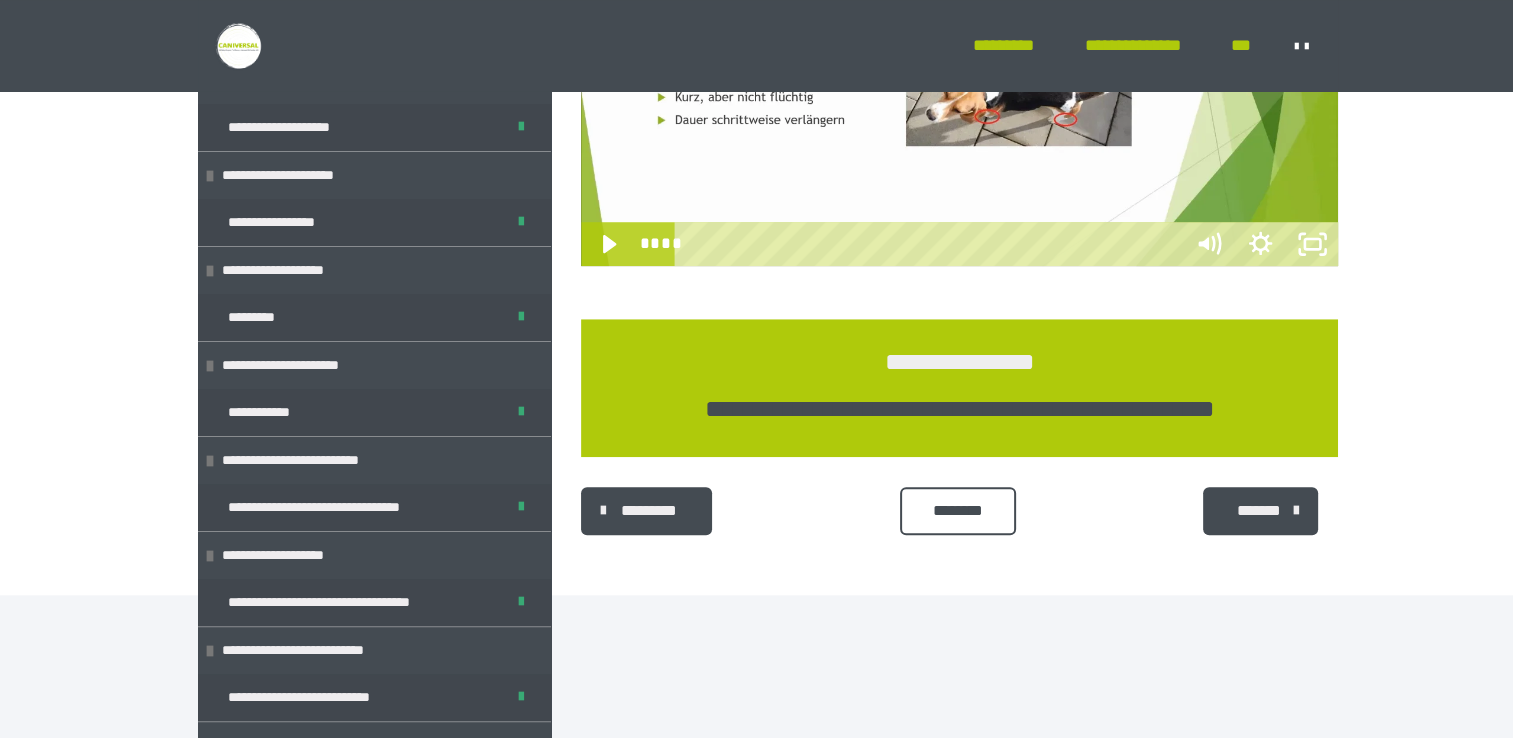 scroll, scrollTop: 1396, scrollLeft: 0, axis: vertical 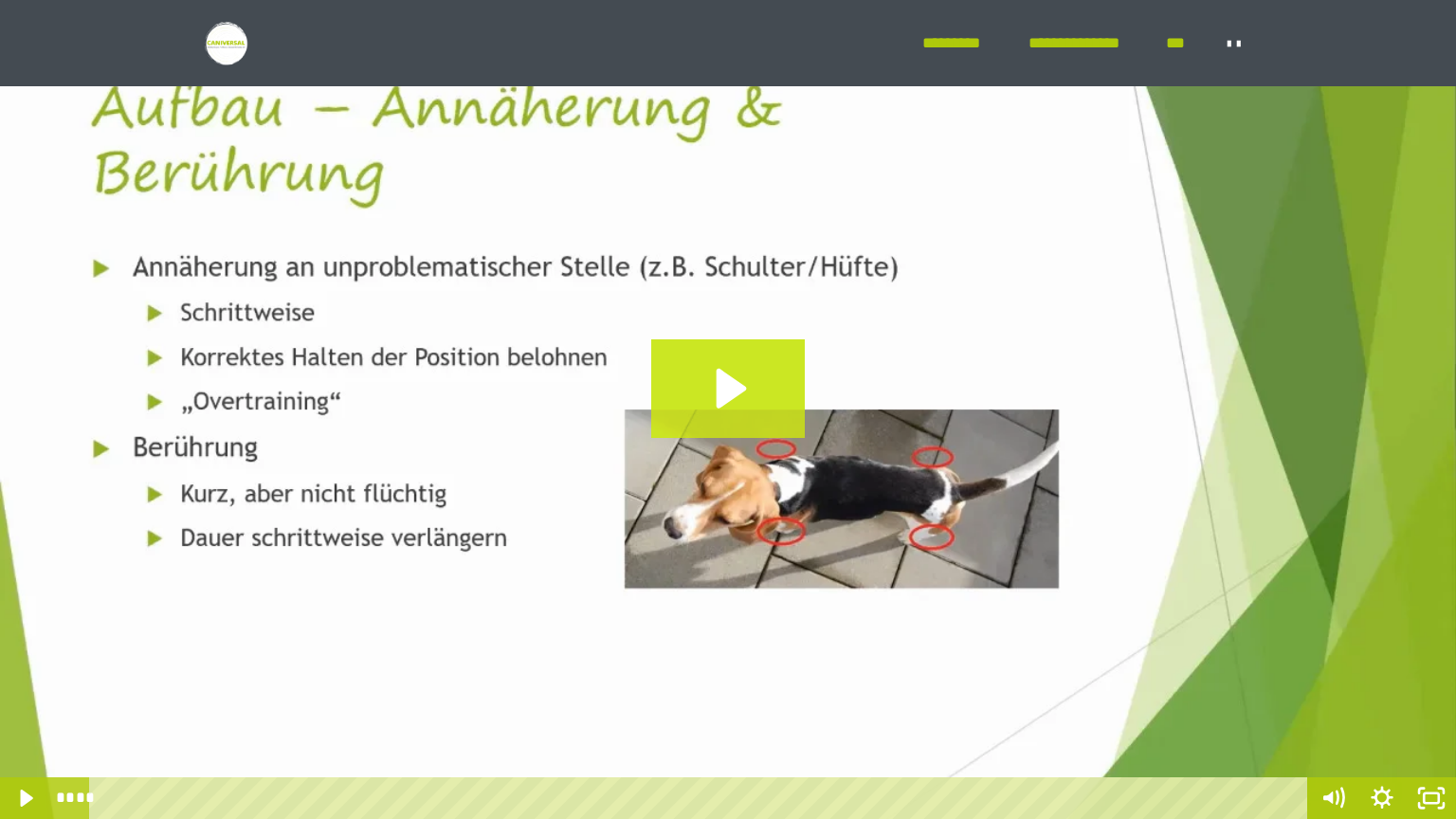 click 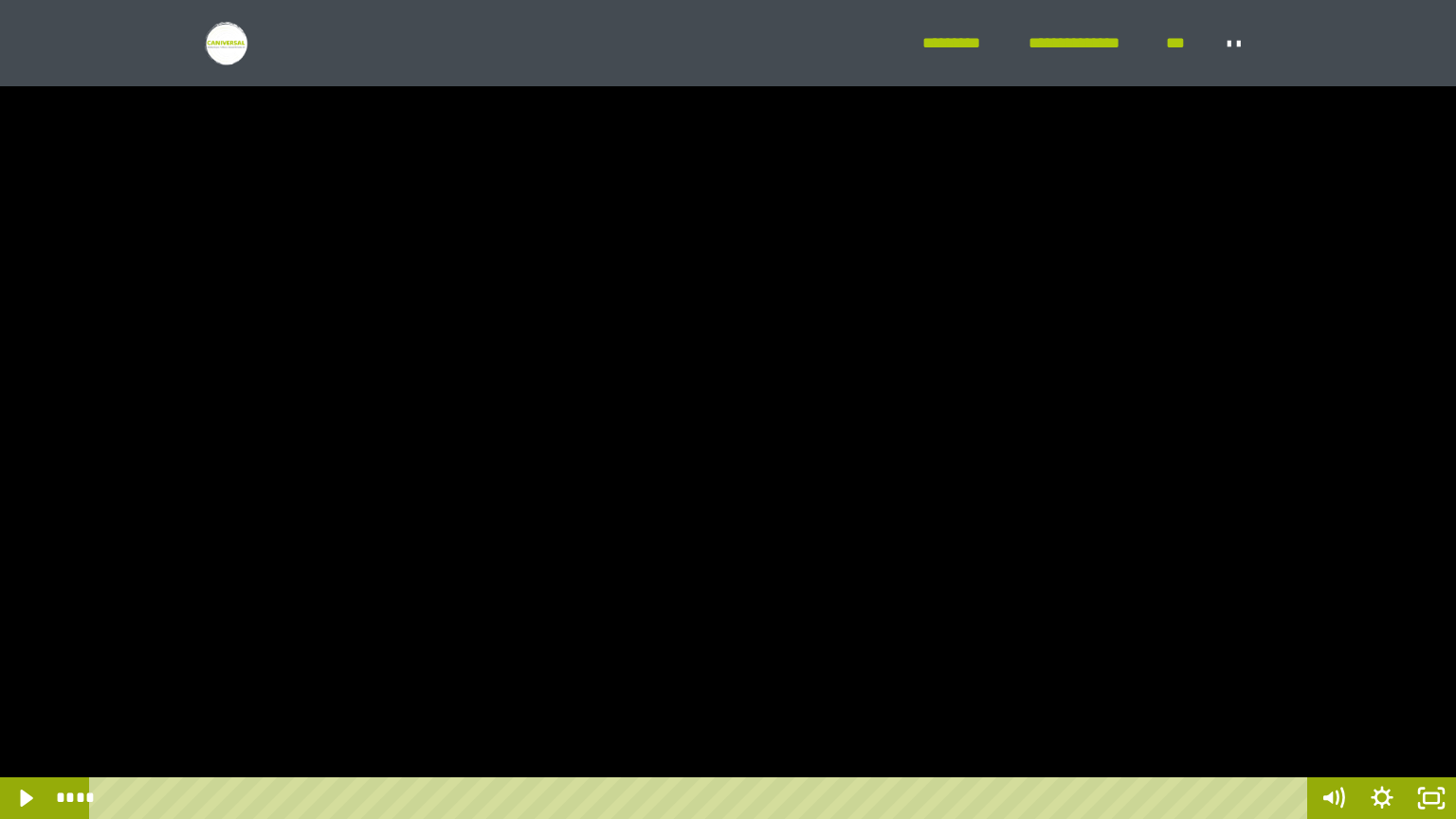 click at bounding box center [728, 410] 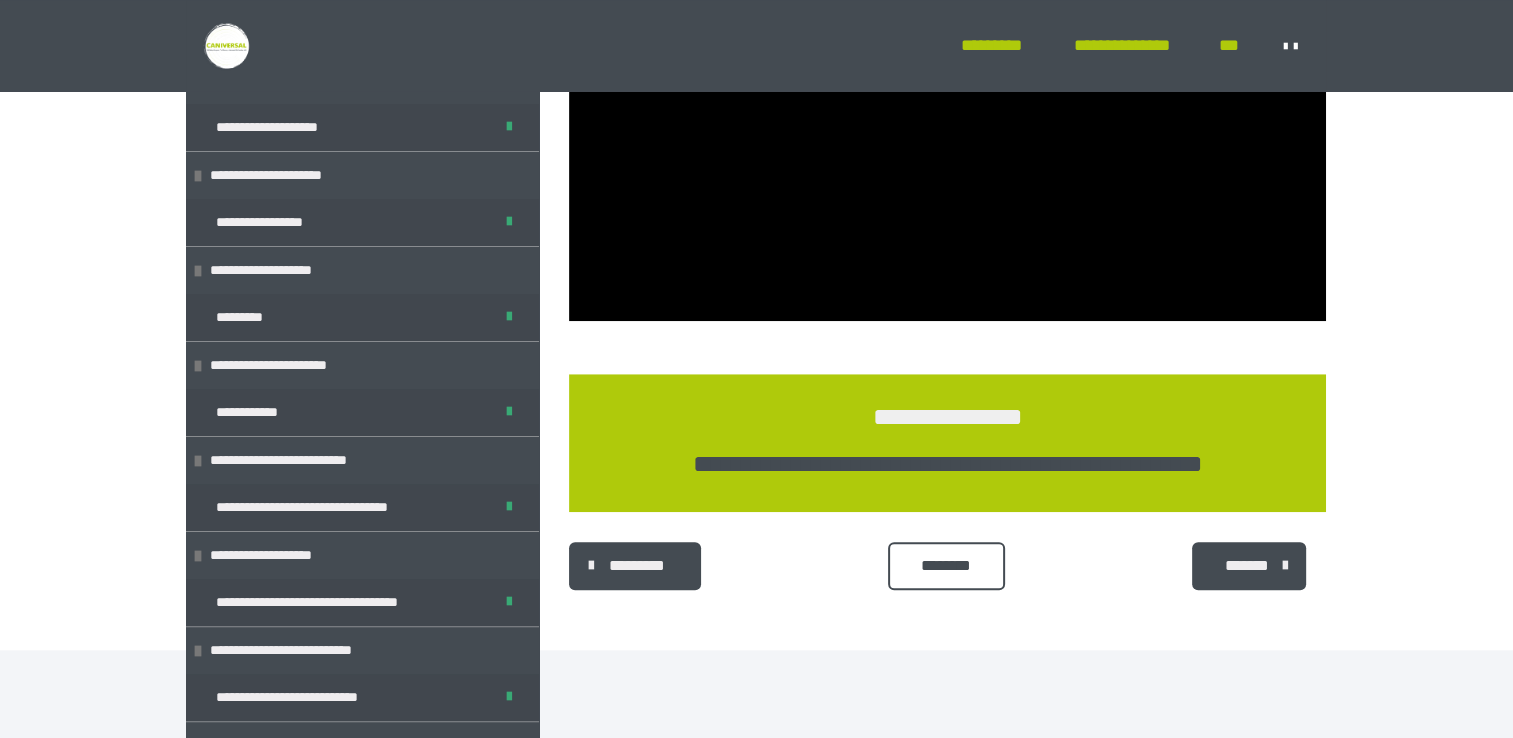 scroll, scrollTop: 1522, scrollLeft: 0, axis: vertical 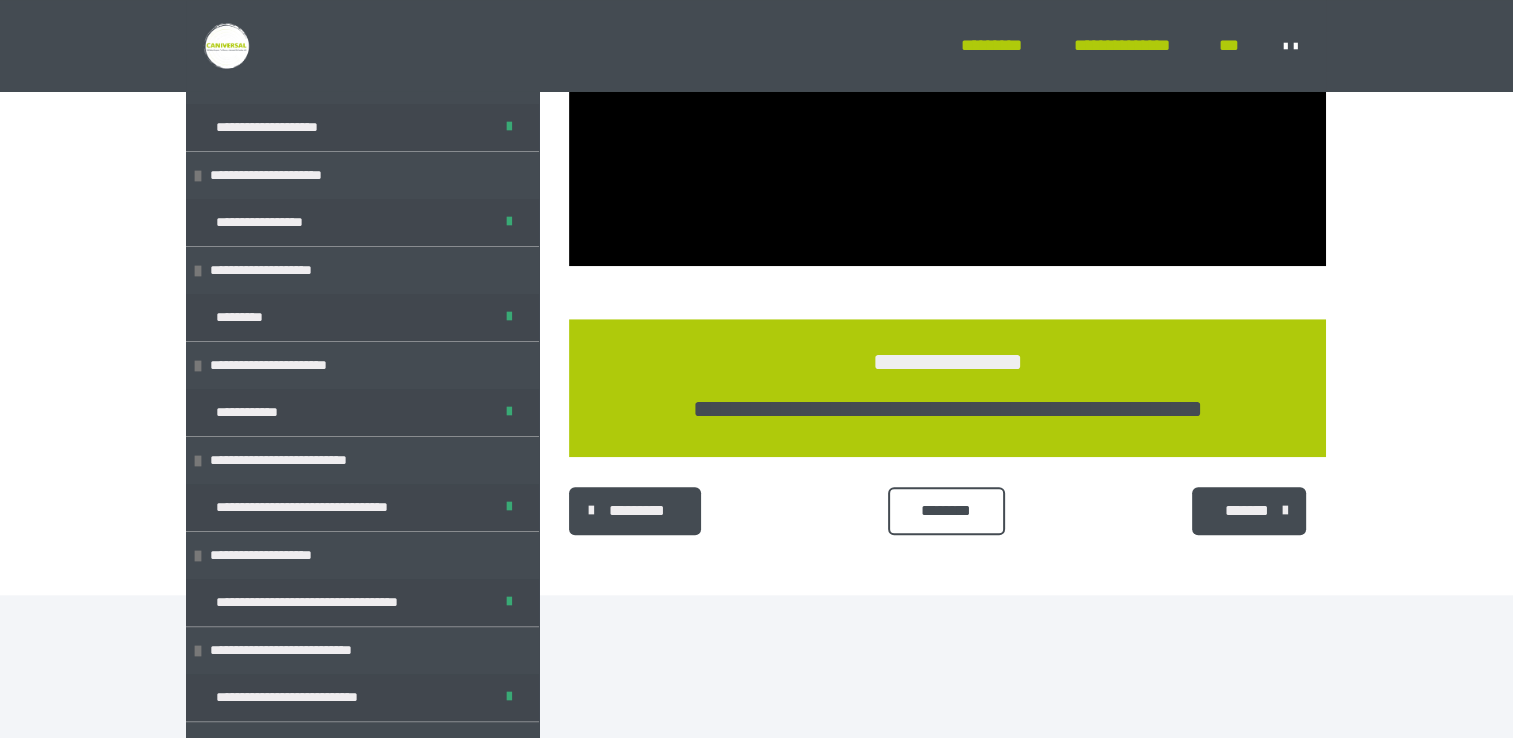 click on "********" at bounding box center (946, 511) 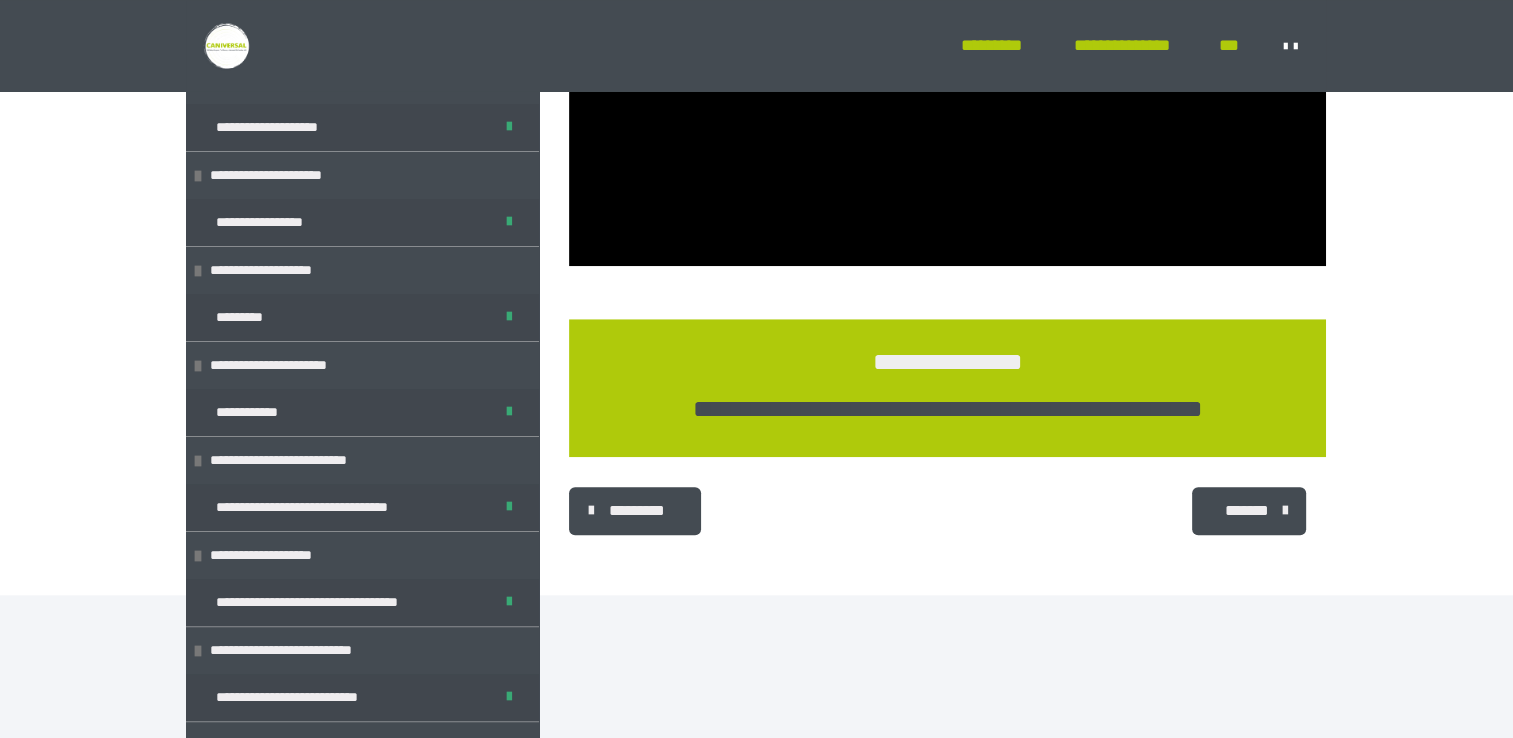 click on "*******" at bounding box center [1249, 511] 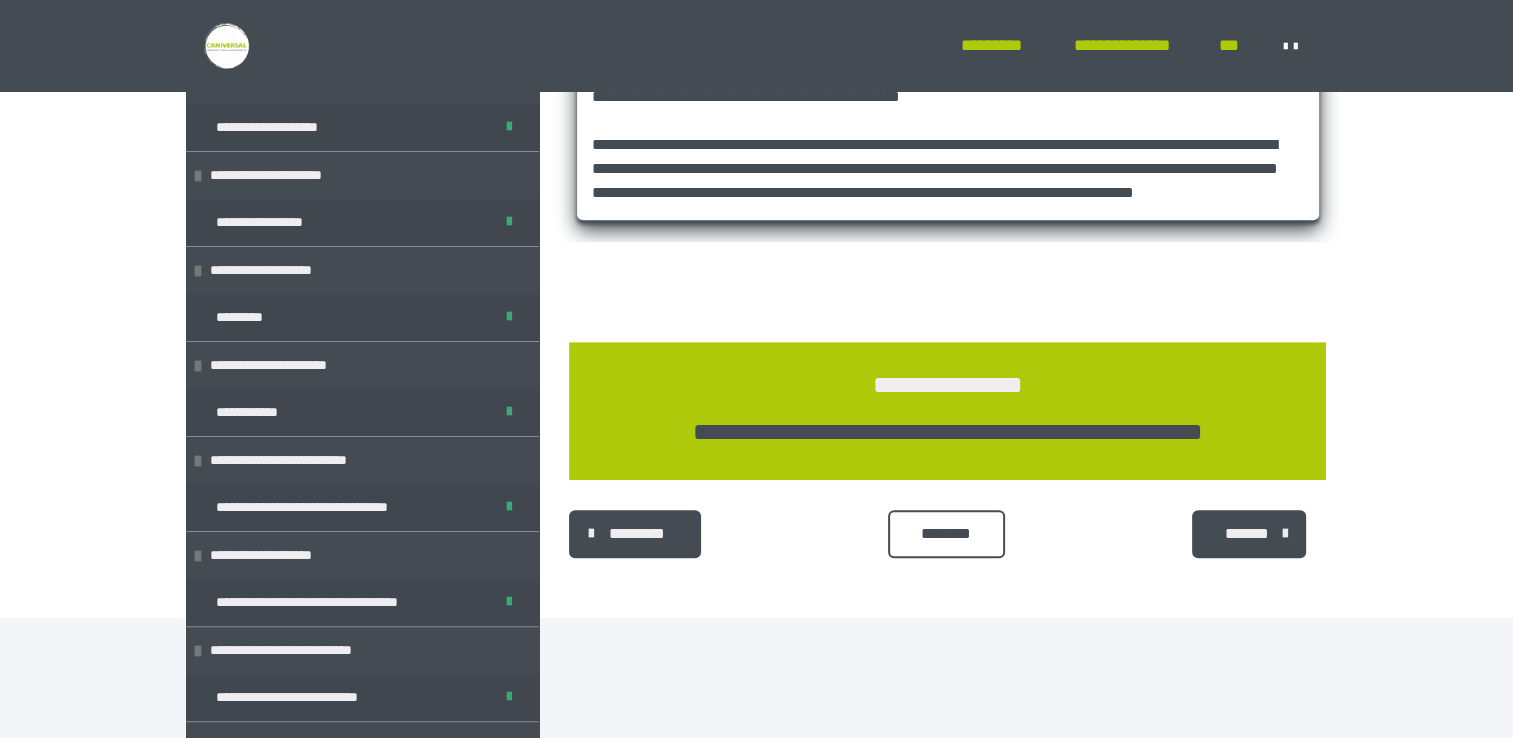 scroll, scrollTop: 1000, scrollLeft: 0, axis: vertical 